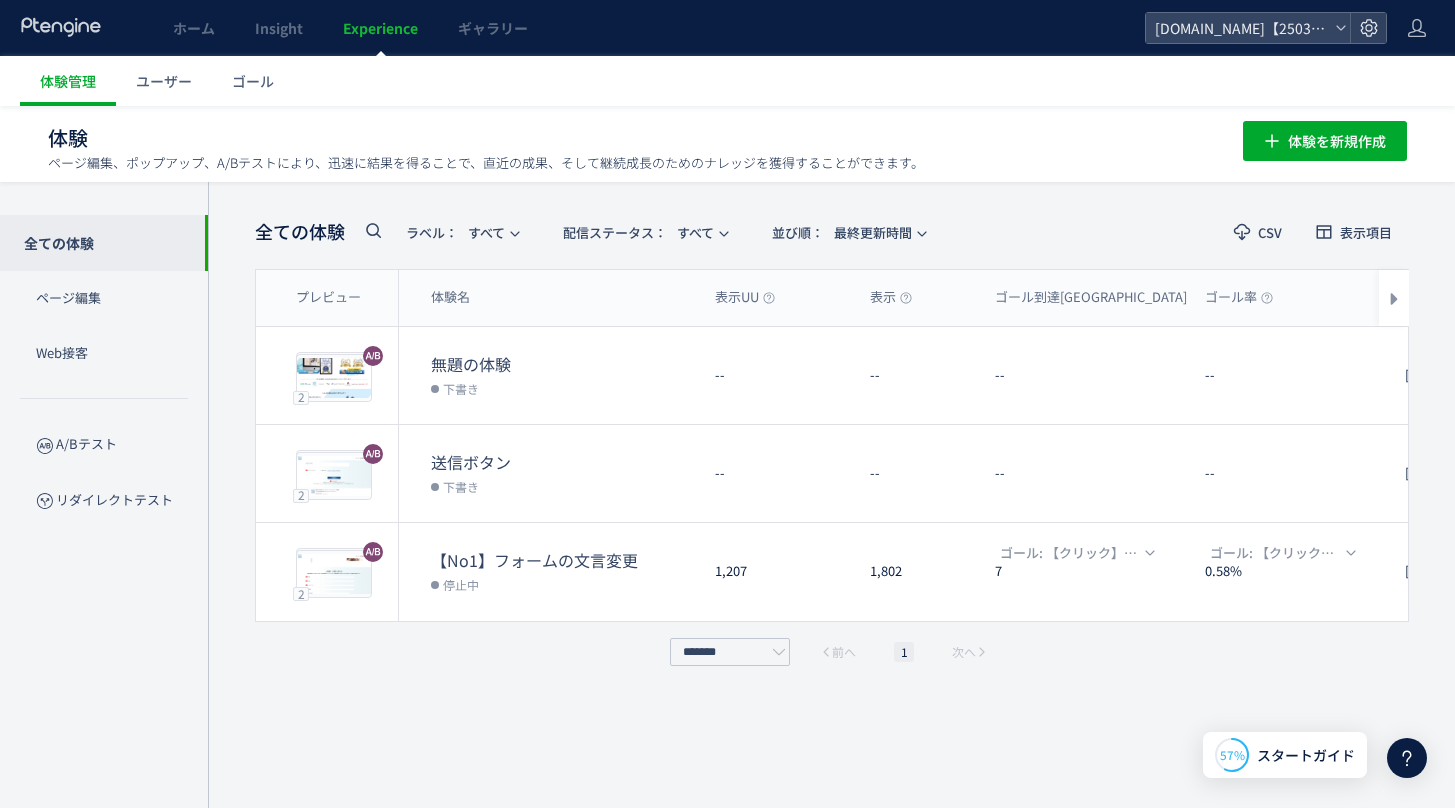 scroll, scrollTop: 0, scrollLeft: 0, axis: both 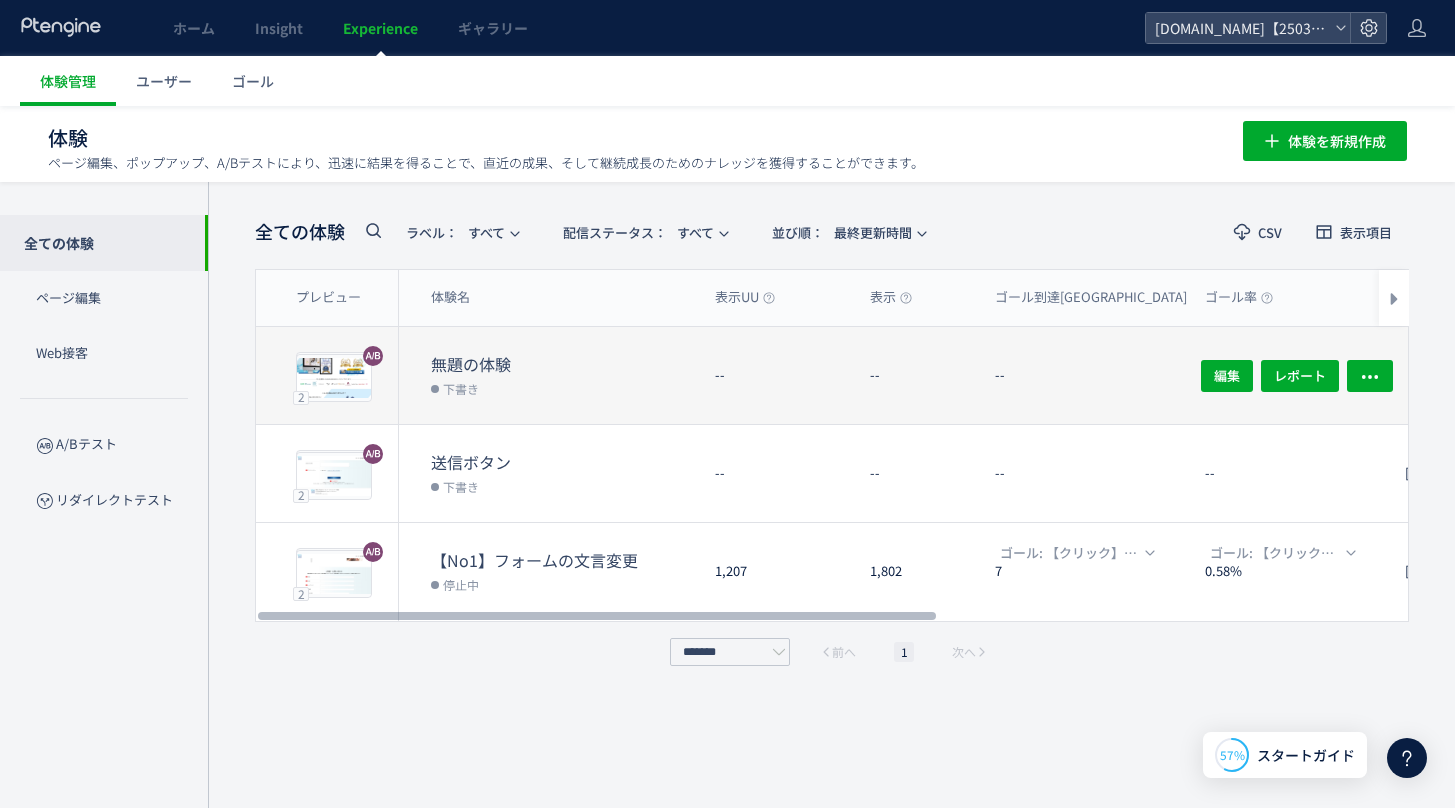 click on "編集 レポート" 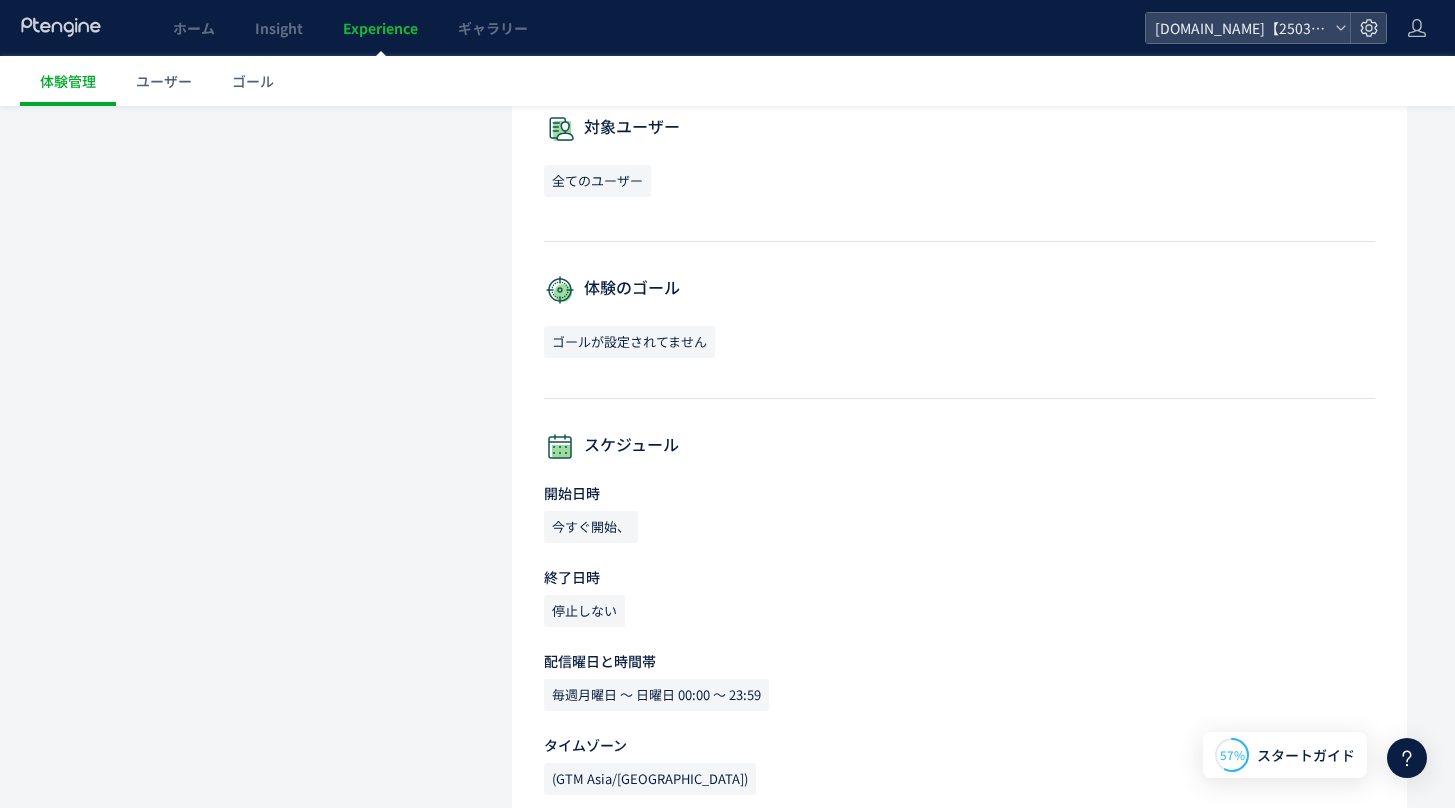 scroll, scrollTop: 0, scrollLeft: 0, axis: both 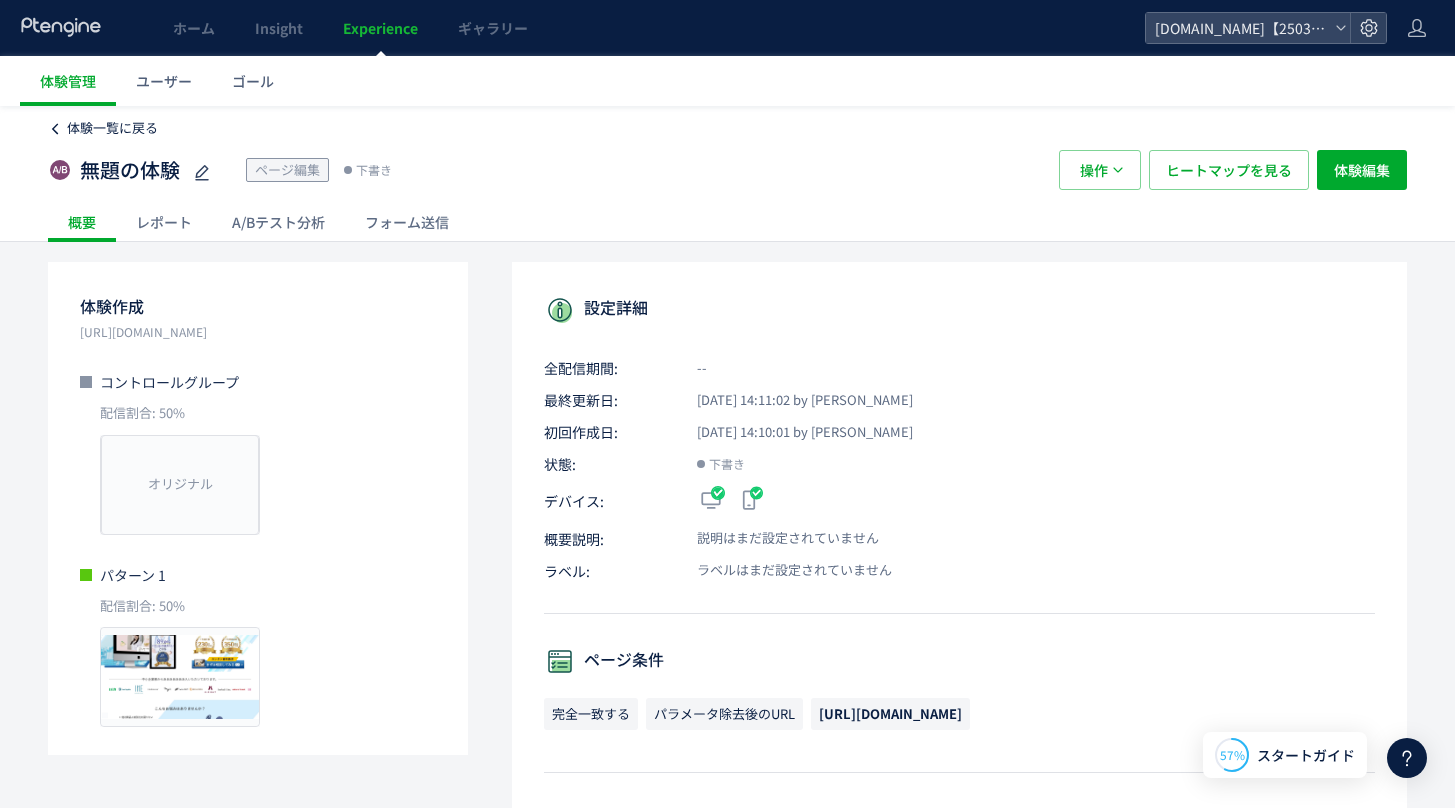 click on "体験一覧に戻る" 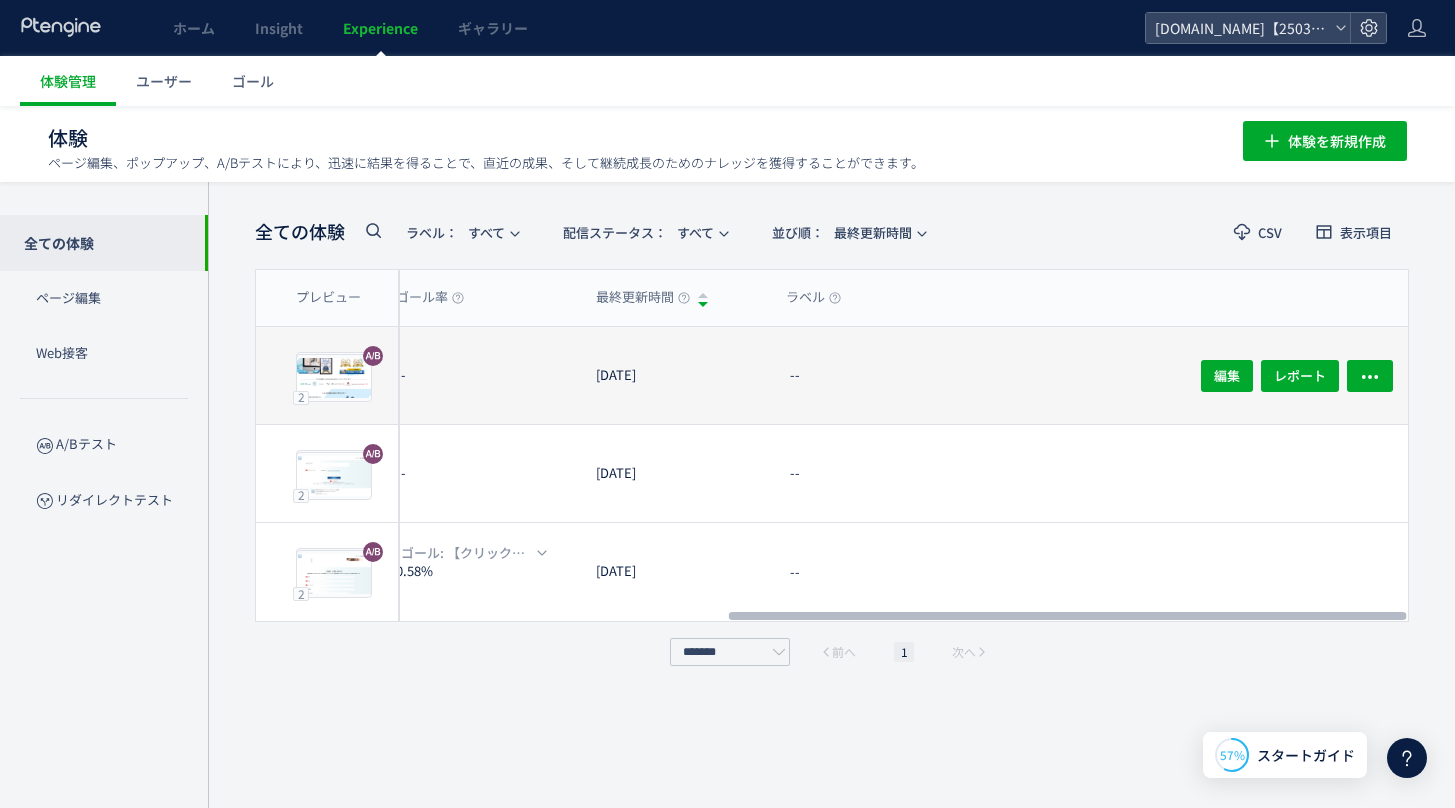 scroll, scrollTop: 0, scrollLeft: 804, axis: horizontal 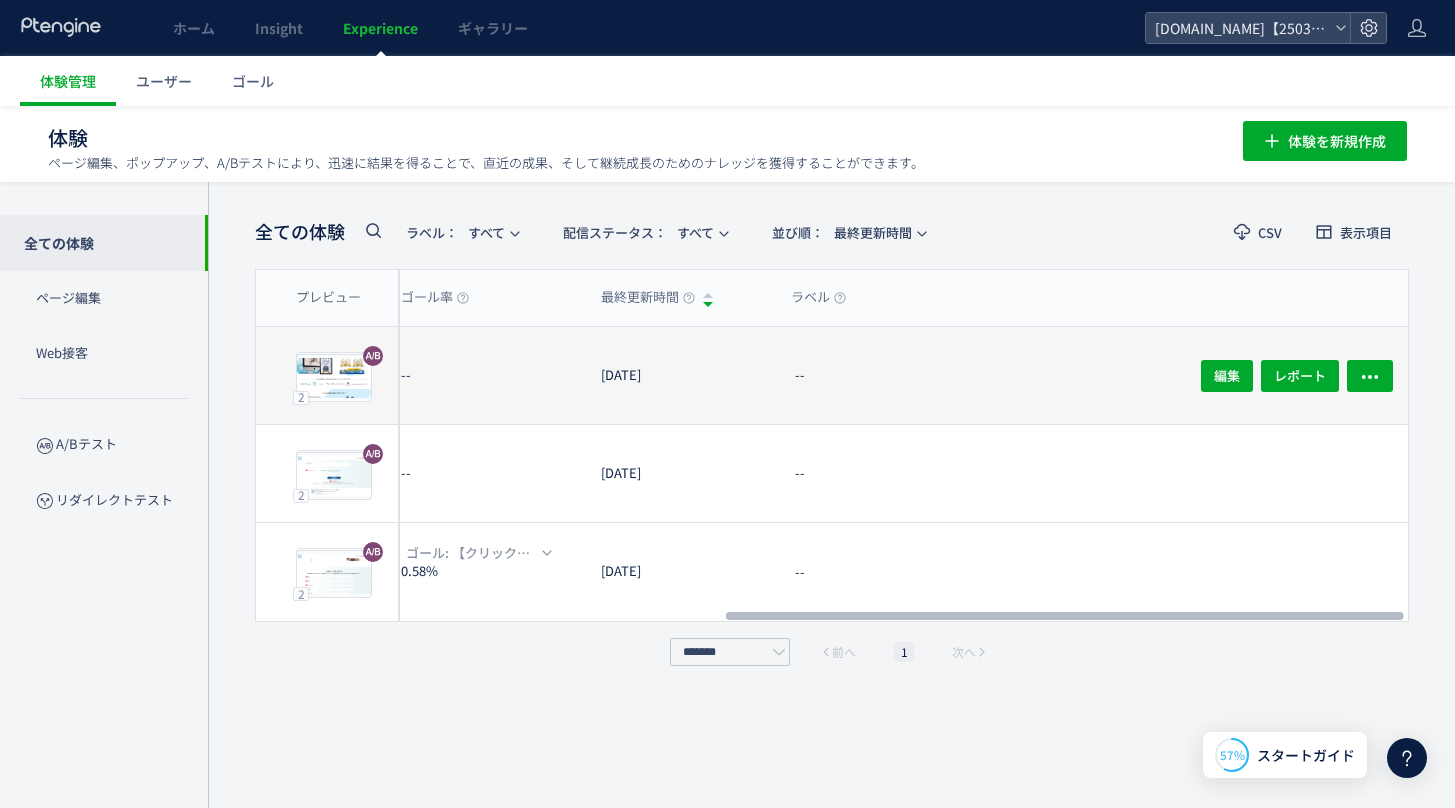 click on "[DATE]" 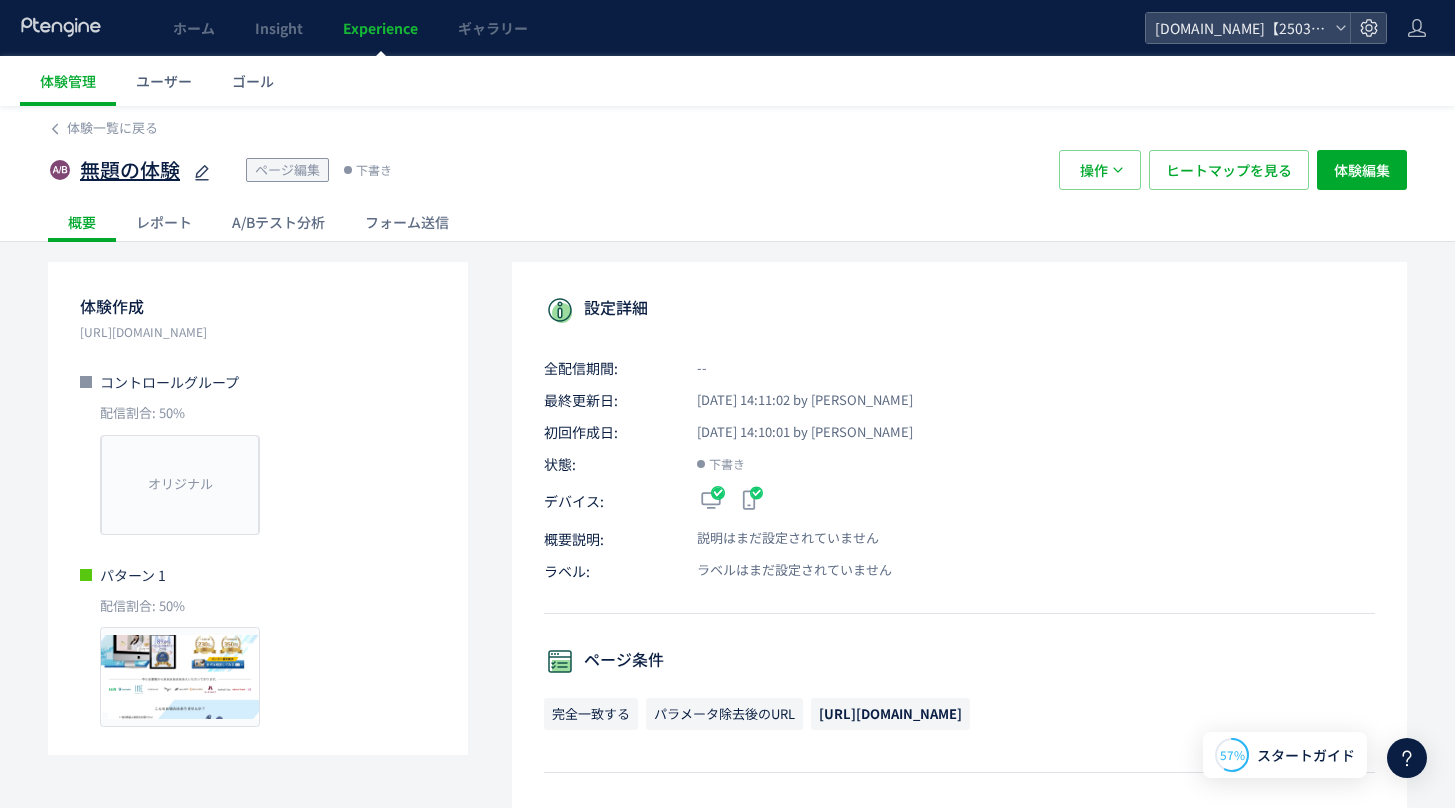 click 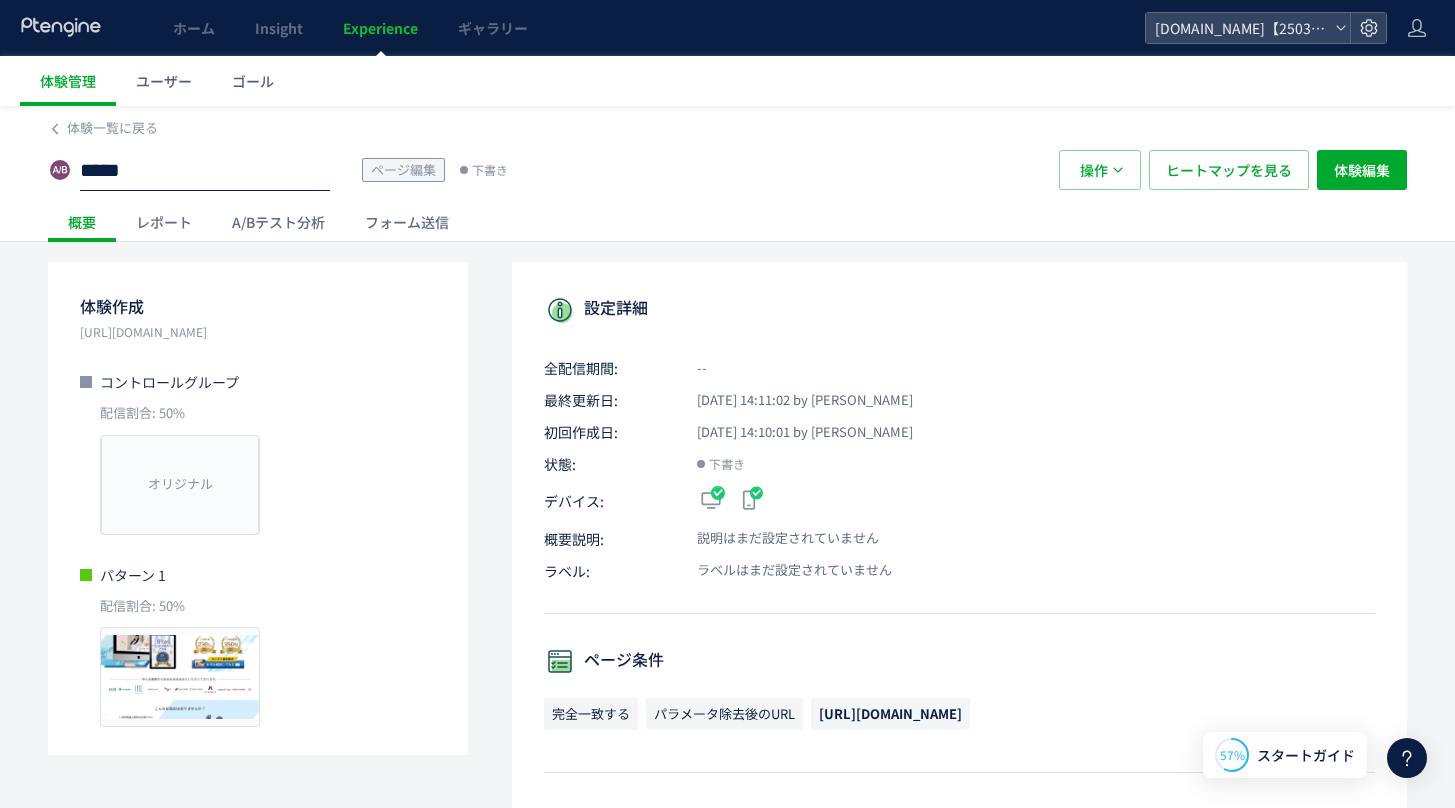 type 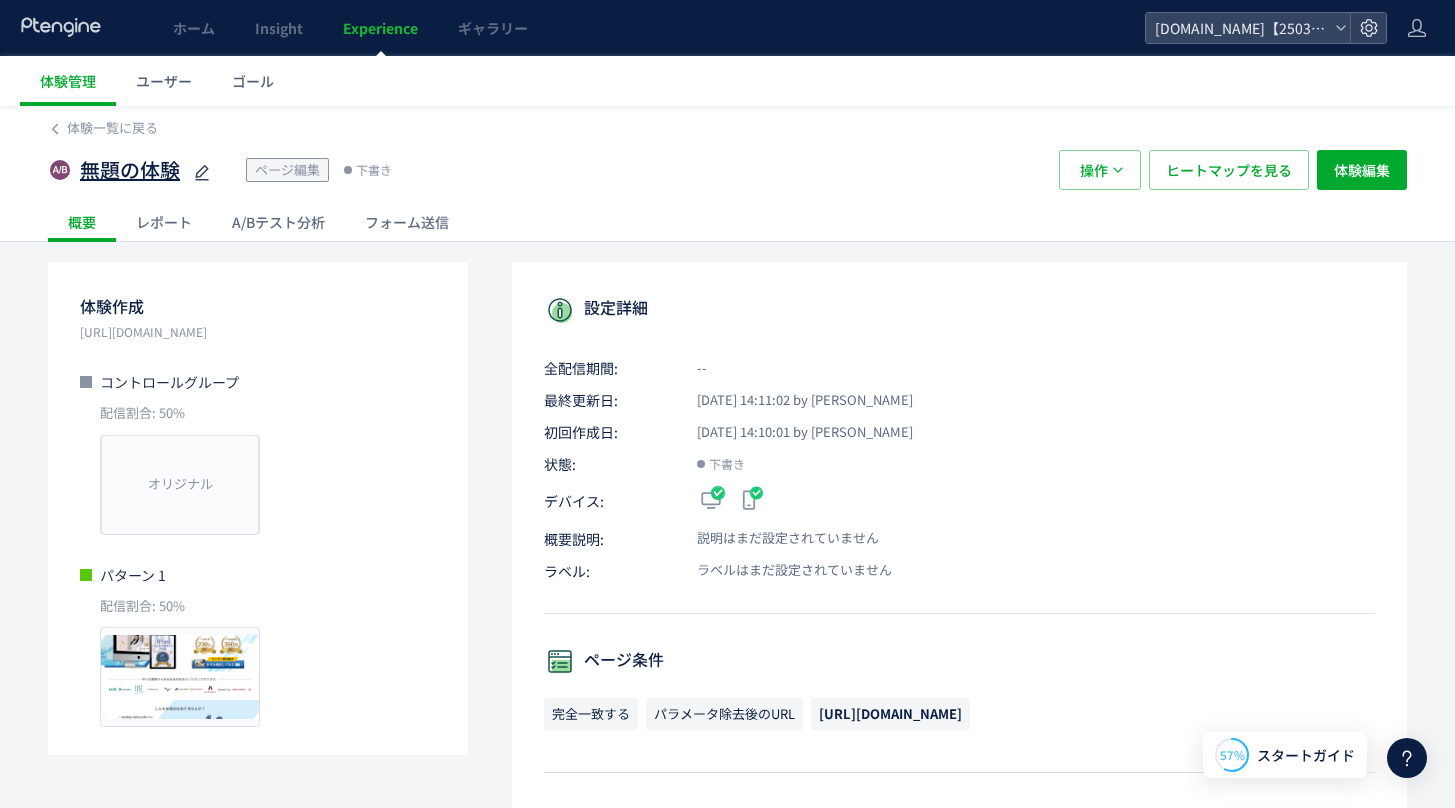 click 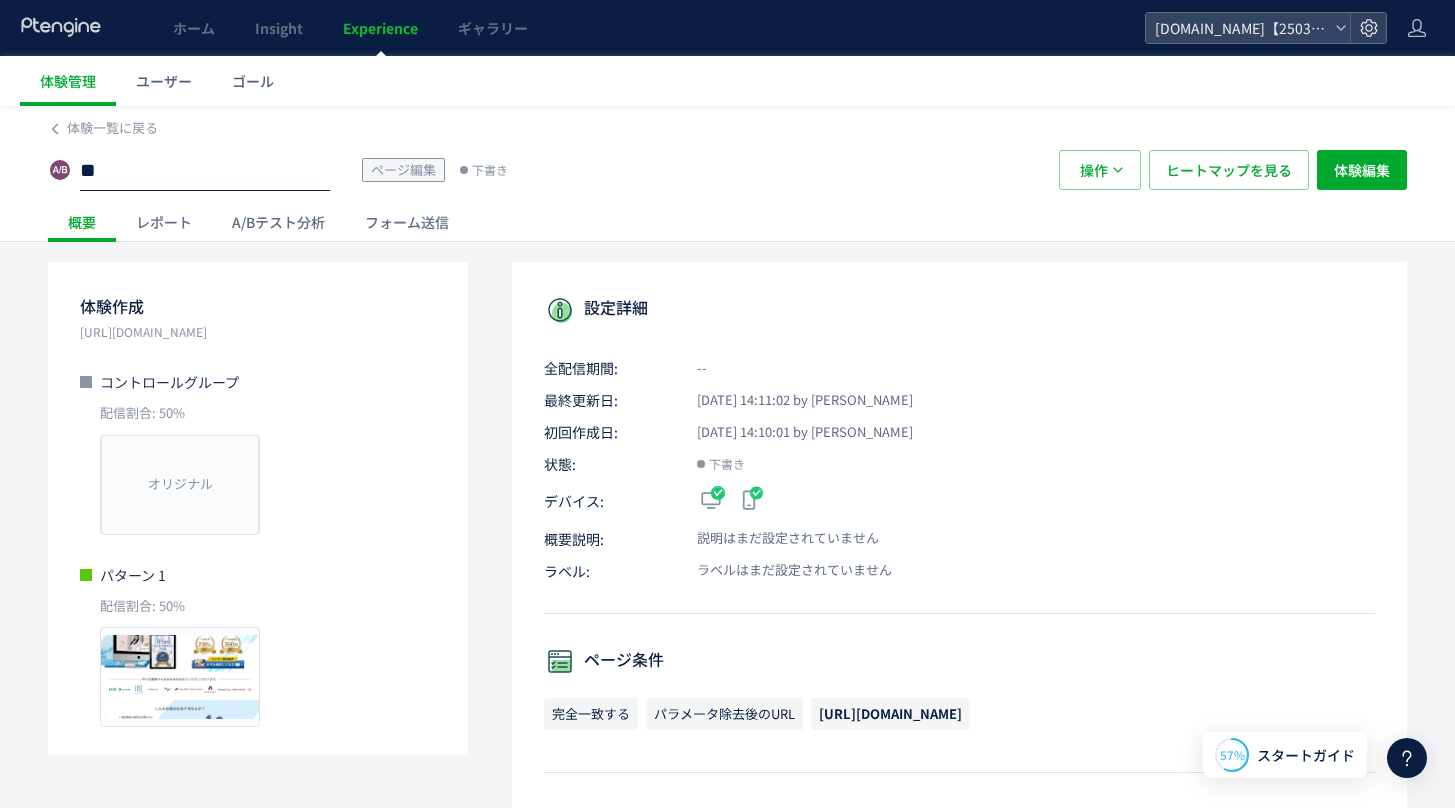 type on "*" 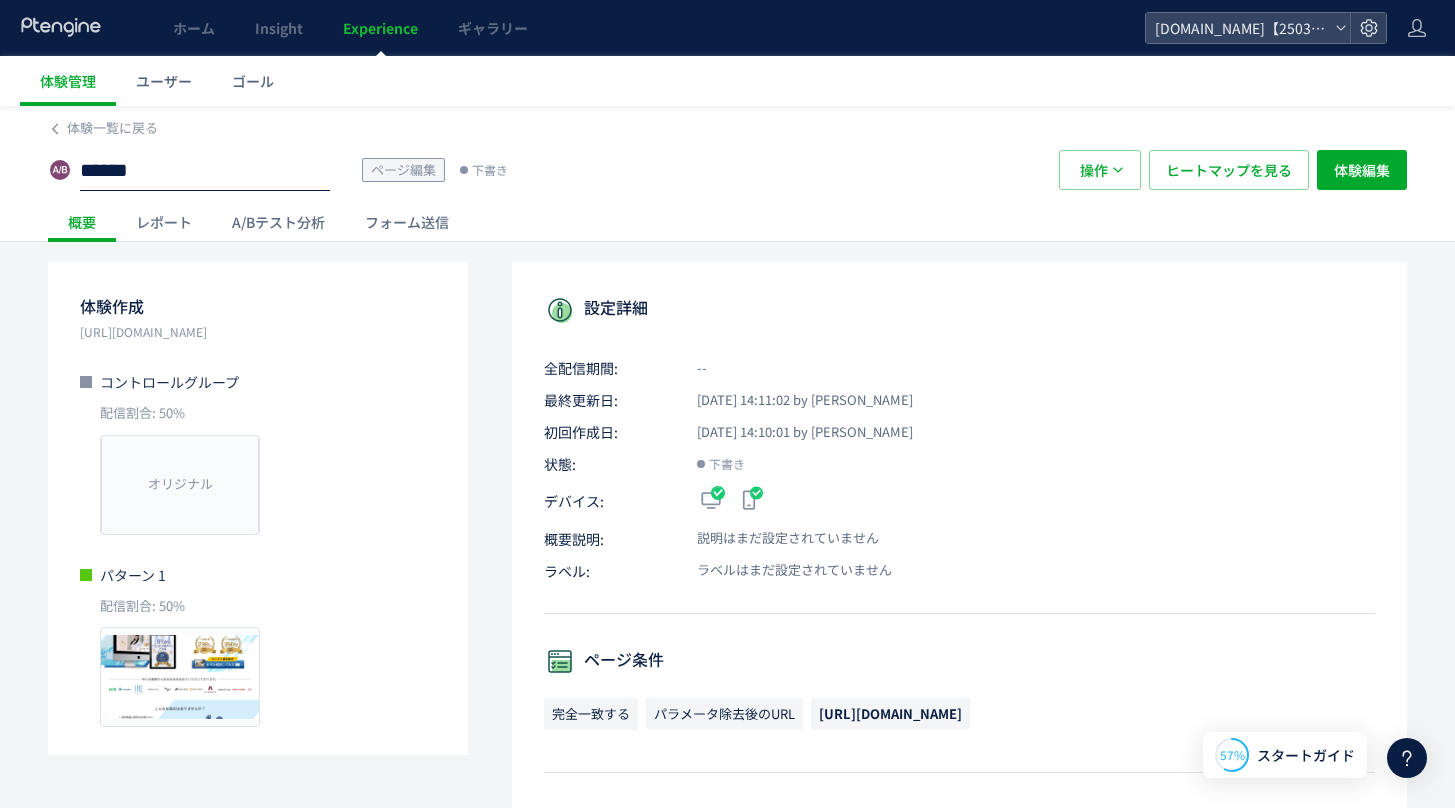 type on "******" 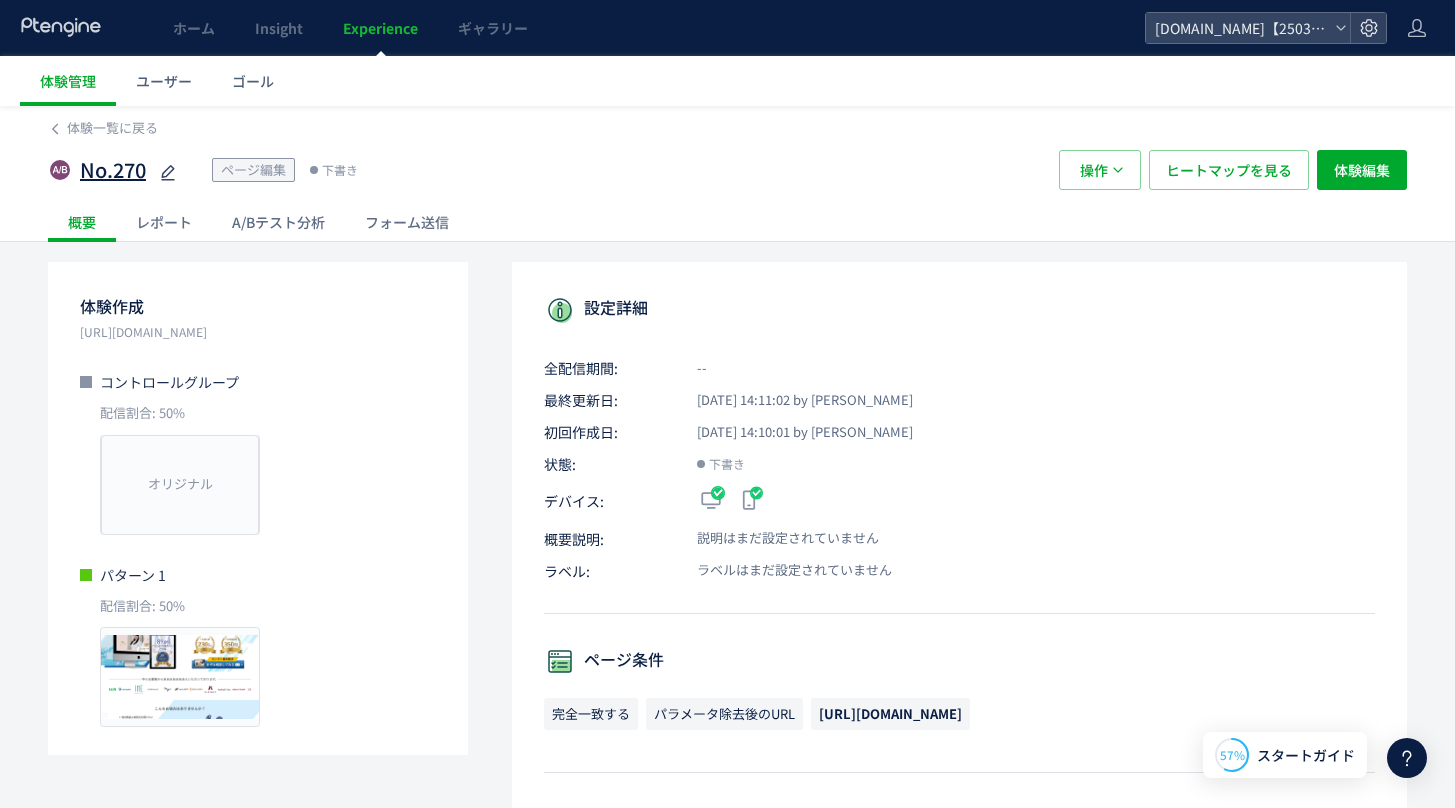 click 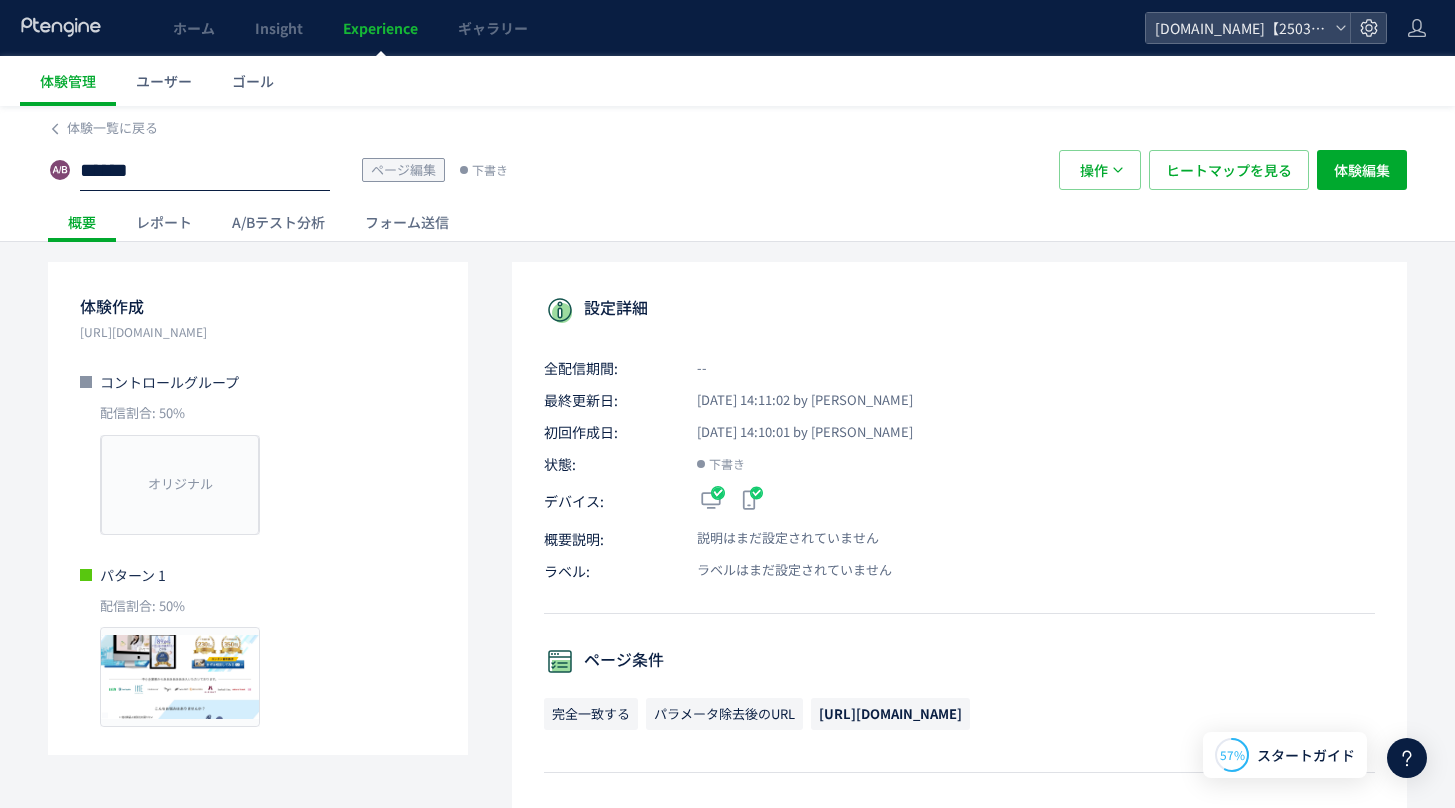 click on "******" 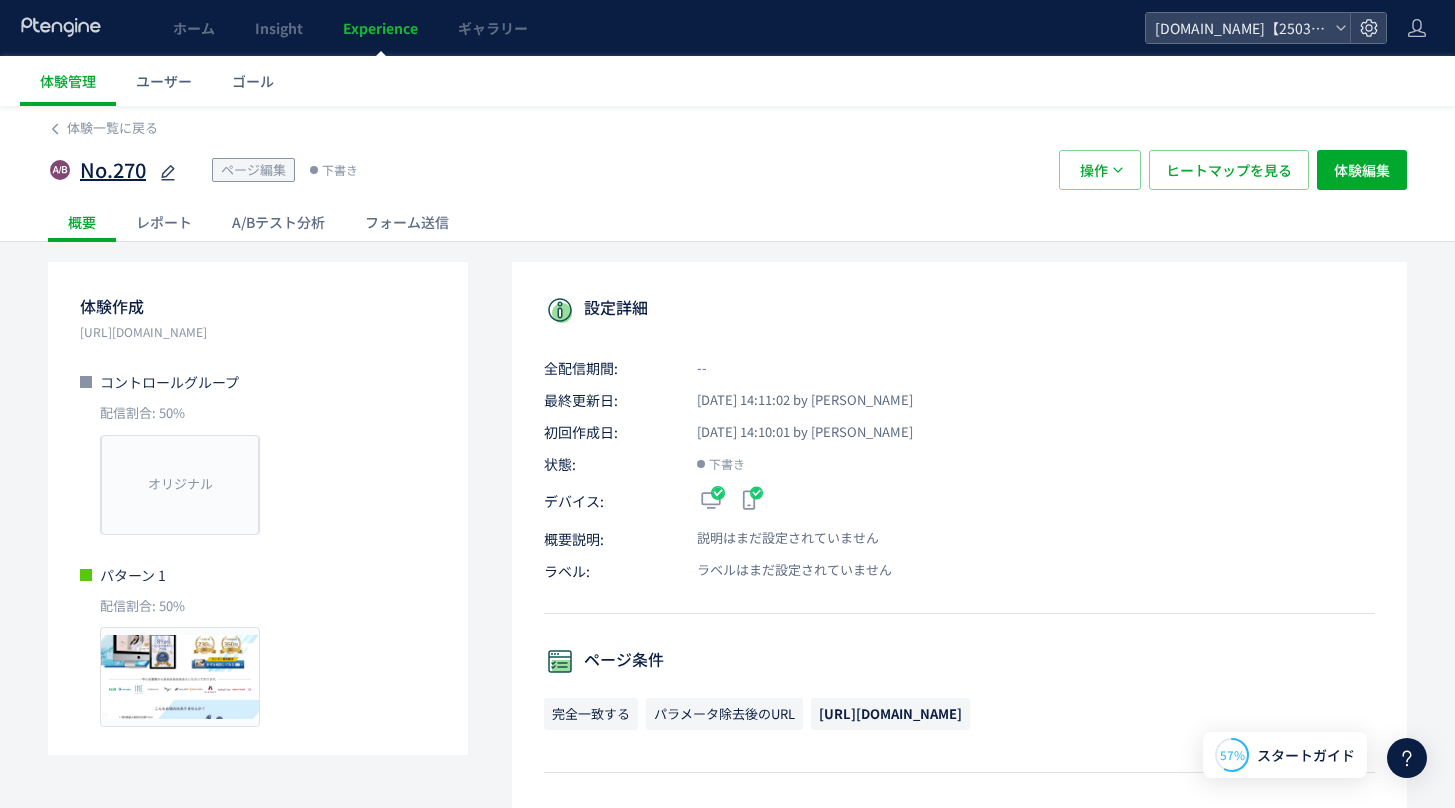 click at bounding box center (166, 170) 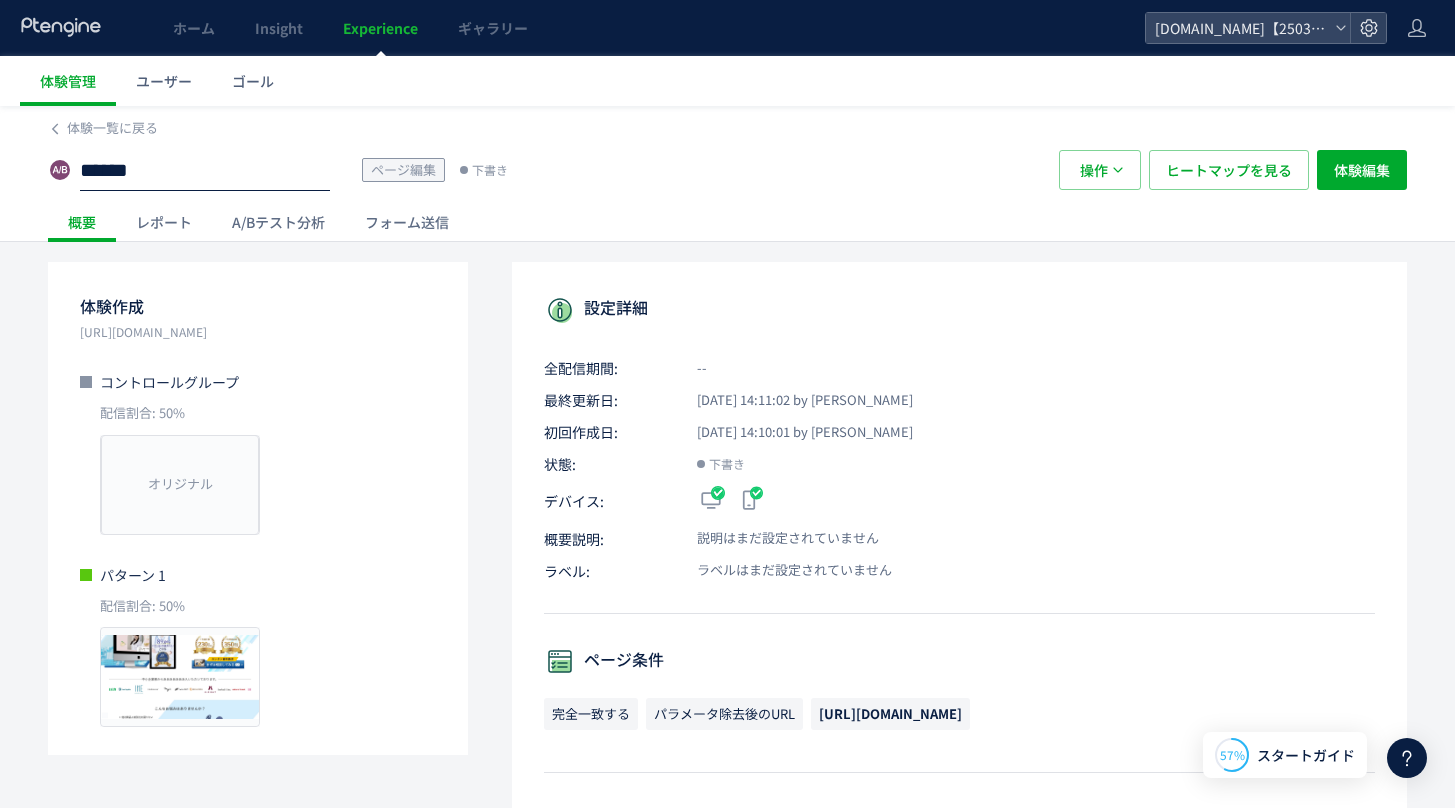 click on "******" 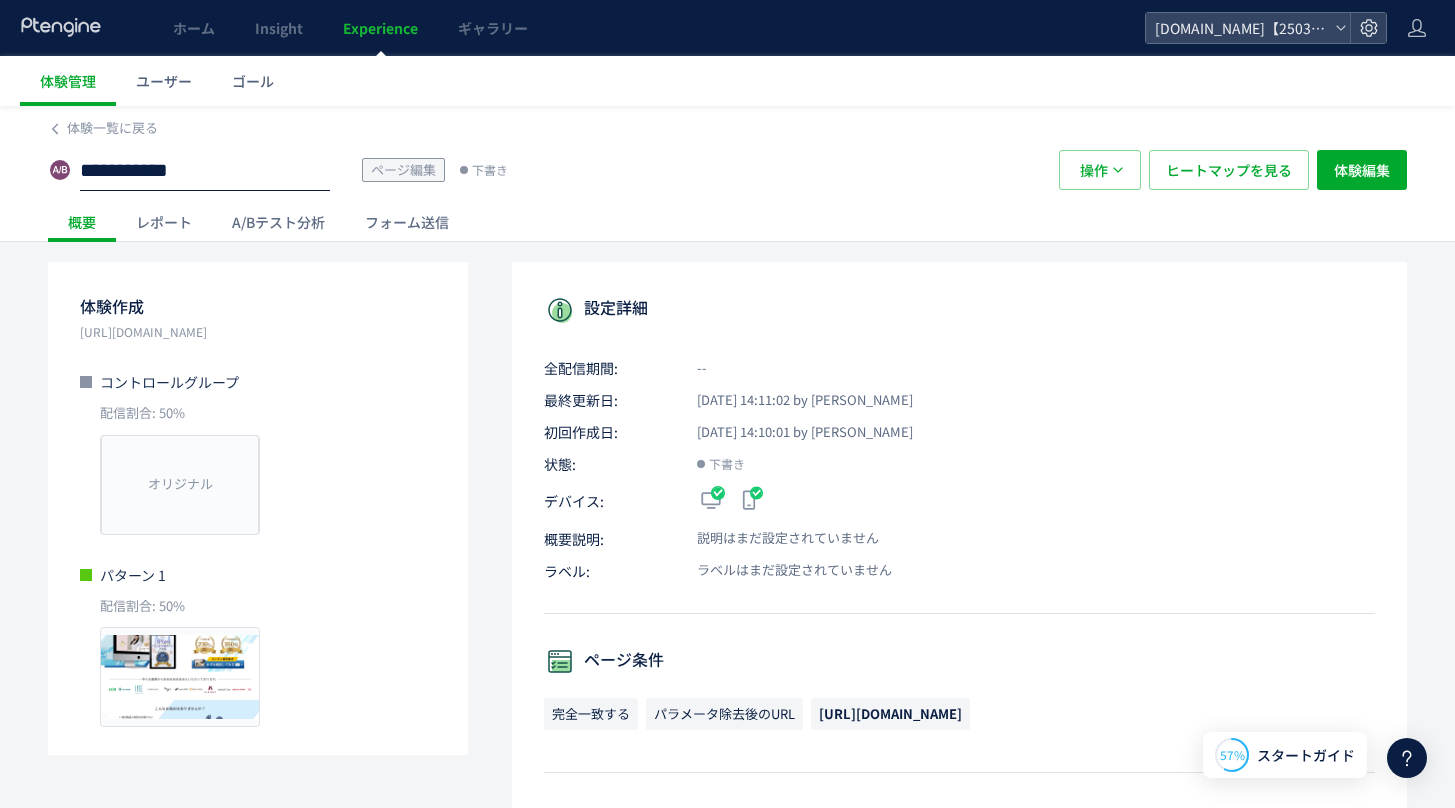 type on "*********" 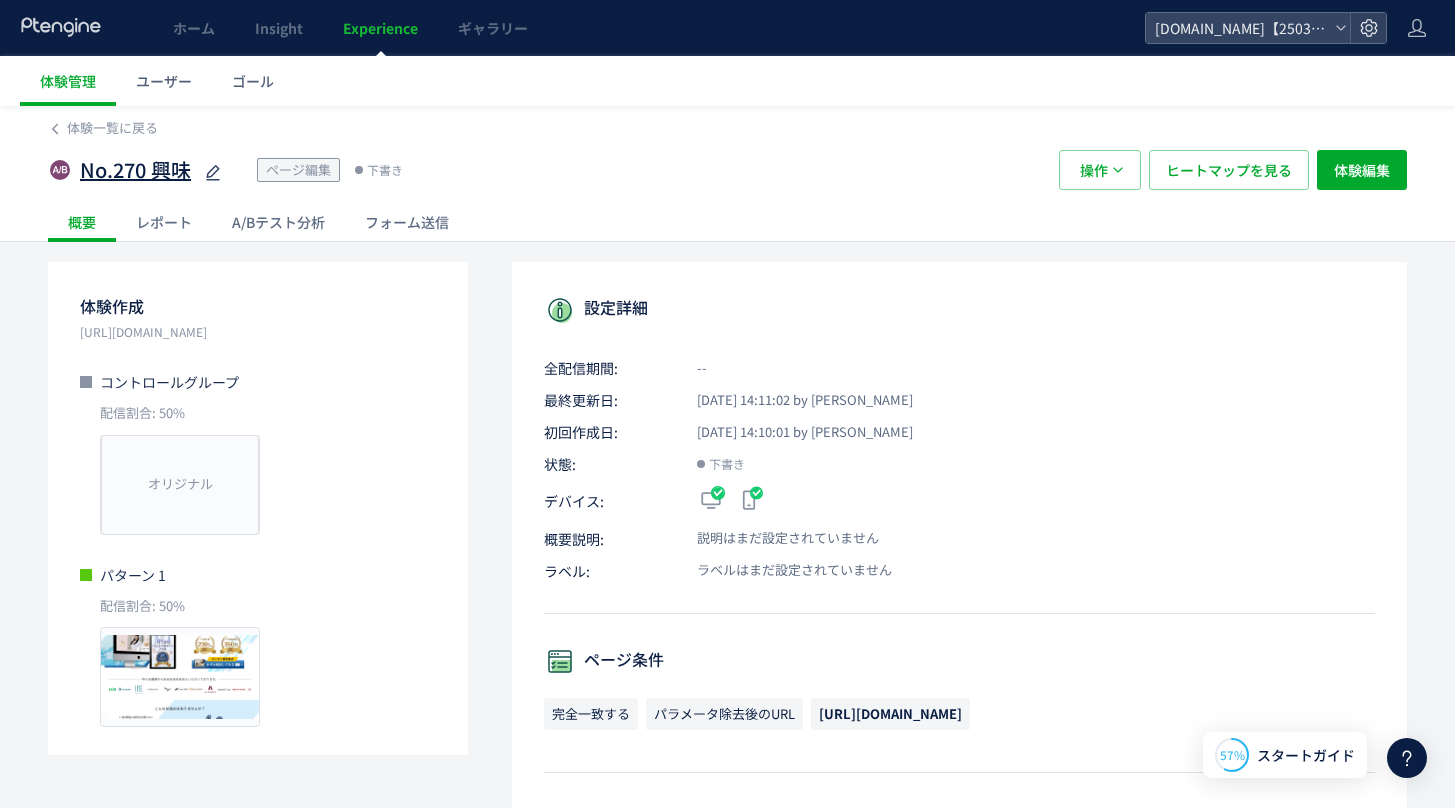 click 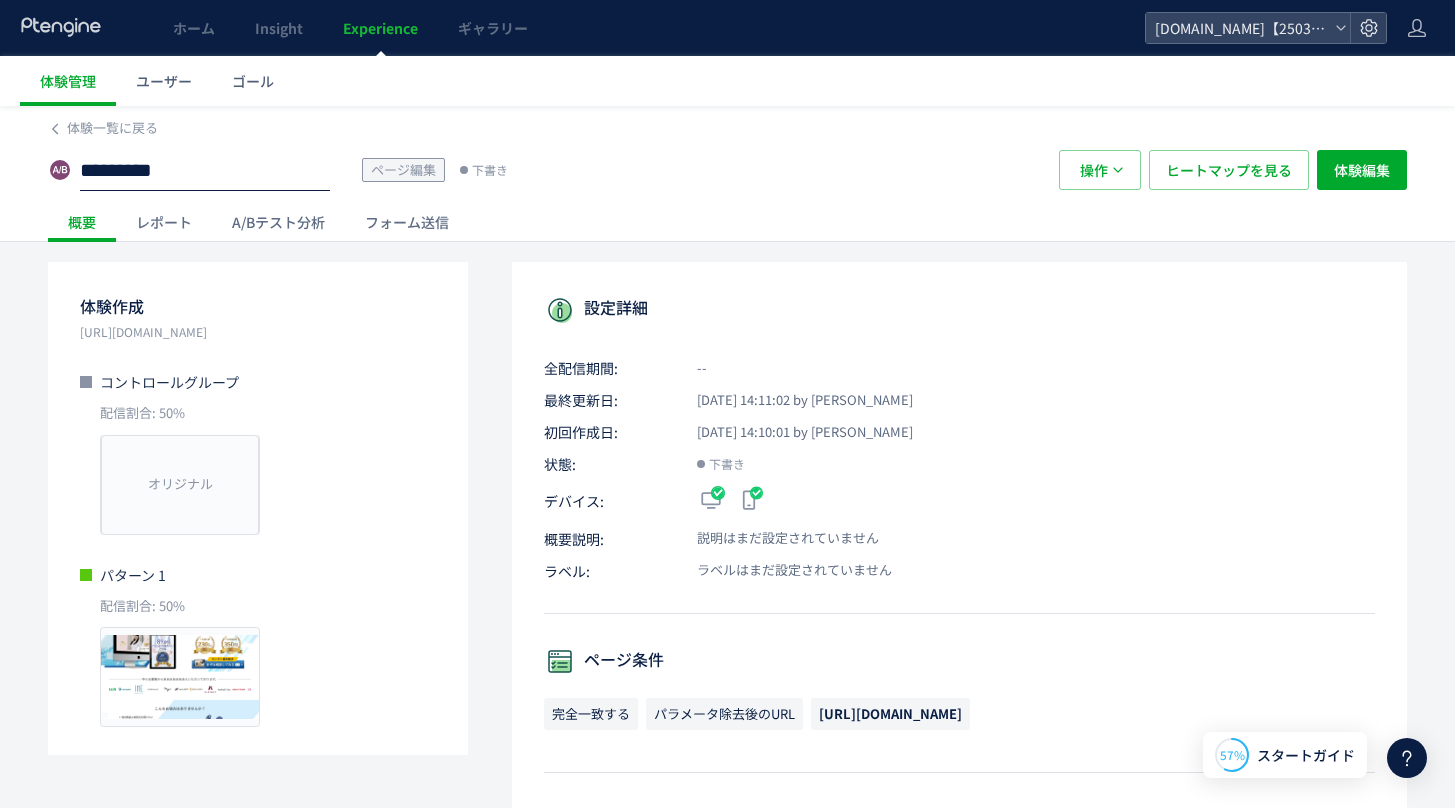 click on "*********" 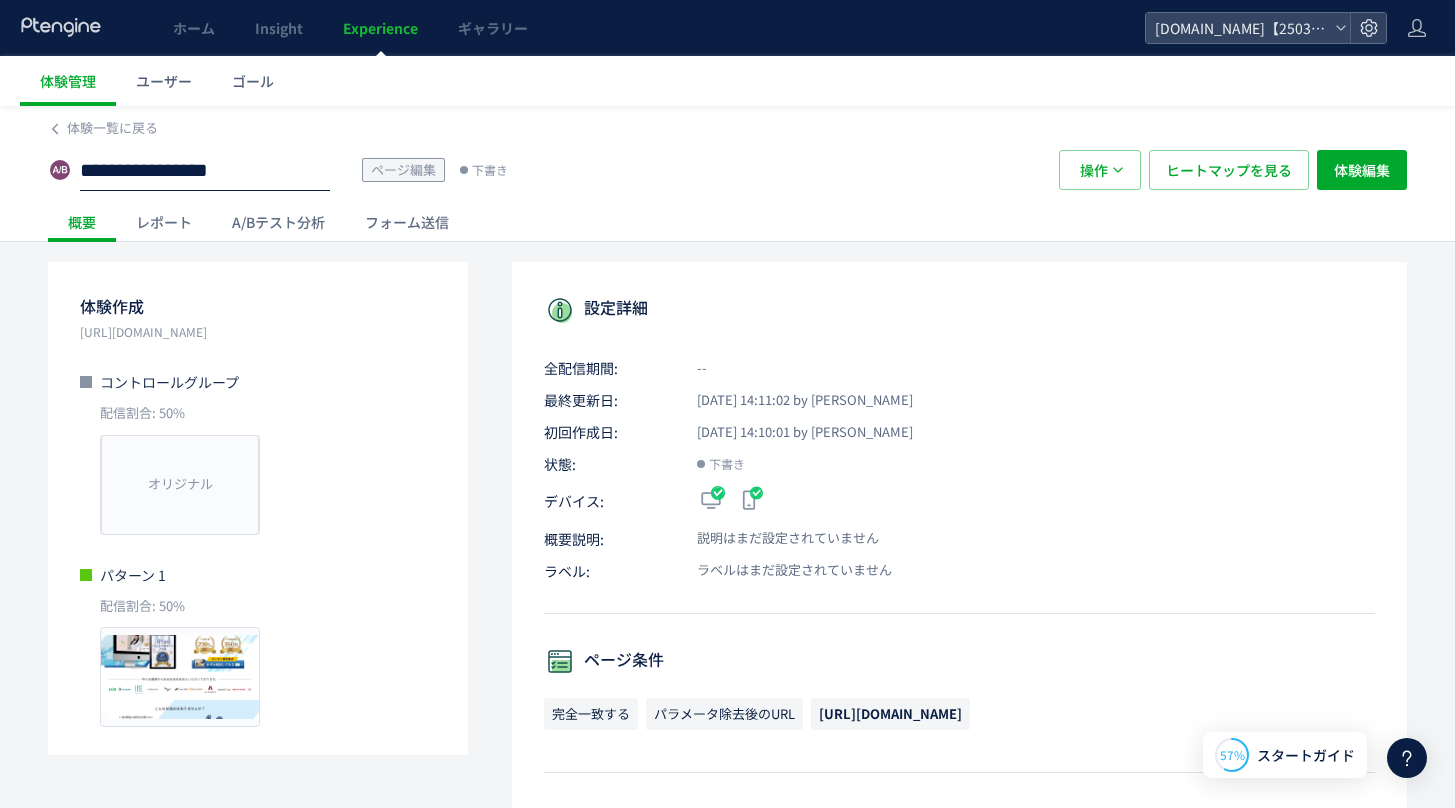 scroll, scrollTop: 0, scrollLeft: 1, axis: horizontal 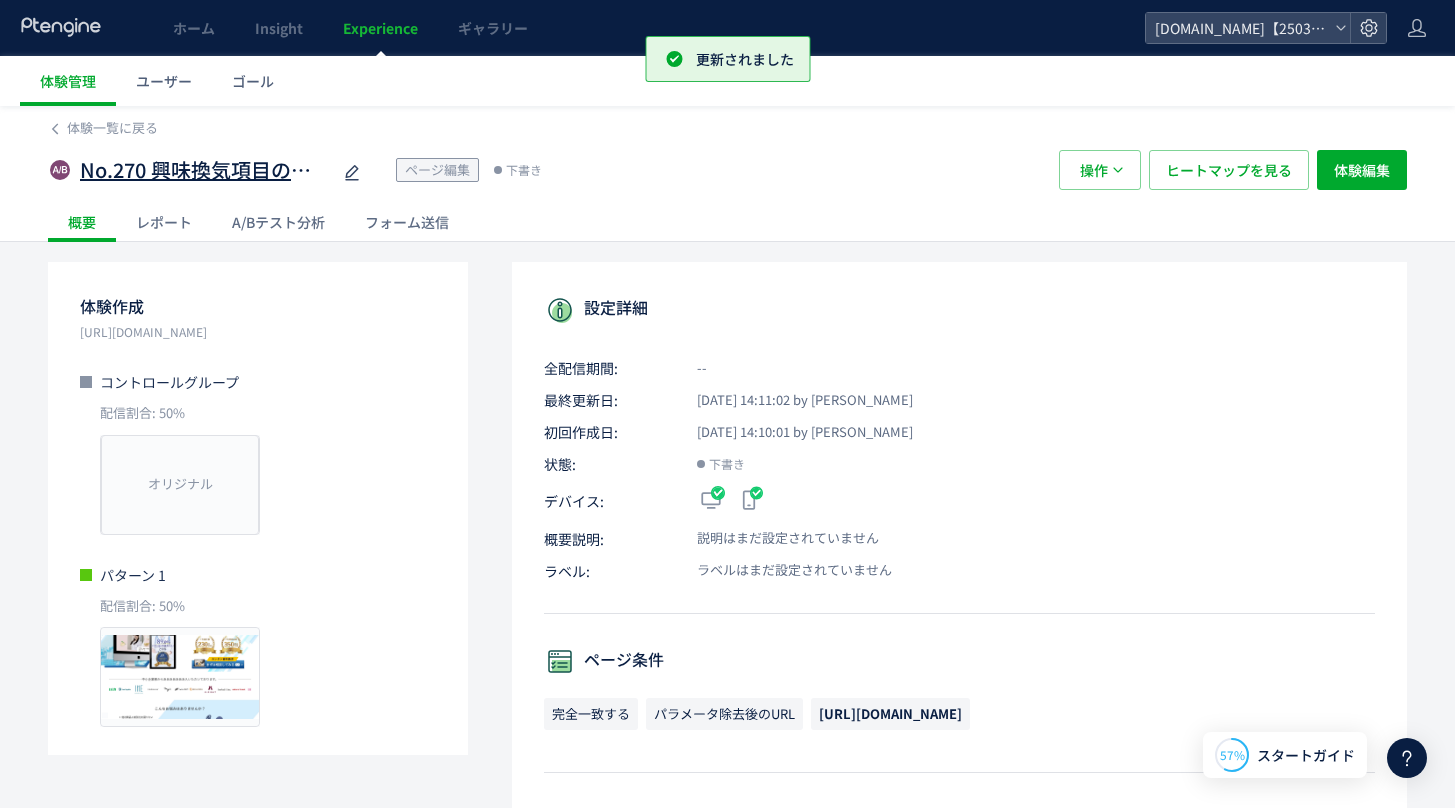 click 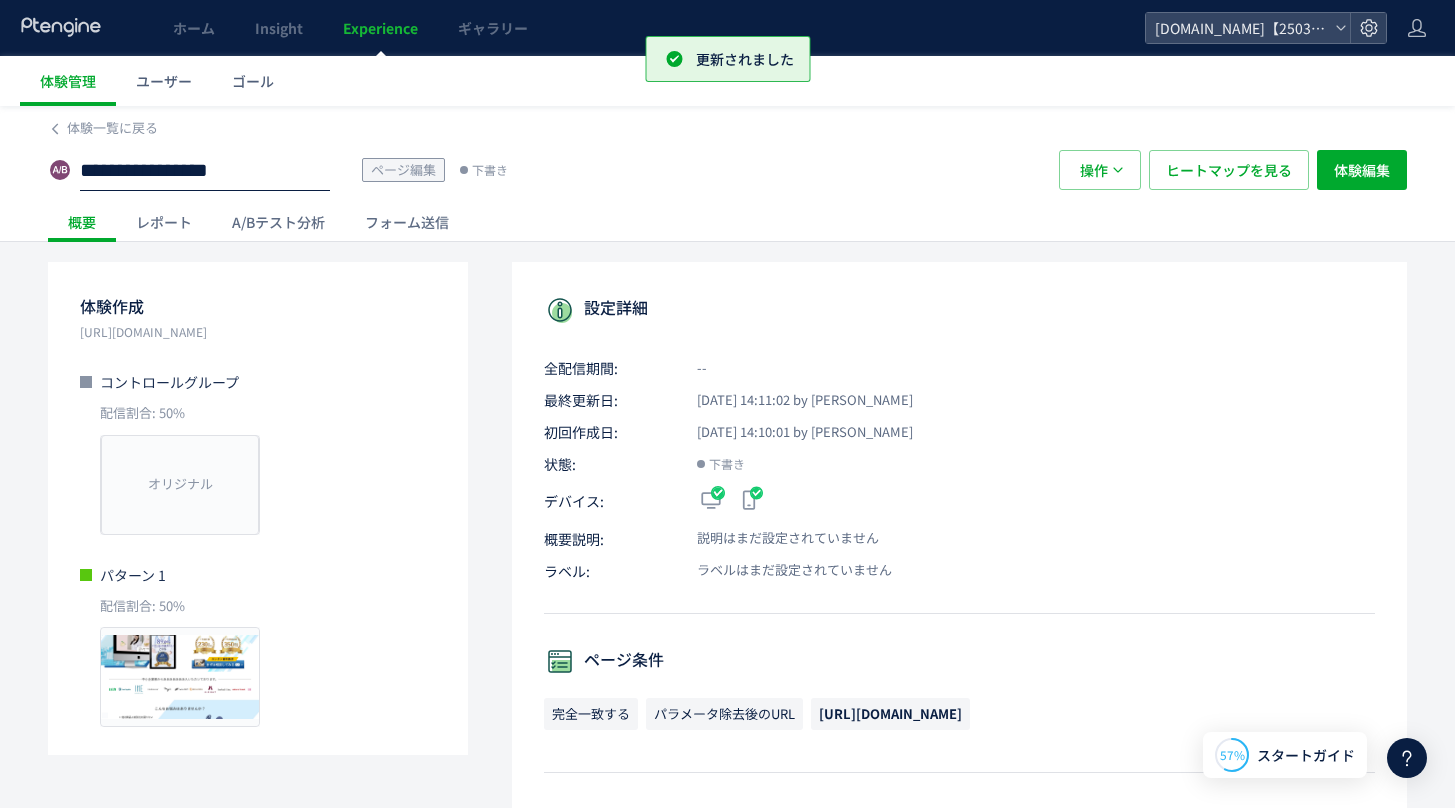 click on "**********" 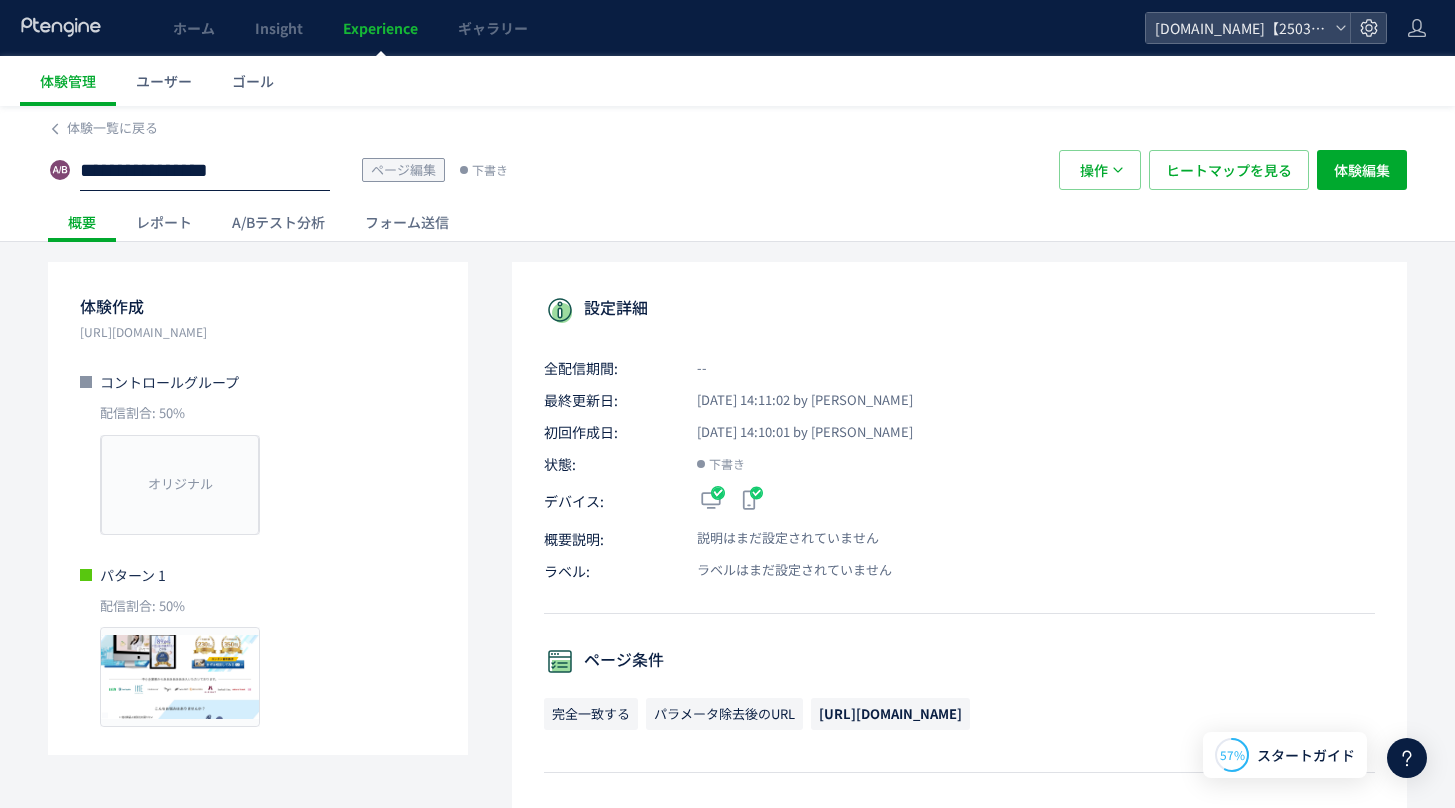 type on "**********" 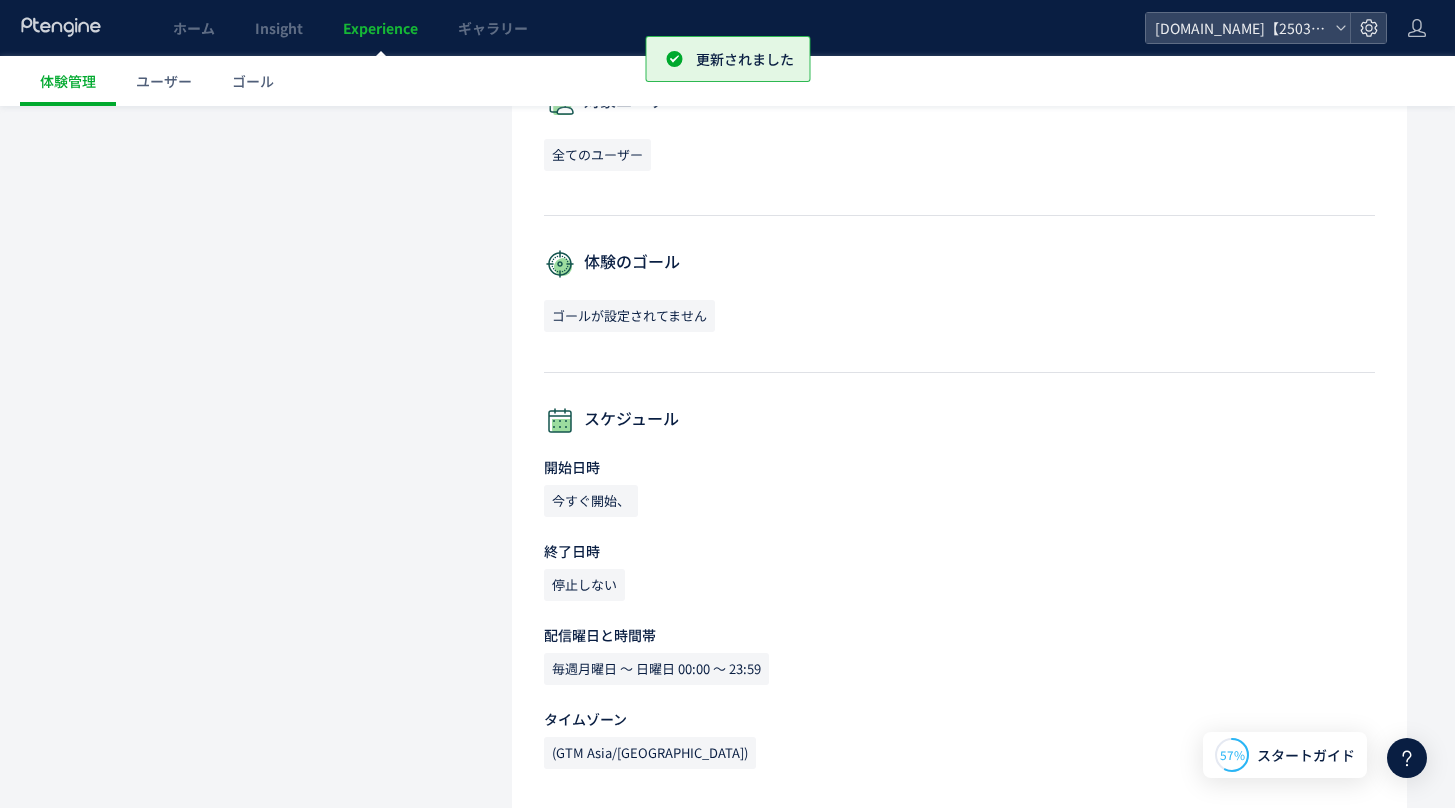 scroll, scrollTop: 0, scrollLeft: 0, axis: both 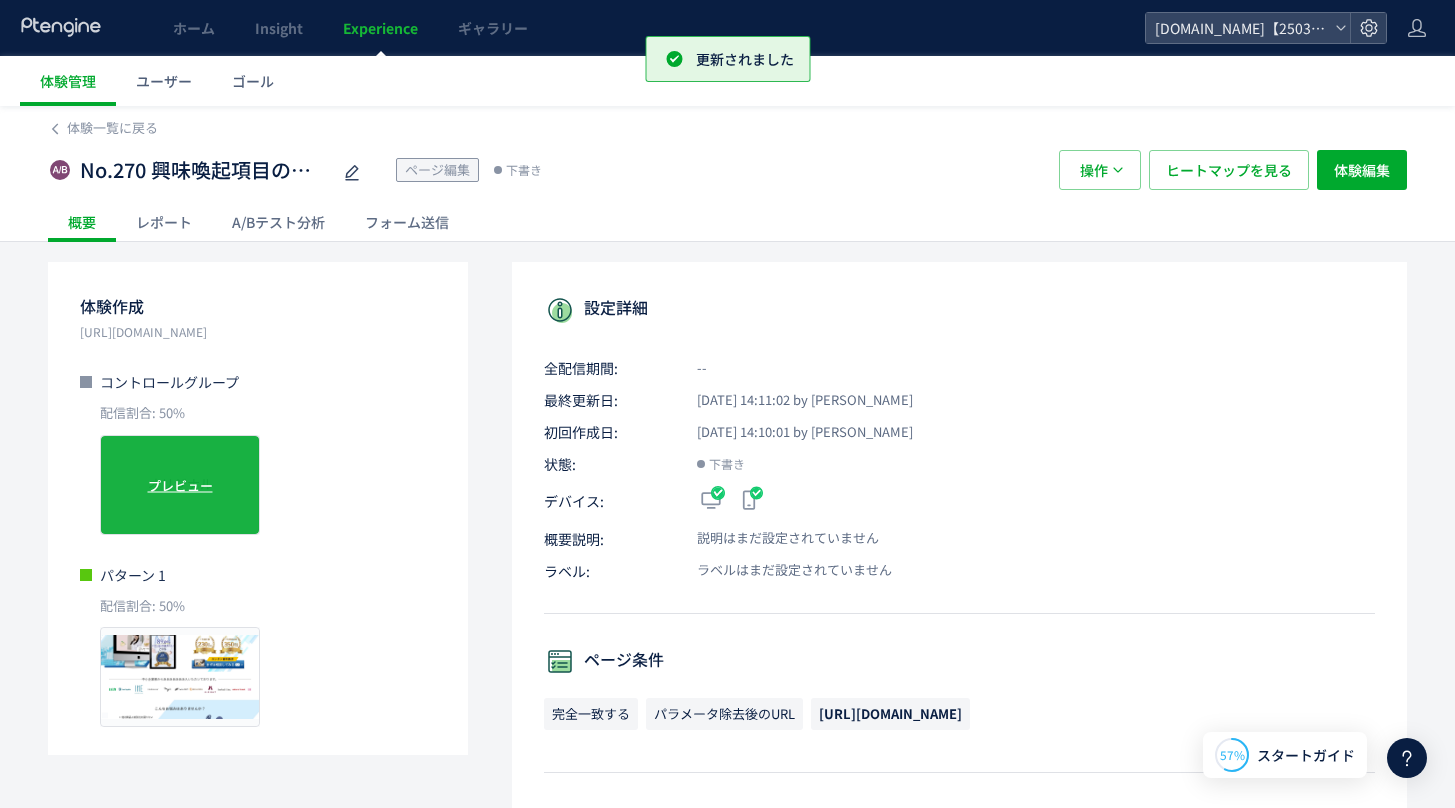 click on "オリジナル プレビュー" at bounding box center [180, 485] 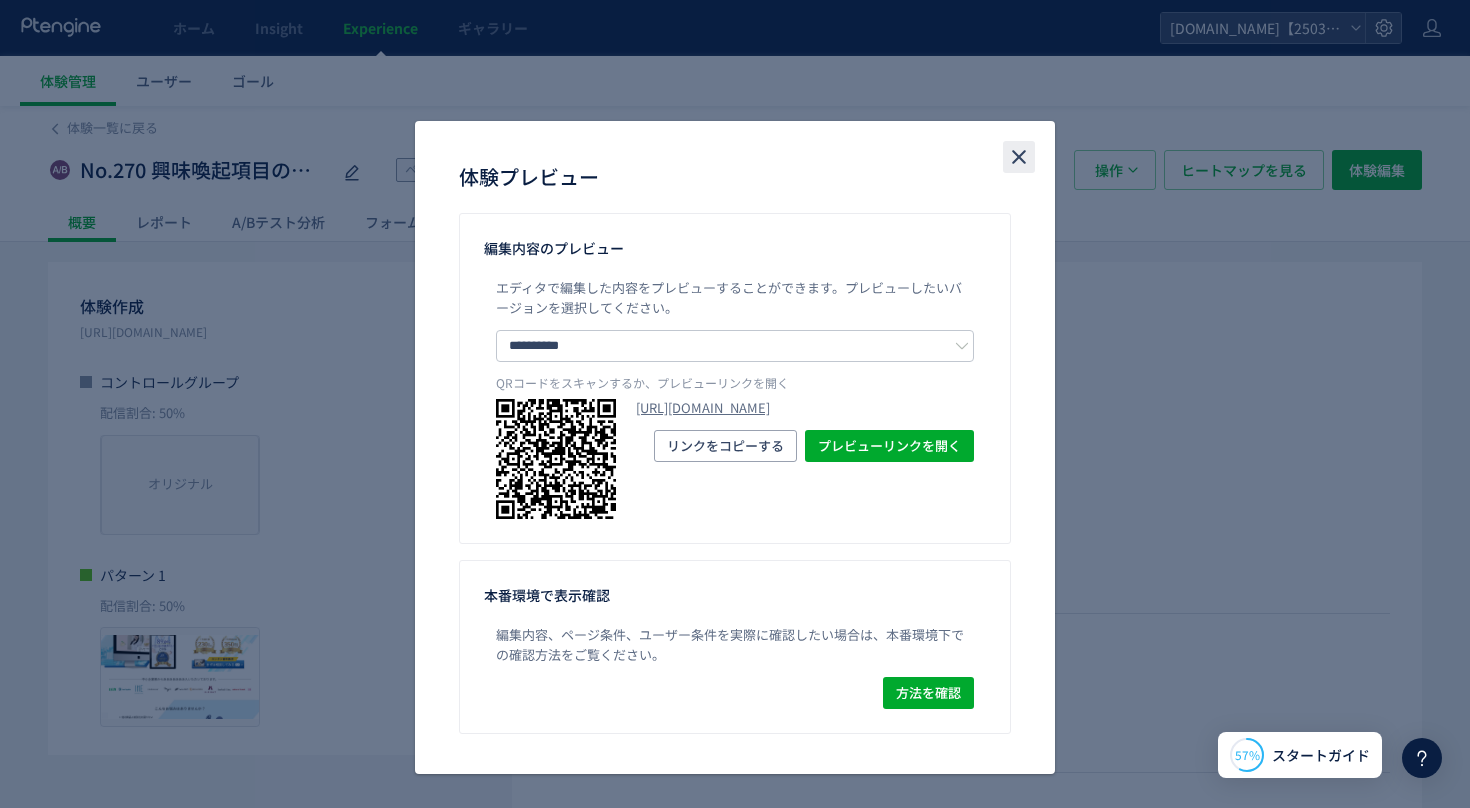 click 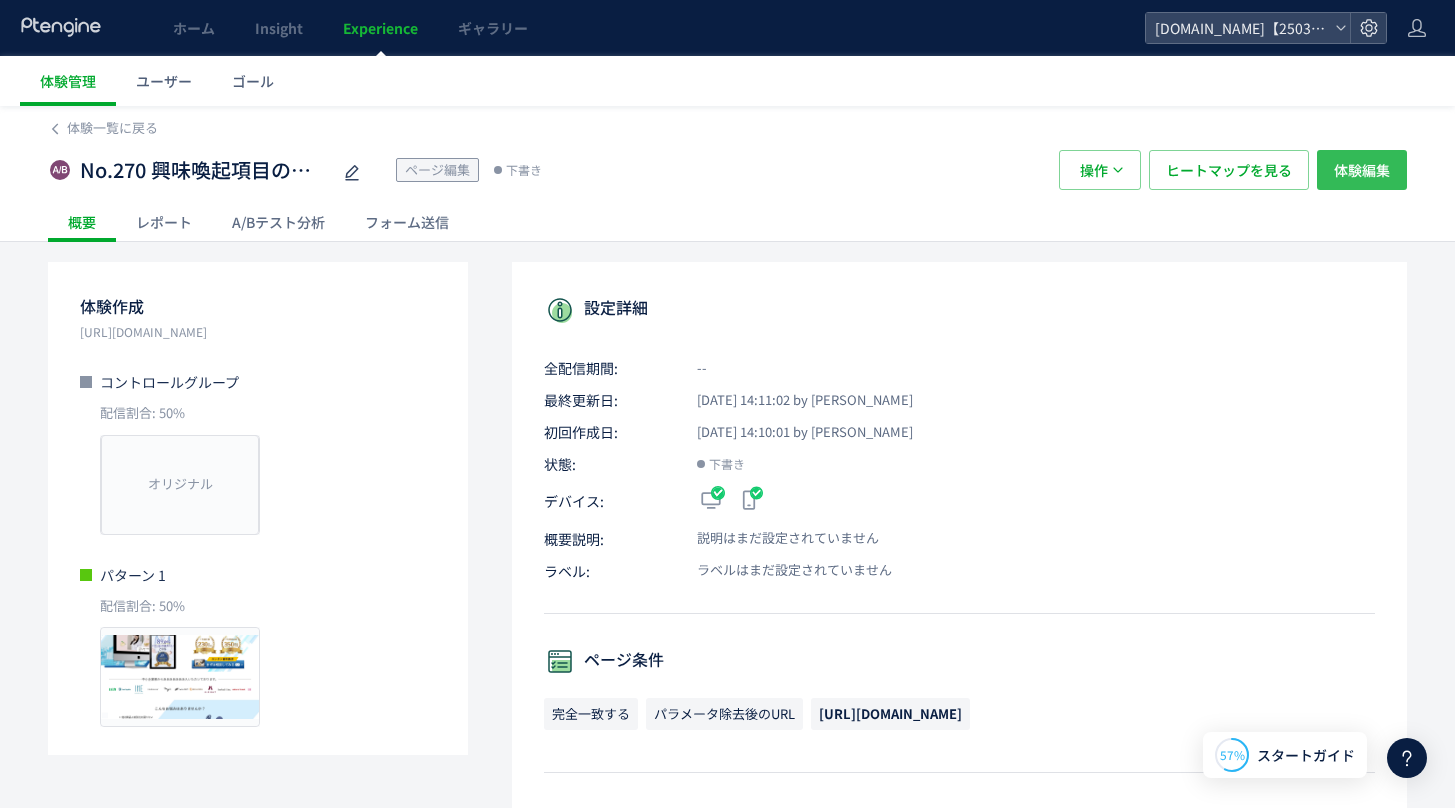 click on "体験編集" at bounding box center [1362, 170] 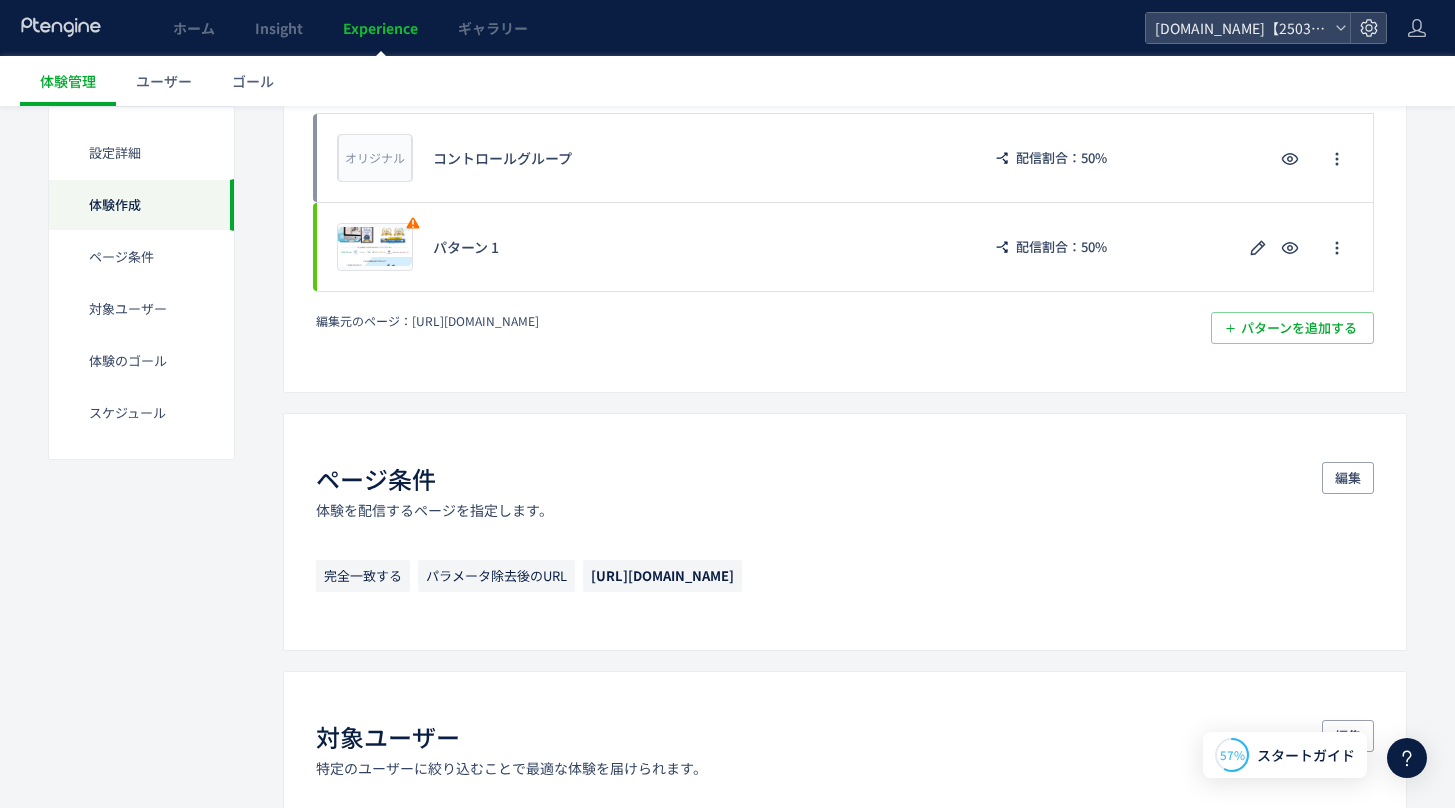 scroll, scrollTop: 452, scrollLeft: 0, axis: vertical 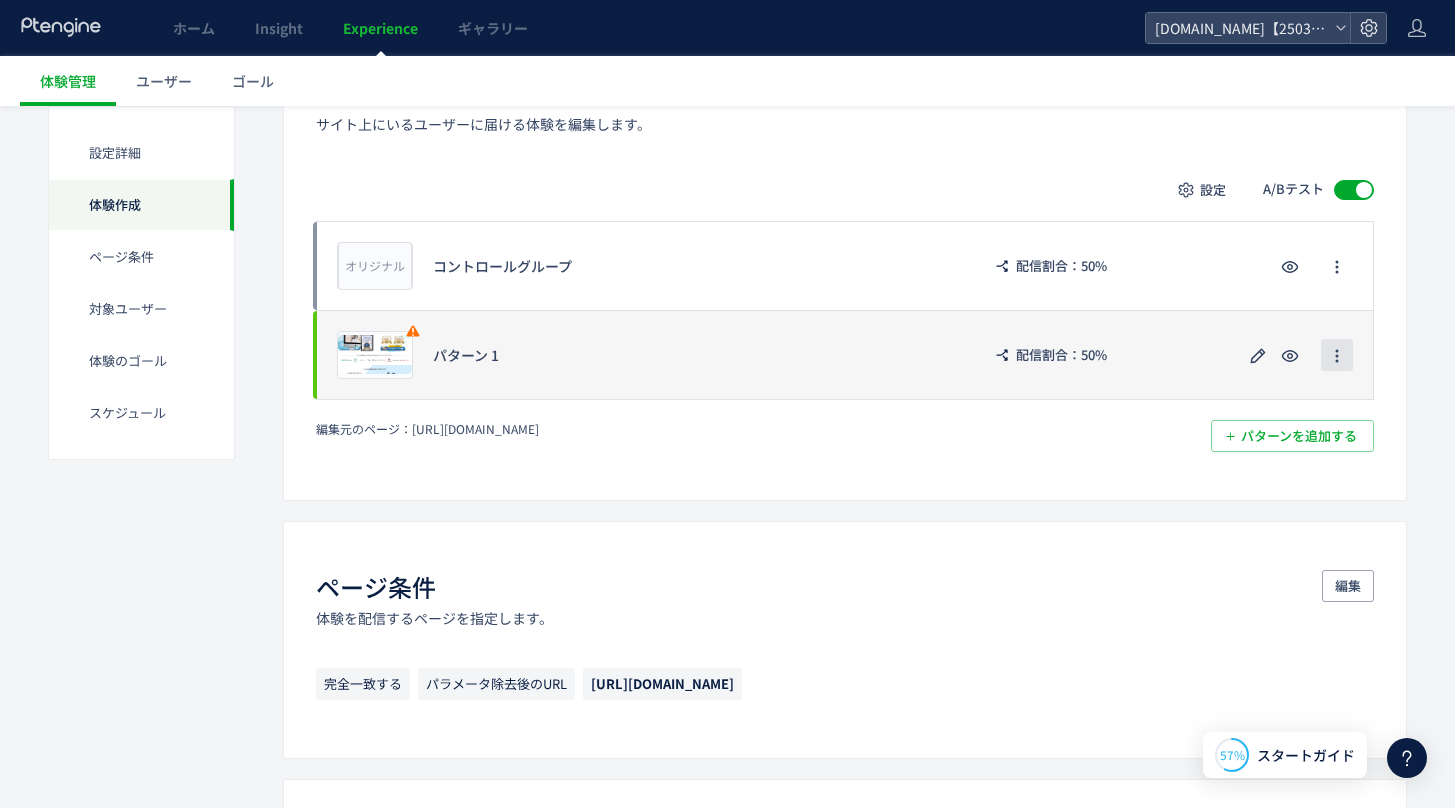 click 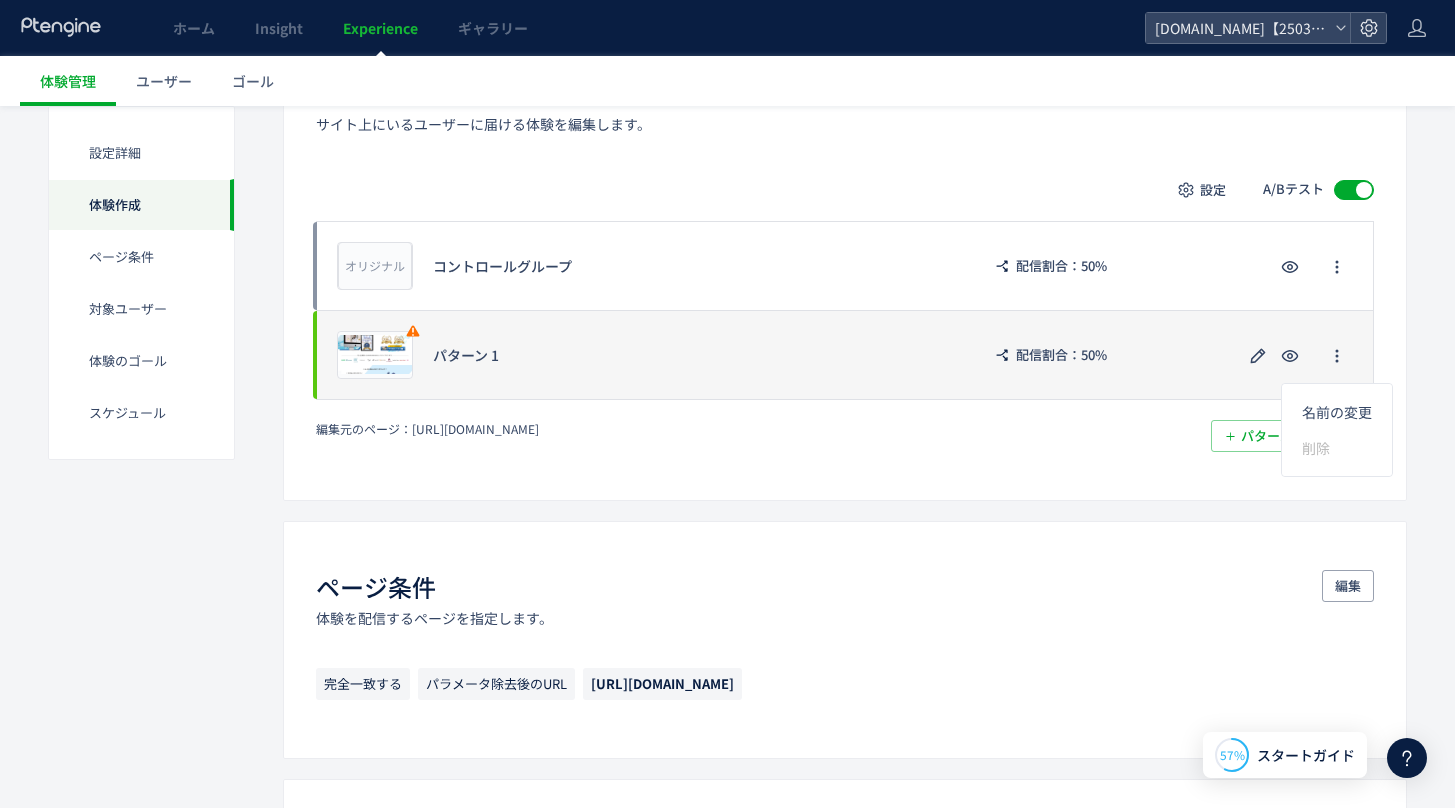 click on "プレビュー パターン 1 配信割合：50%" 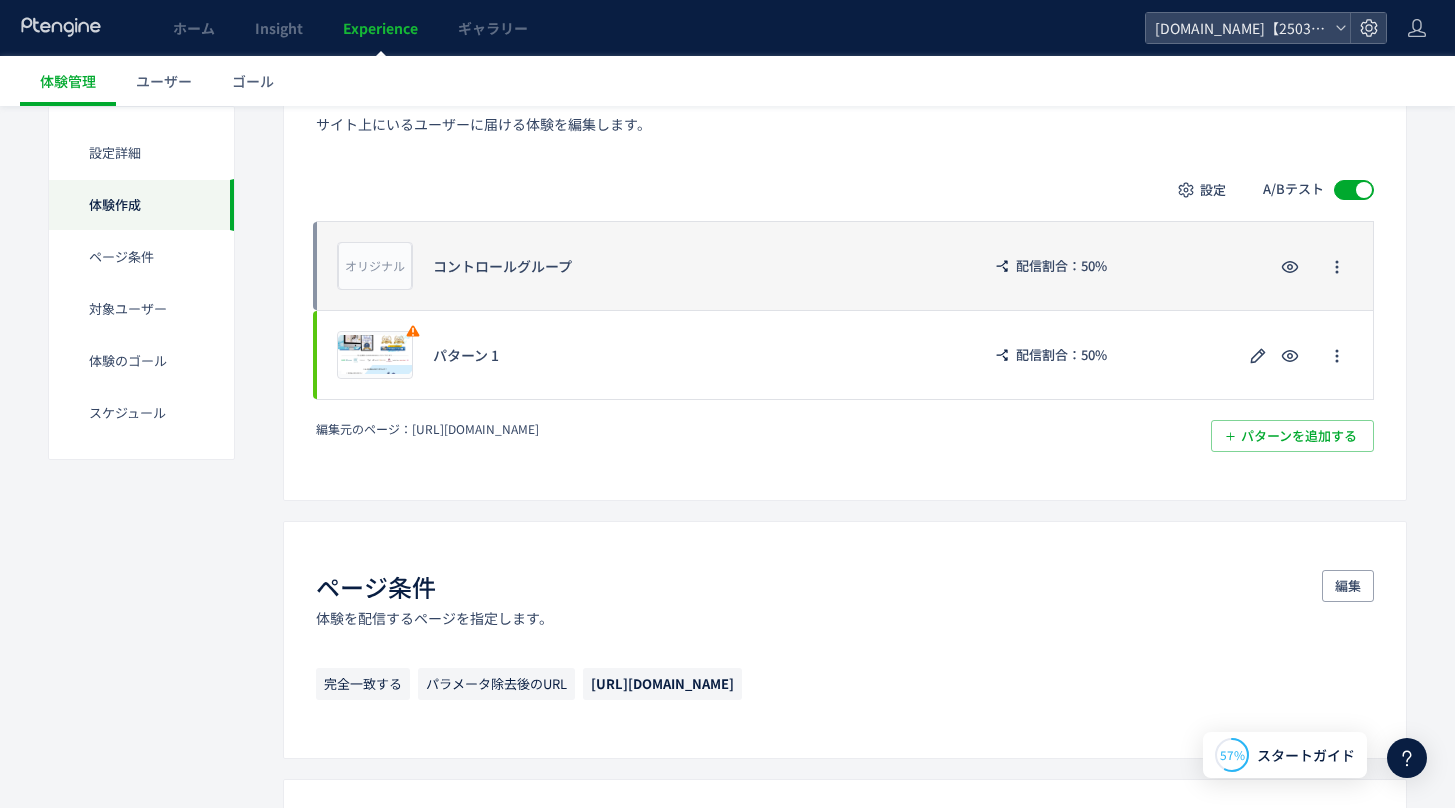 click on "オリジナル プレビュー コントロールグループ 配信割合：50%" 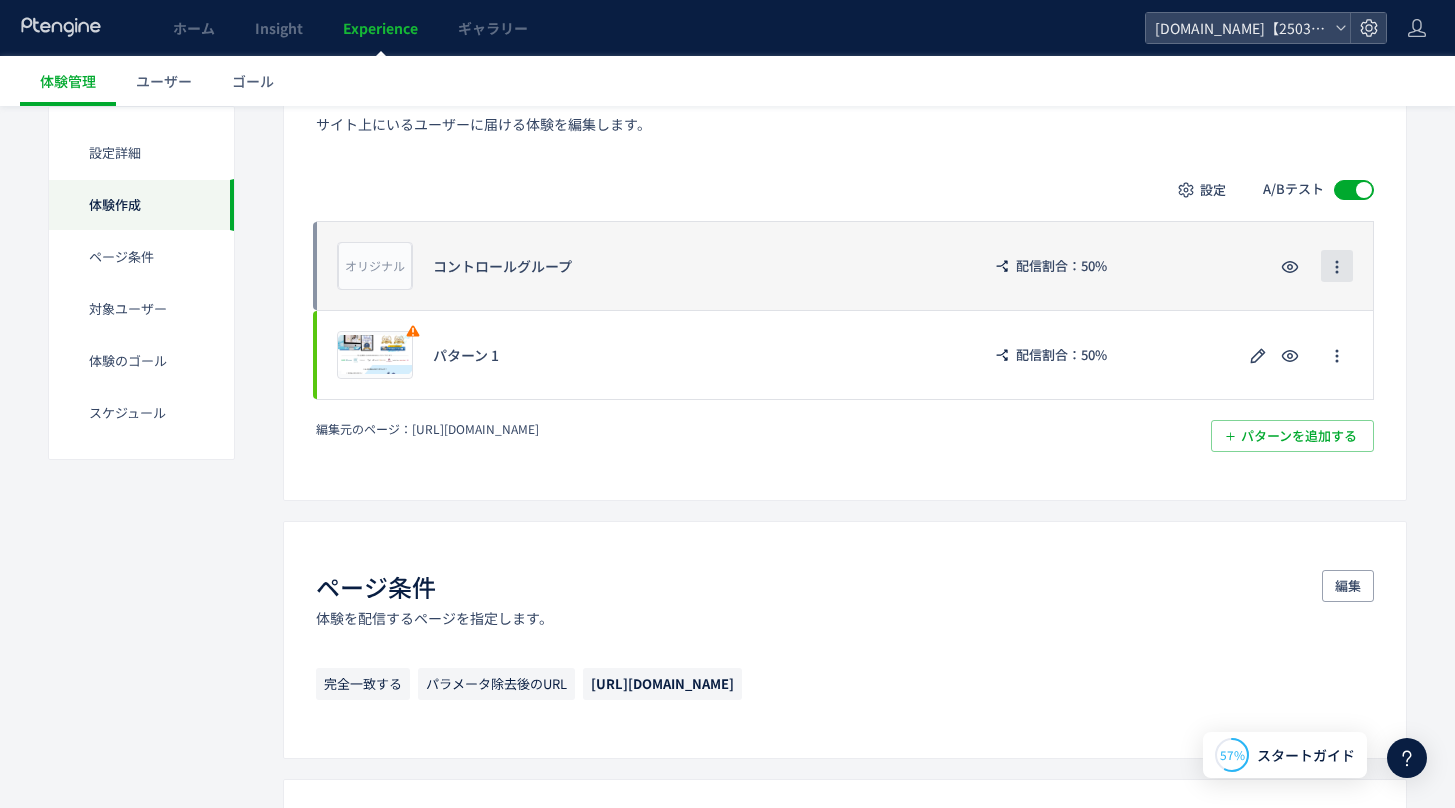 click at bounding box center (1337, 266) 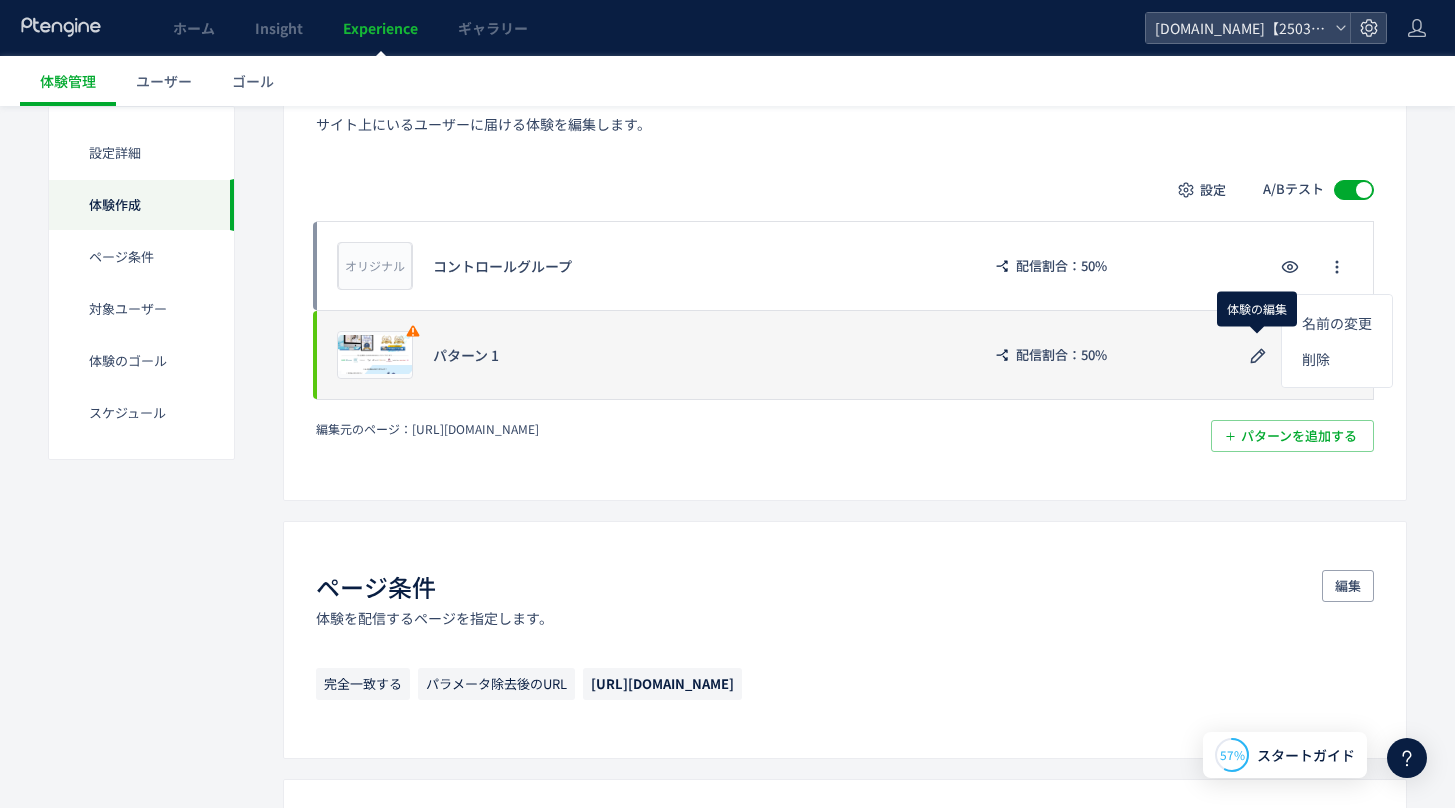 click on "プレビュー パターン 1 配信割合：50%" 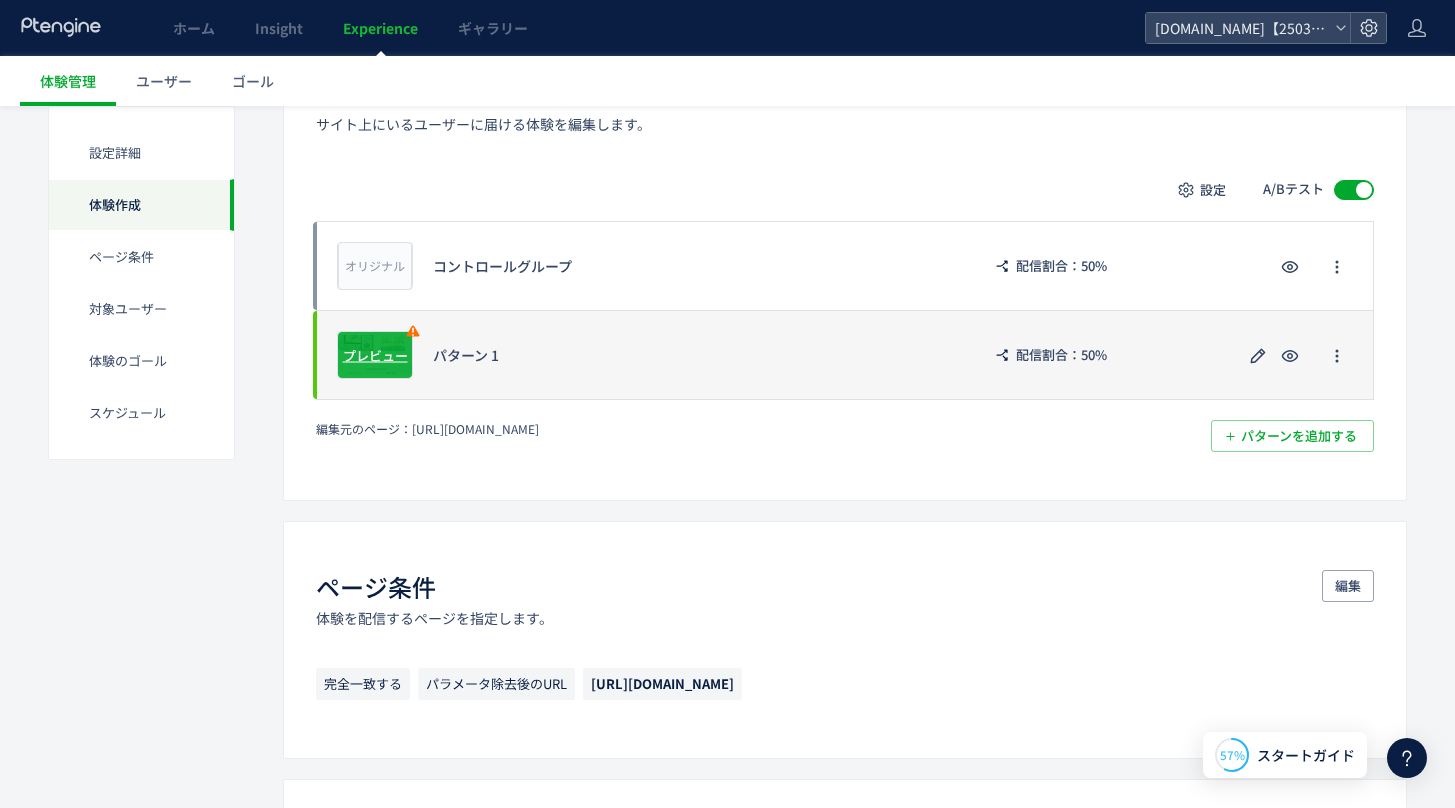 click on "プレビュー" at bounding box center (375, 355) 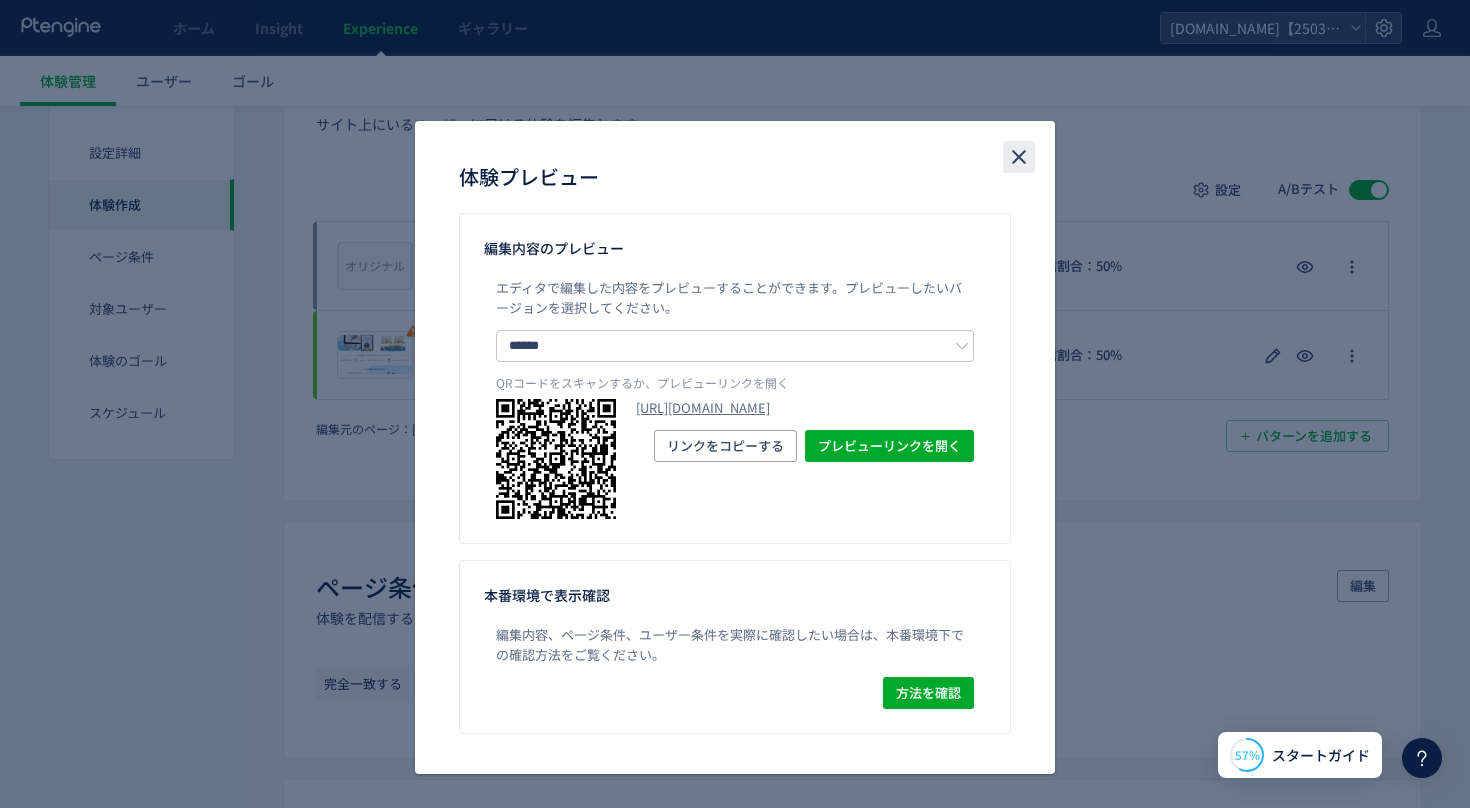 click 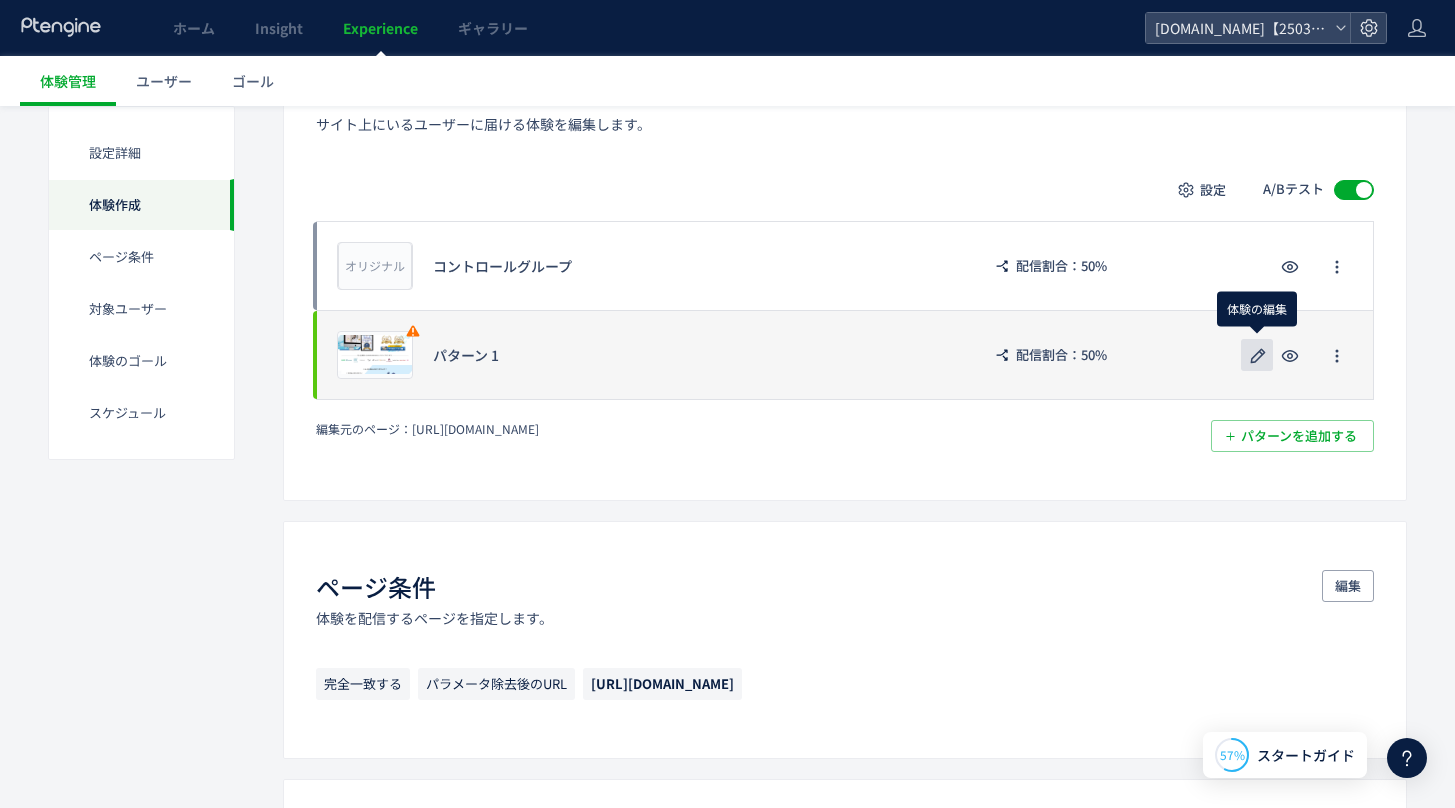 click 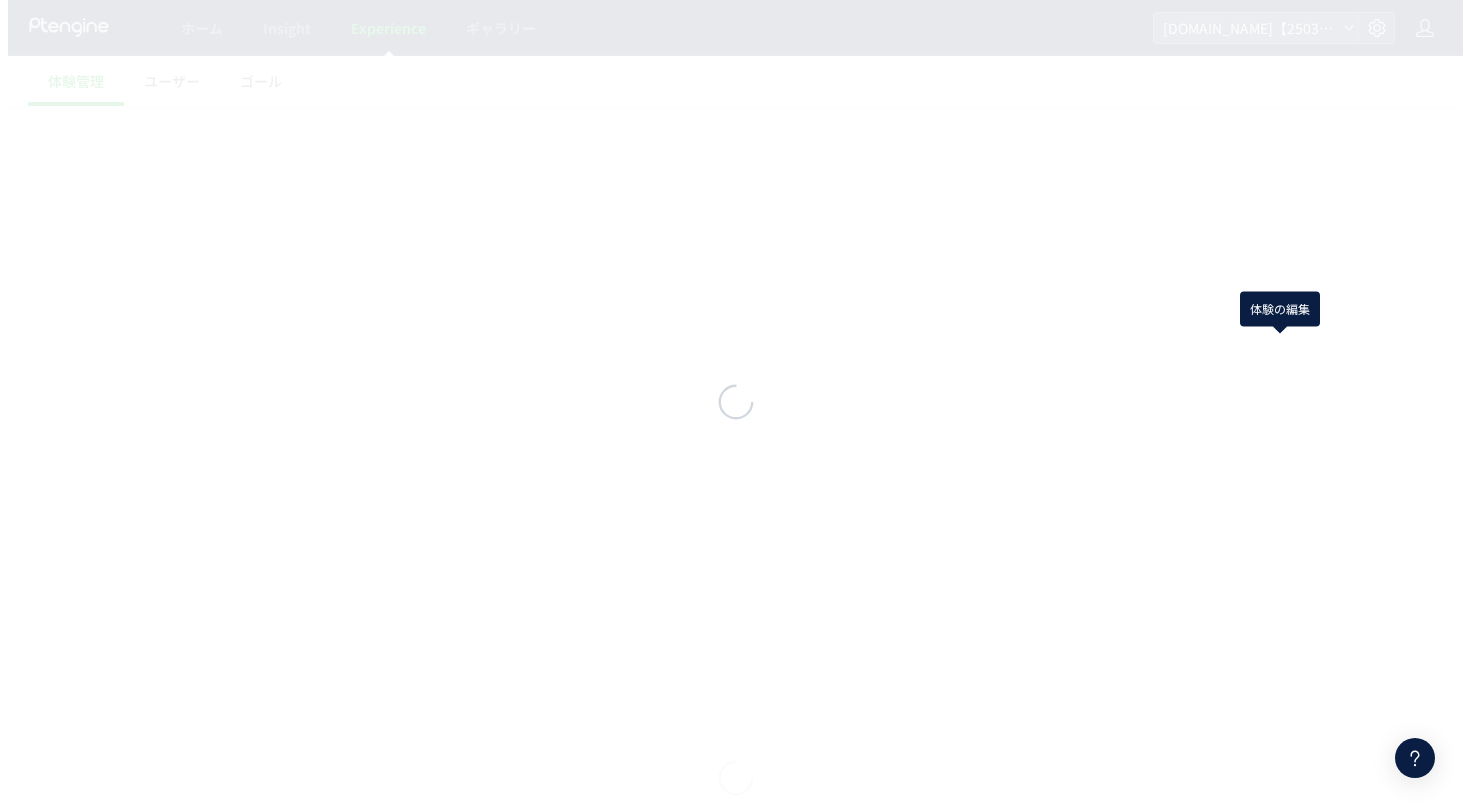 scroll, scrollTop: 0, scrollLeft: 0, axis: both 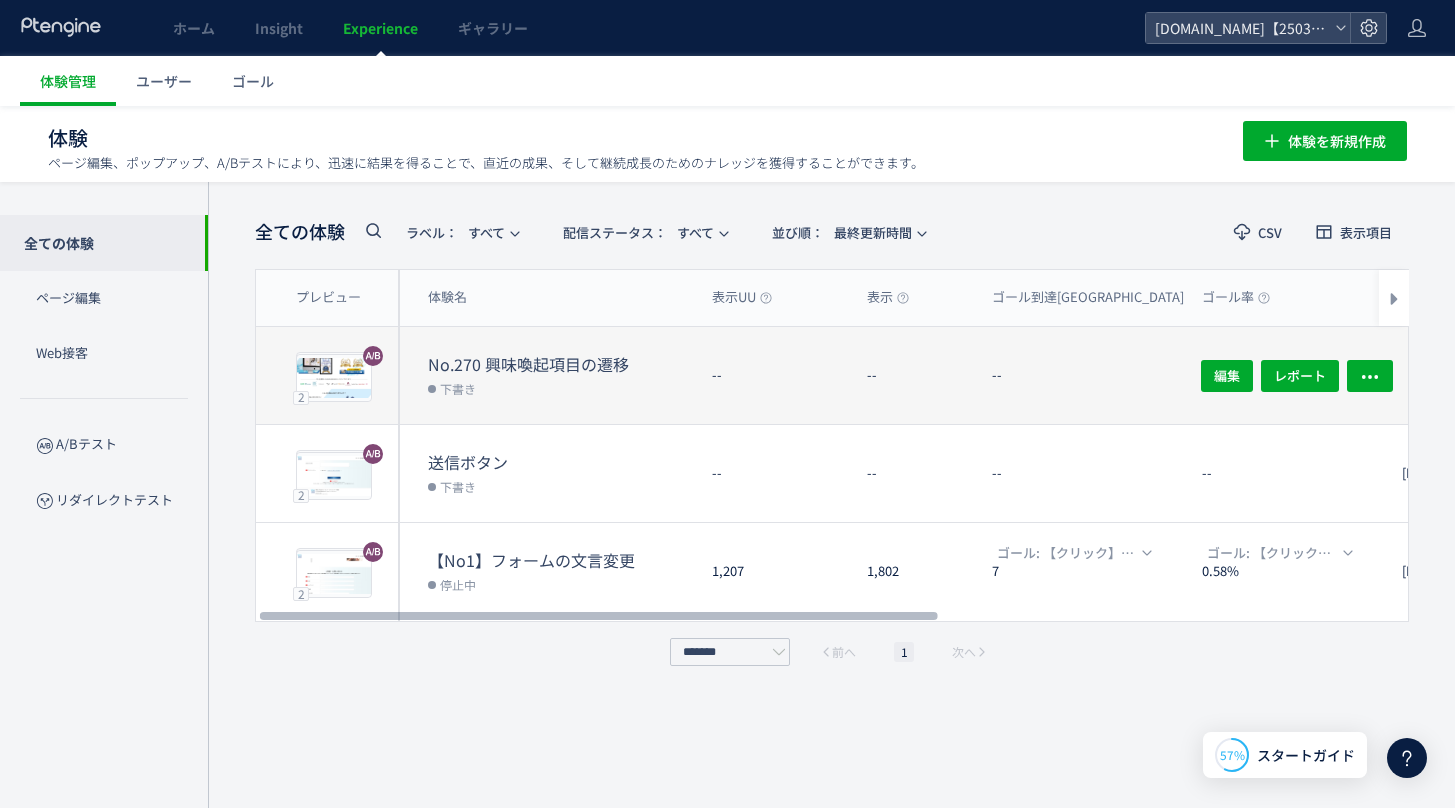 click on "下書き" at bounding box center (562, 388) 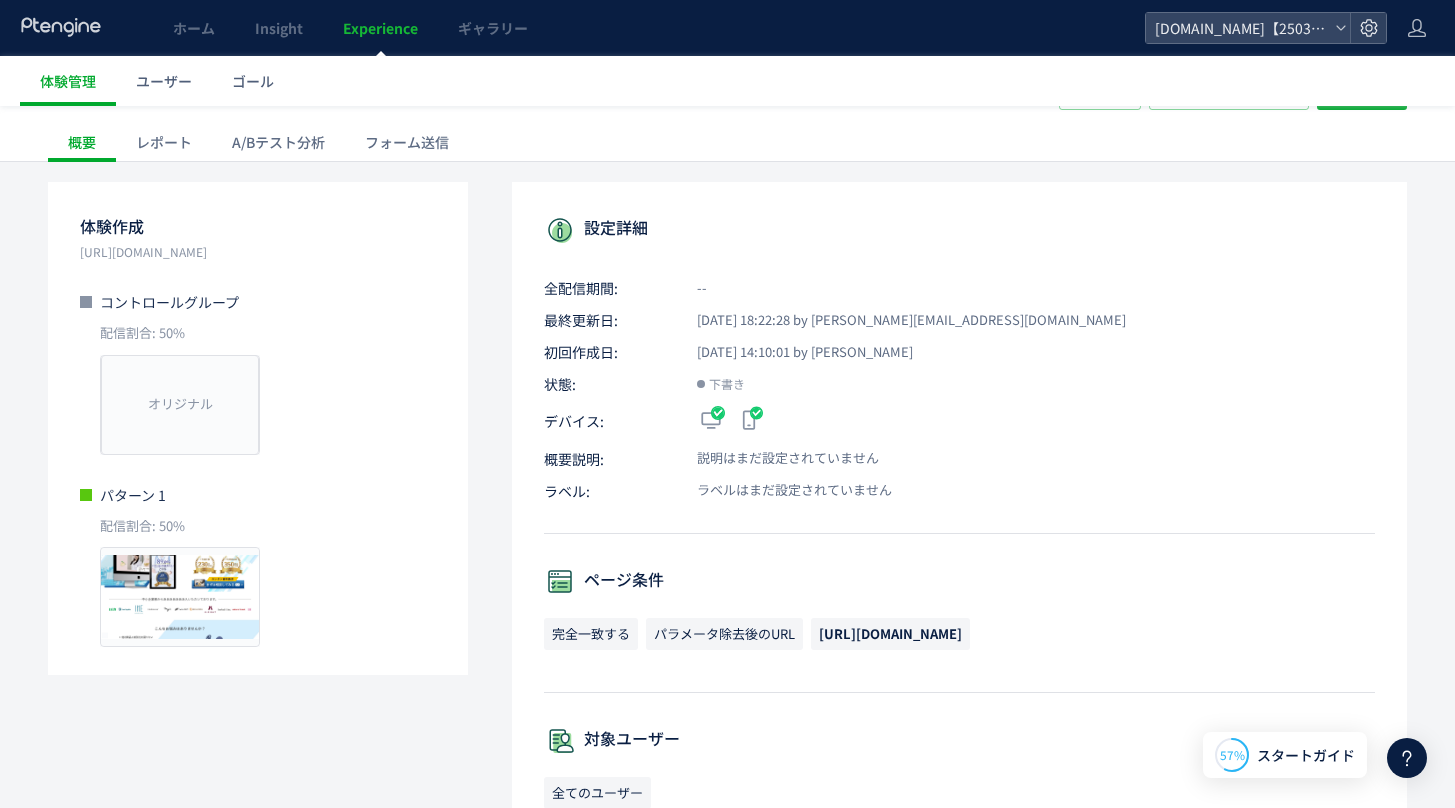 scroll, scrollTop: 0, scrollLeft: 0, axis: both 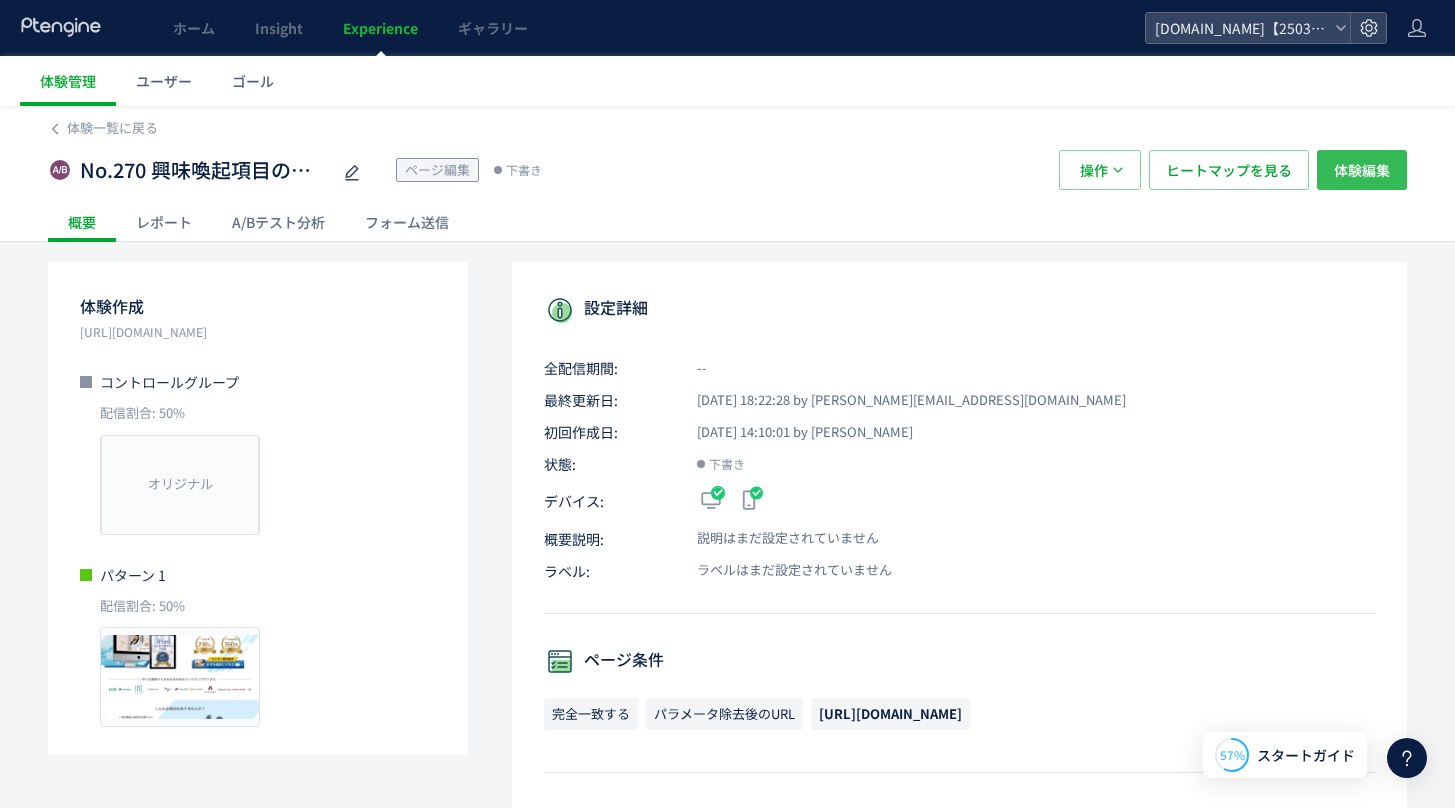 click on "体験編集" 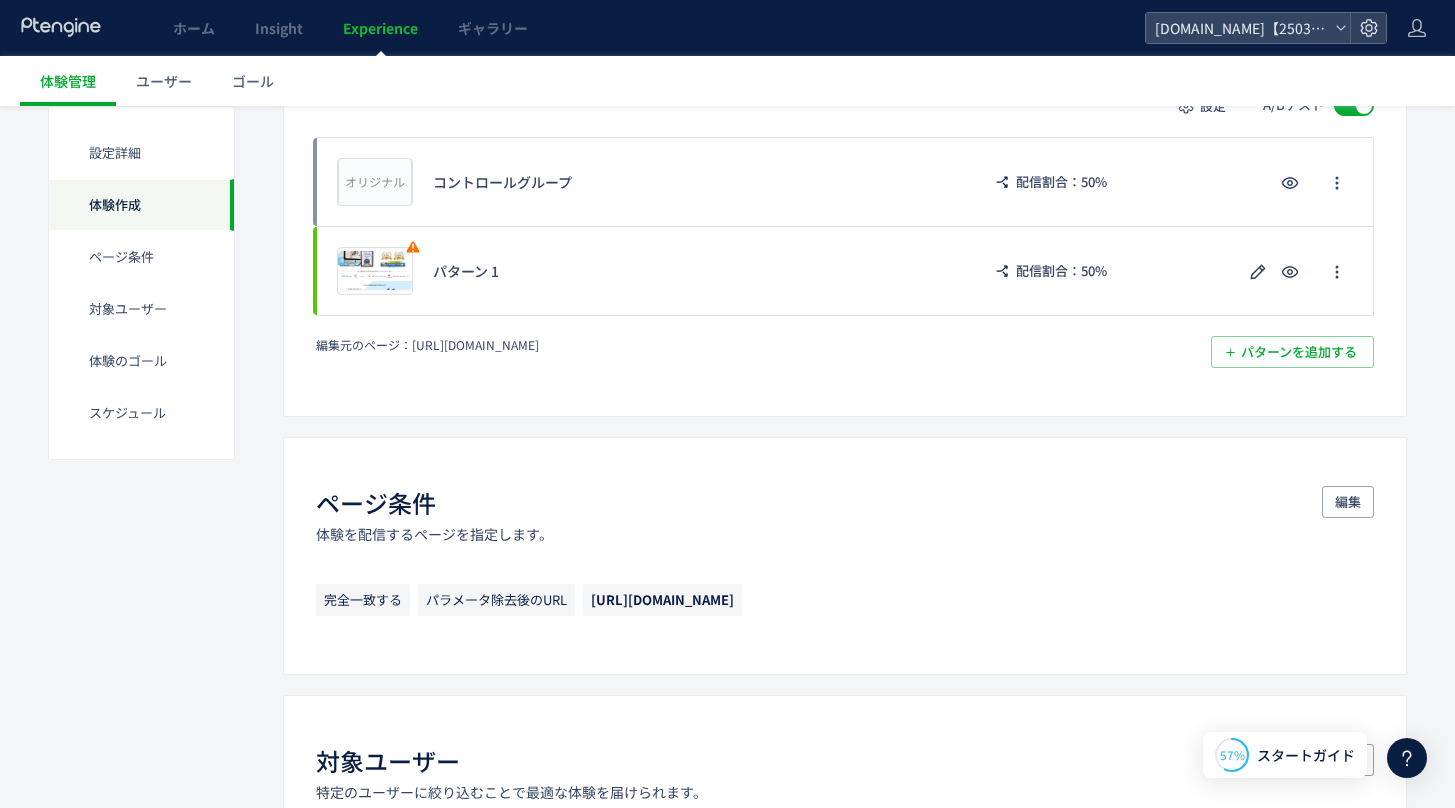 scroll, scrollTop: 444, scrollLeft: 0, axis: vertical 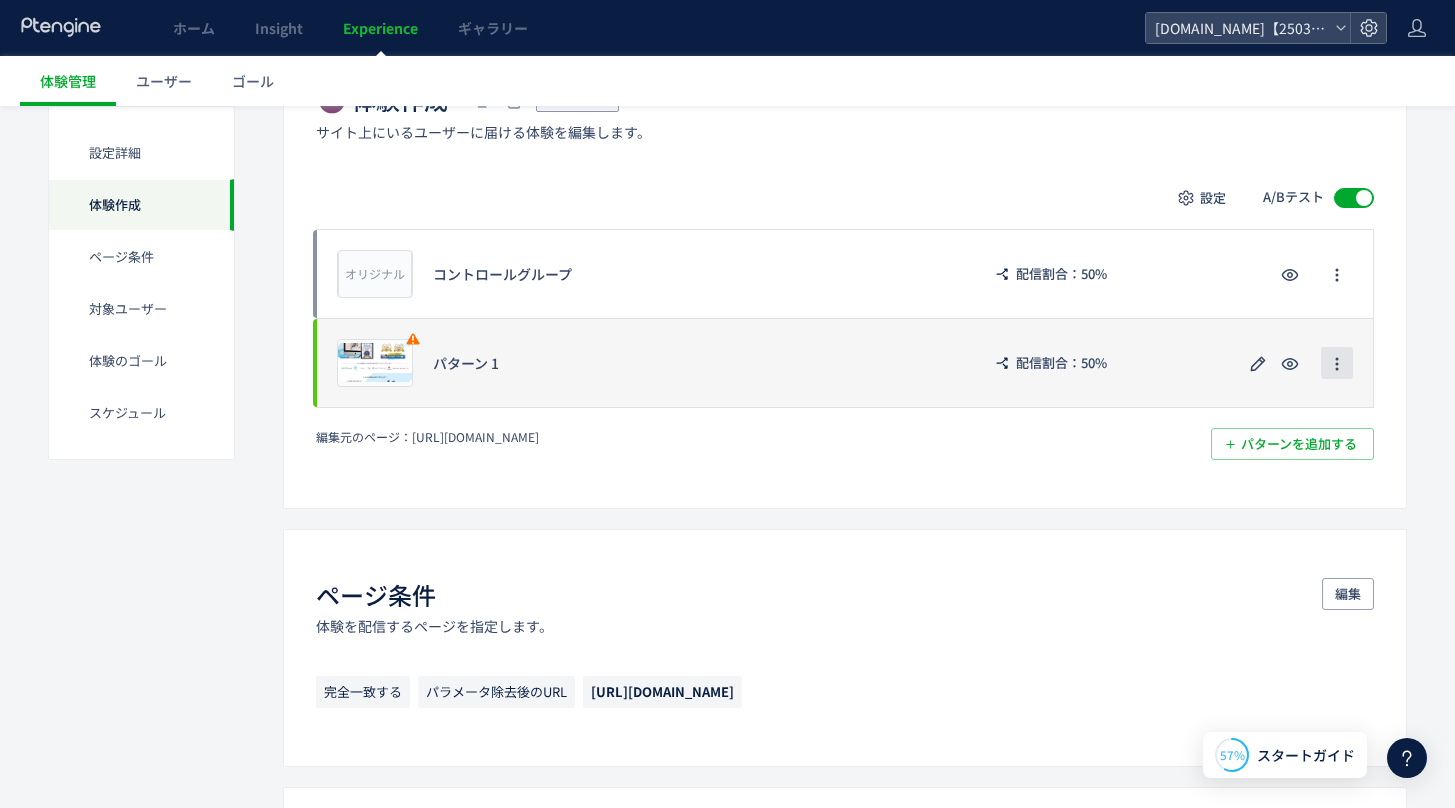click 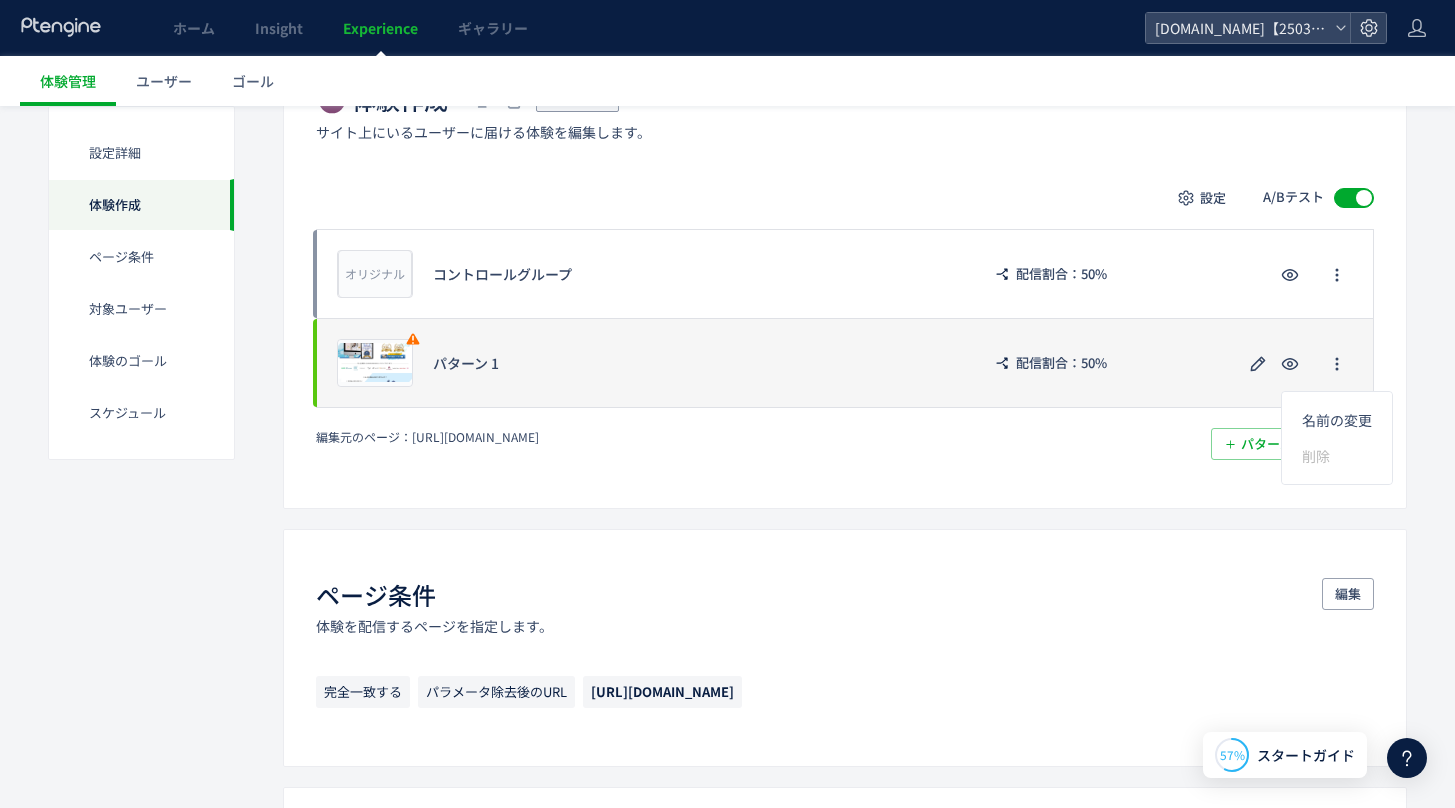 click on "プレビュー パターン 1 配信割合：50%" 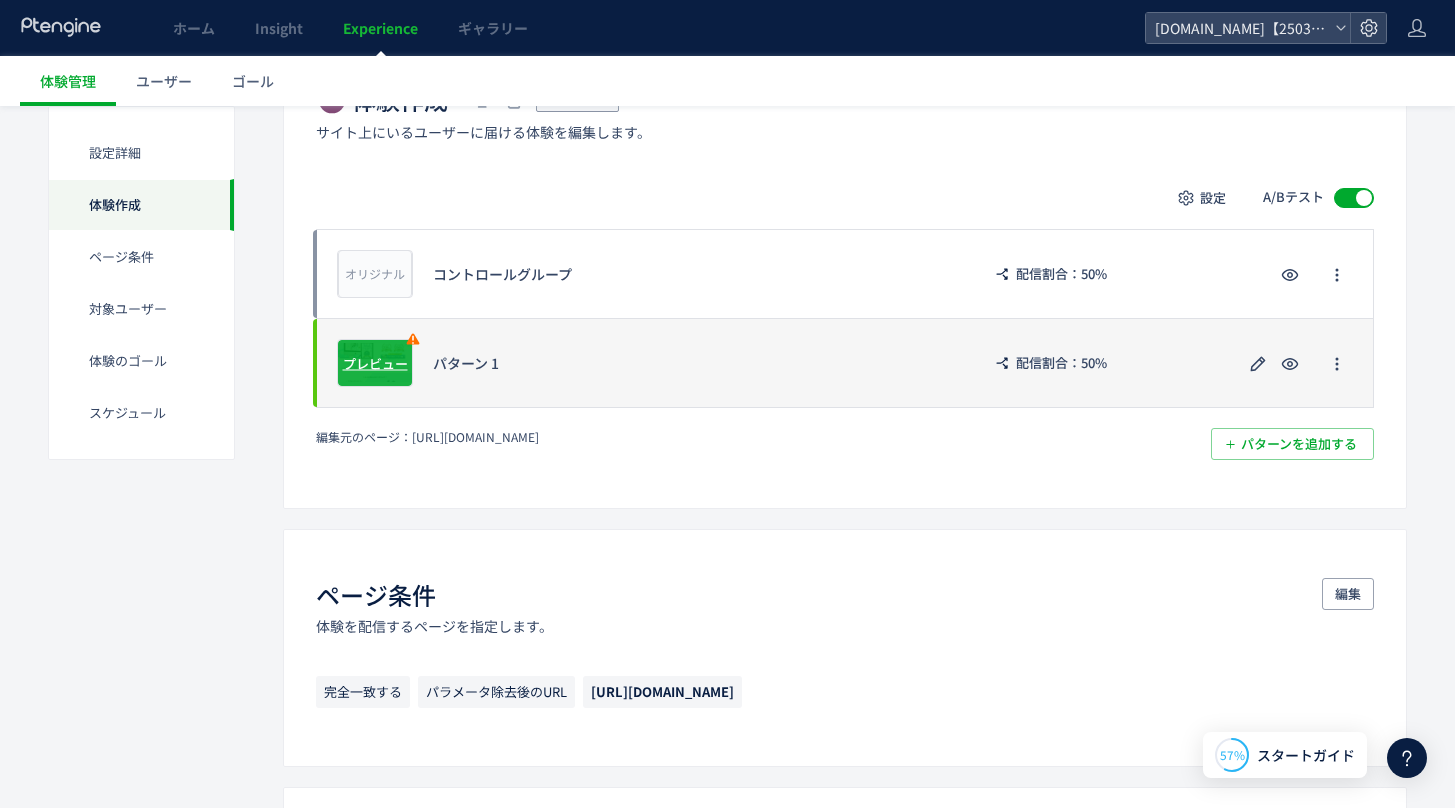 click on "プレビュー" at bounding box center [375, 362] 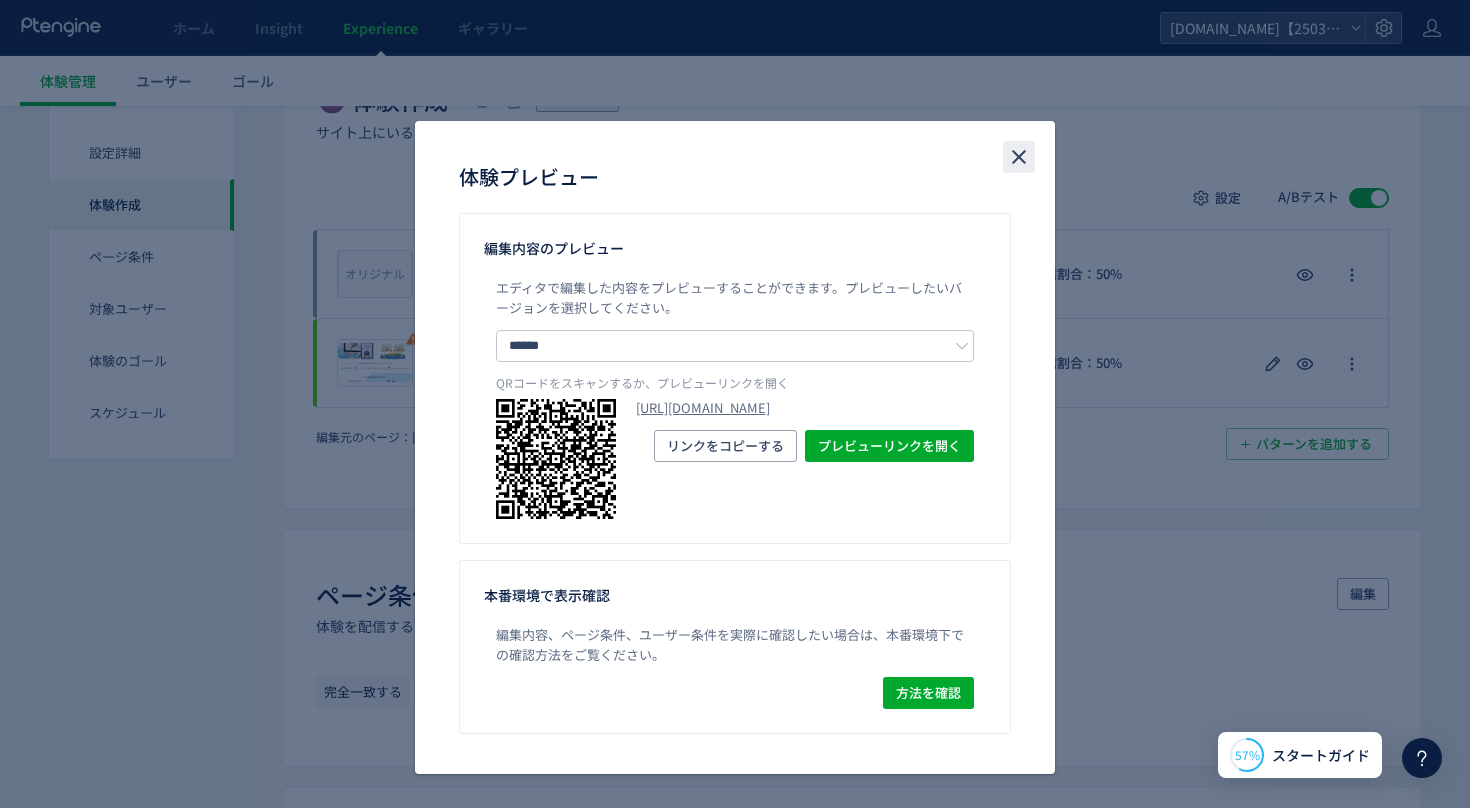 click 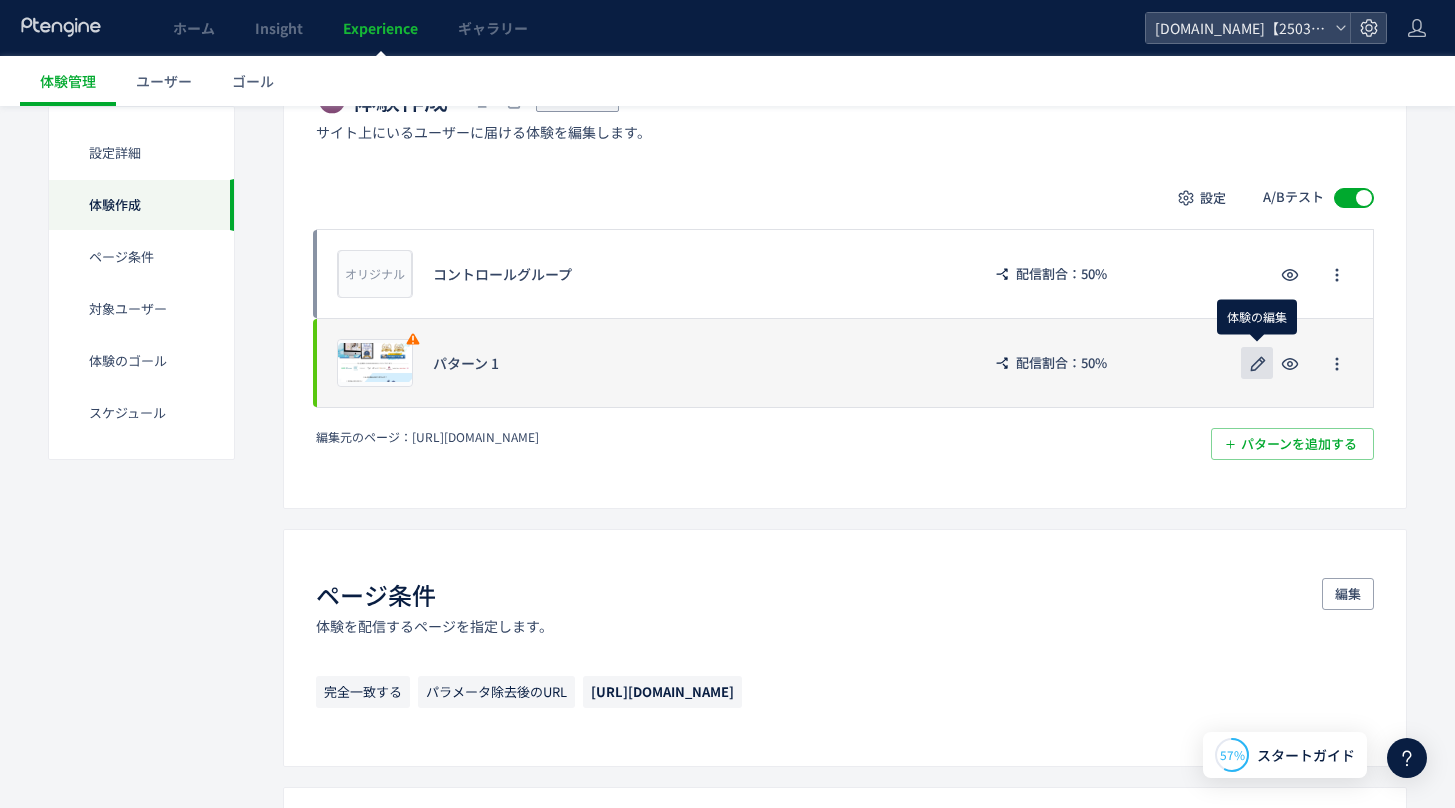 click 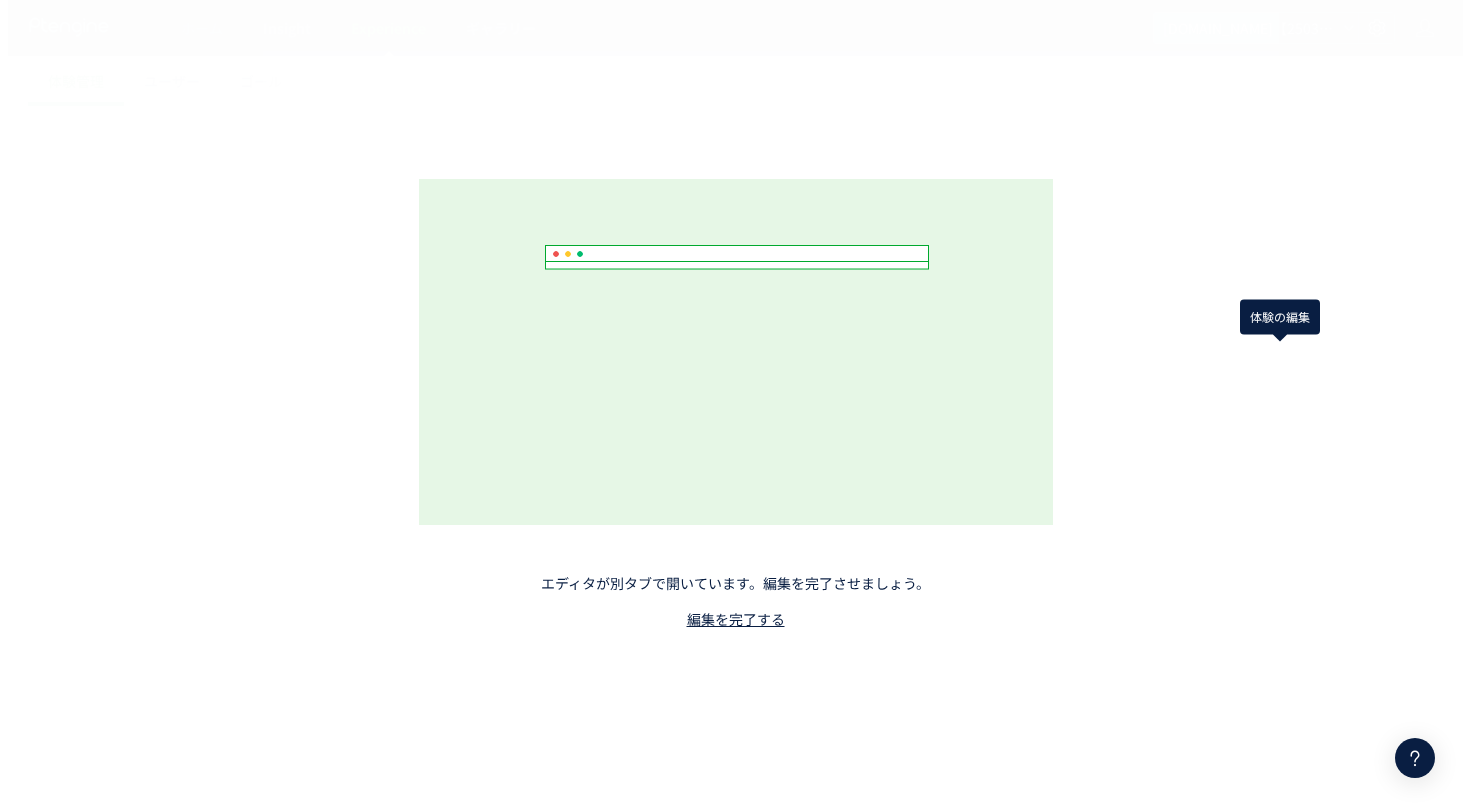 scroll, scrollTop: 0, scrollLeft: 0, axis: both 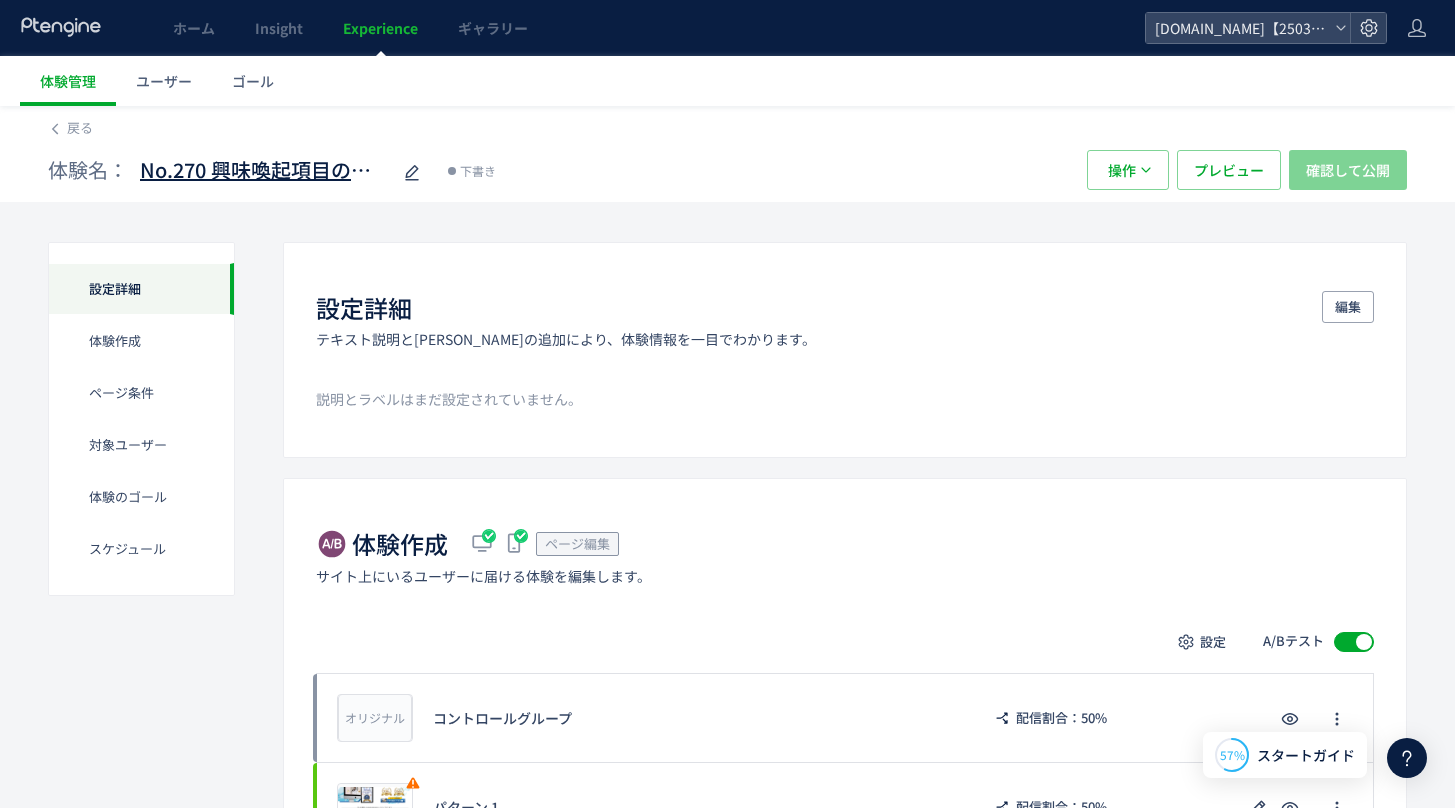 click 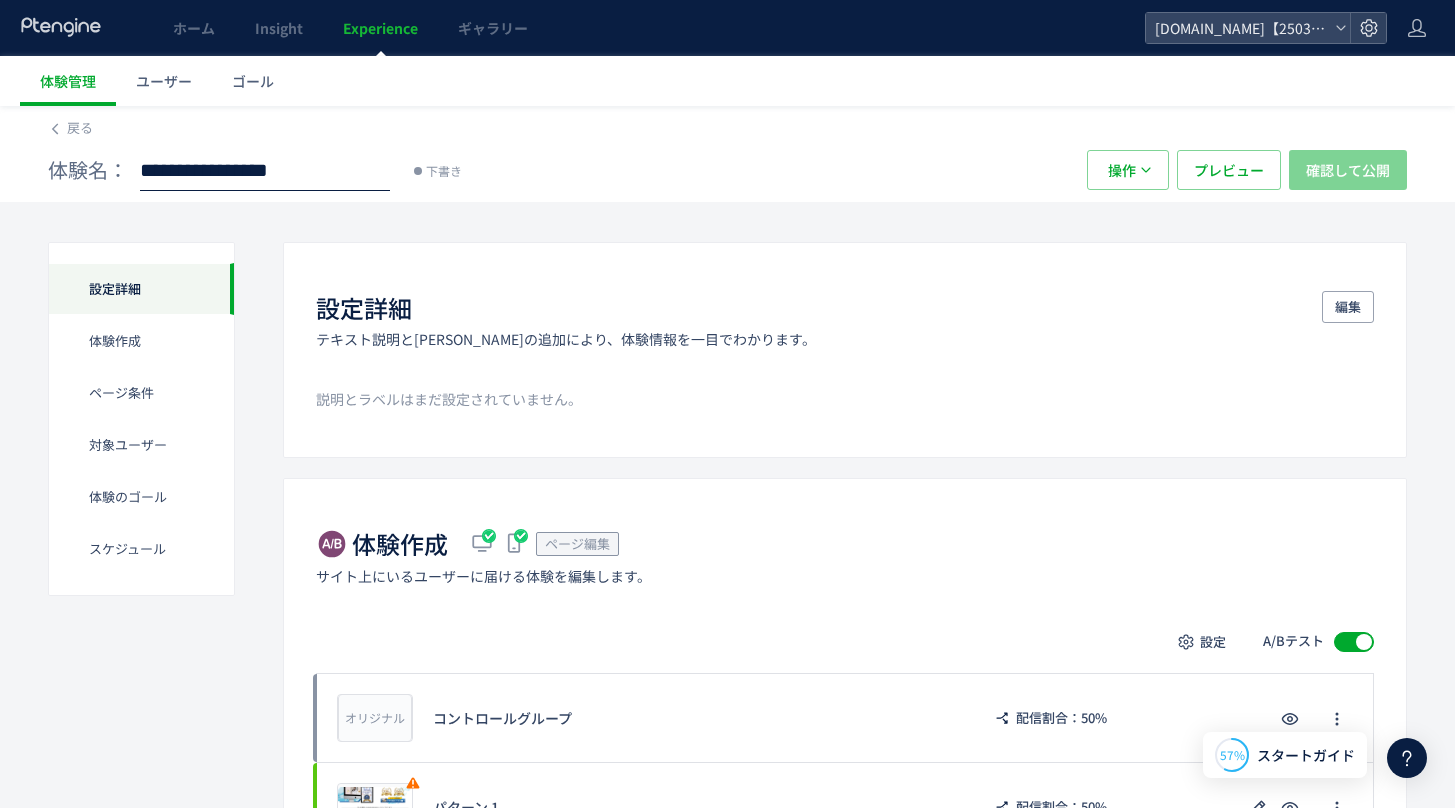 click on "**********" 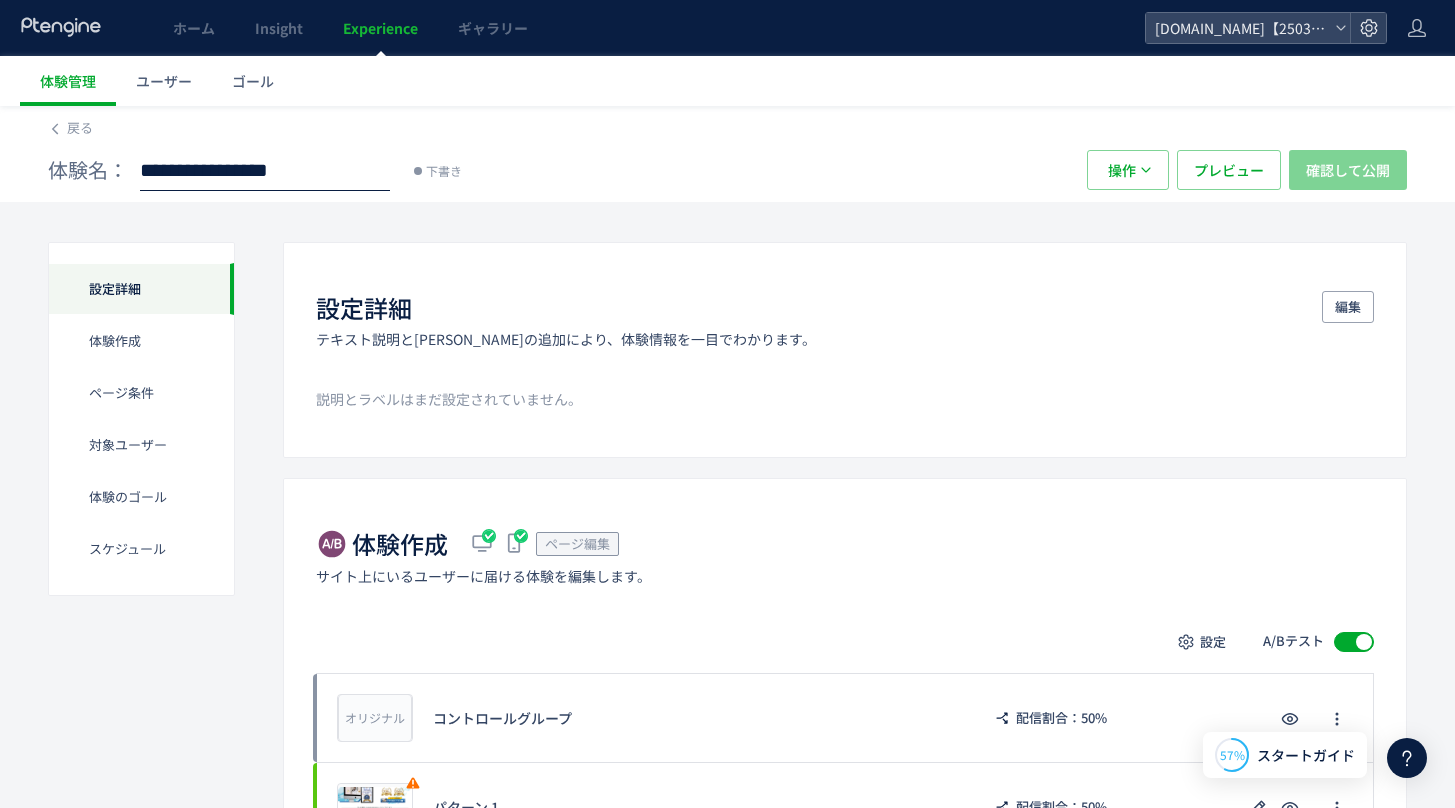 type 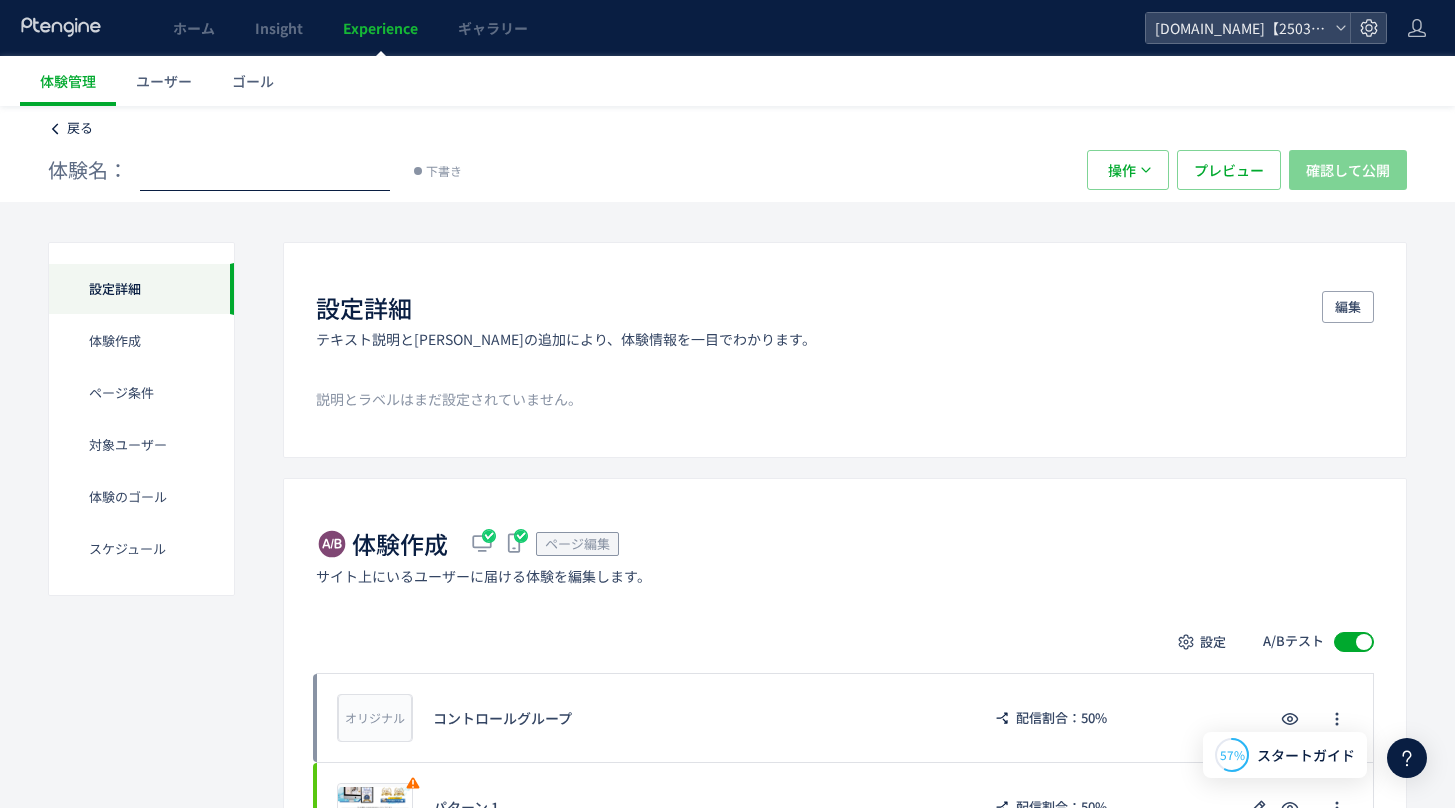 click on "戻る" at bounding box center [70, 128] 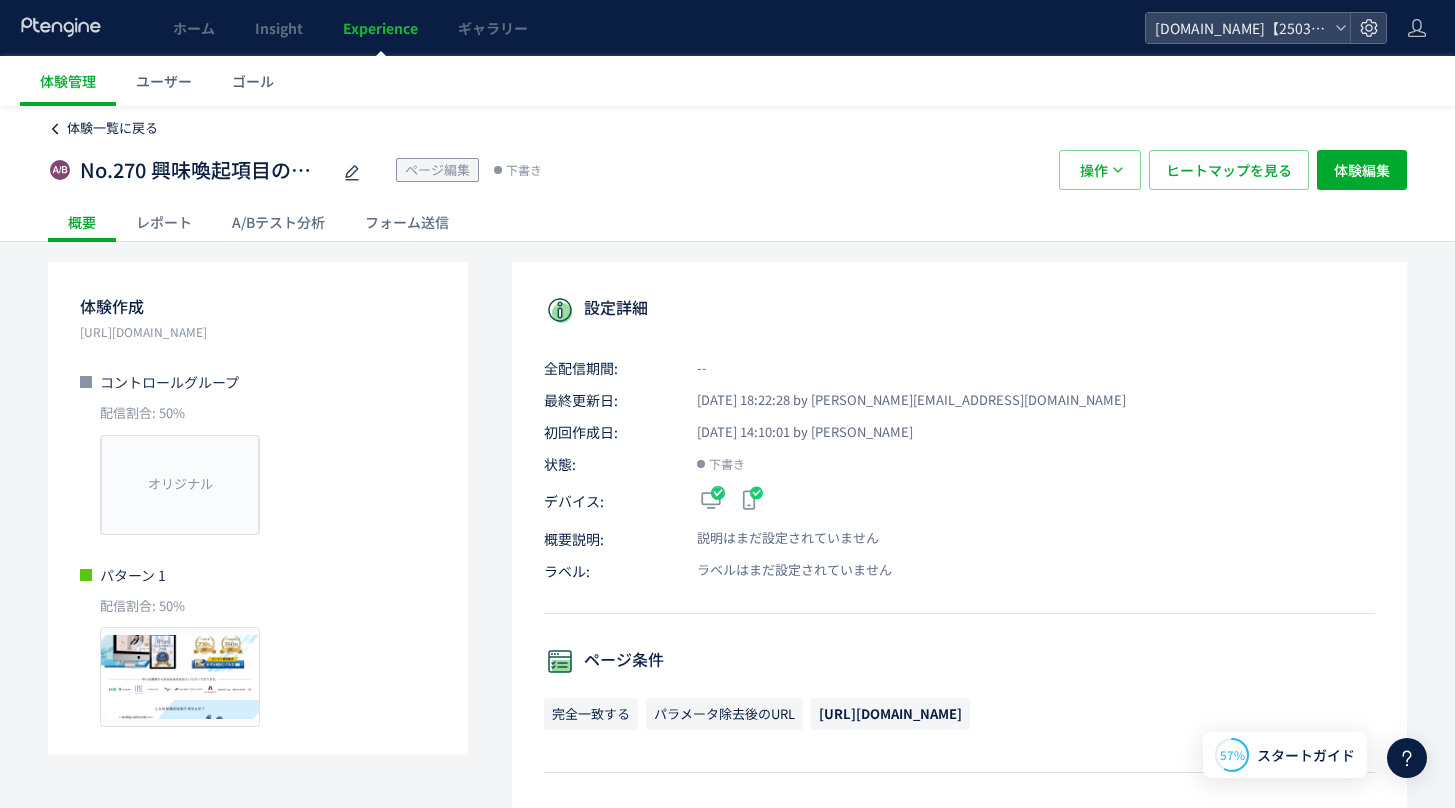 click on "体験一覧に戻る" at bounding box center [103, 128] 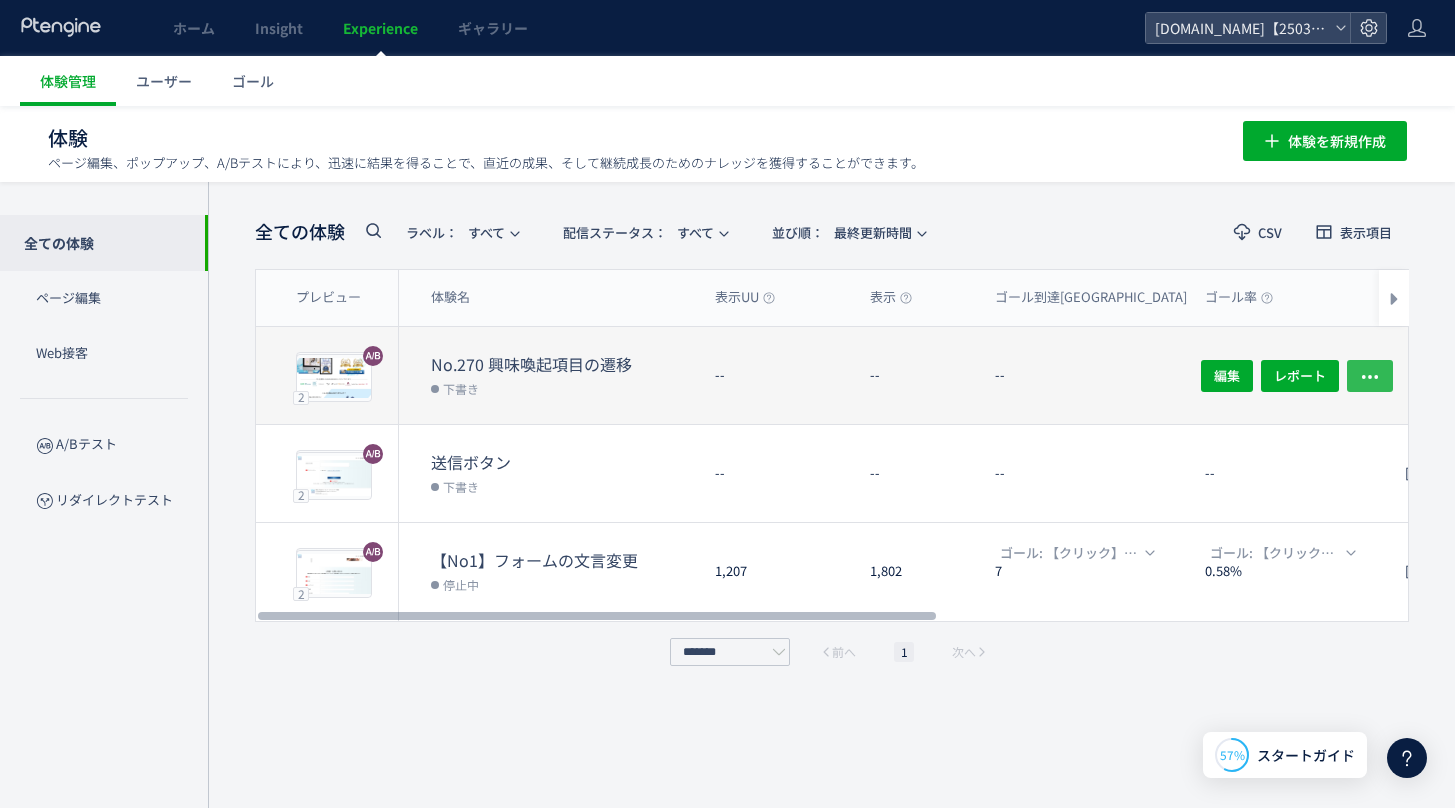 click 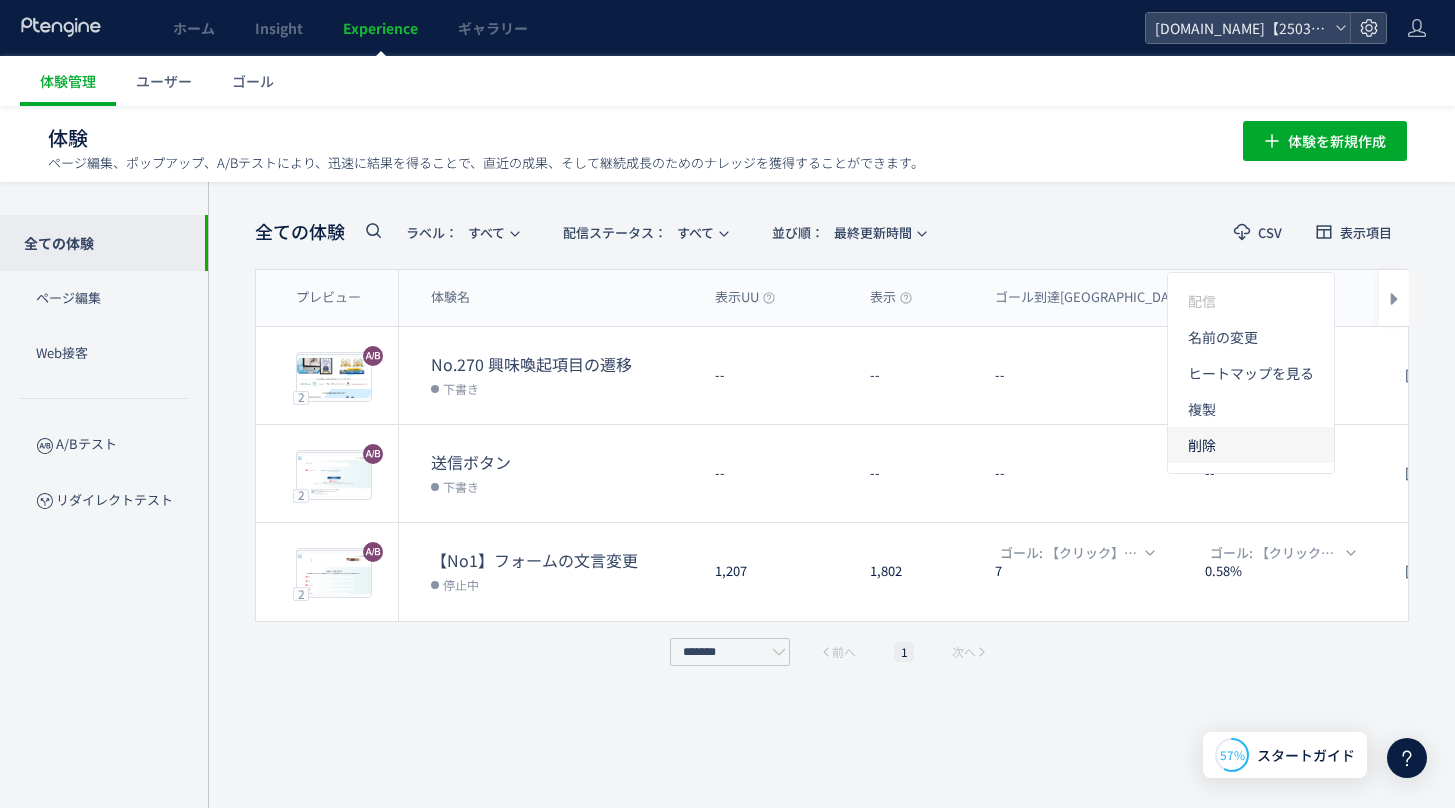 click on "削除" 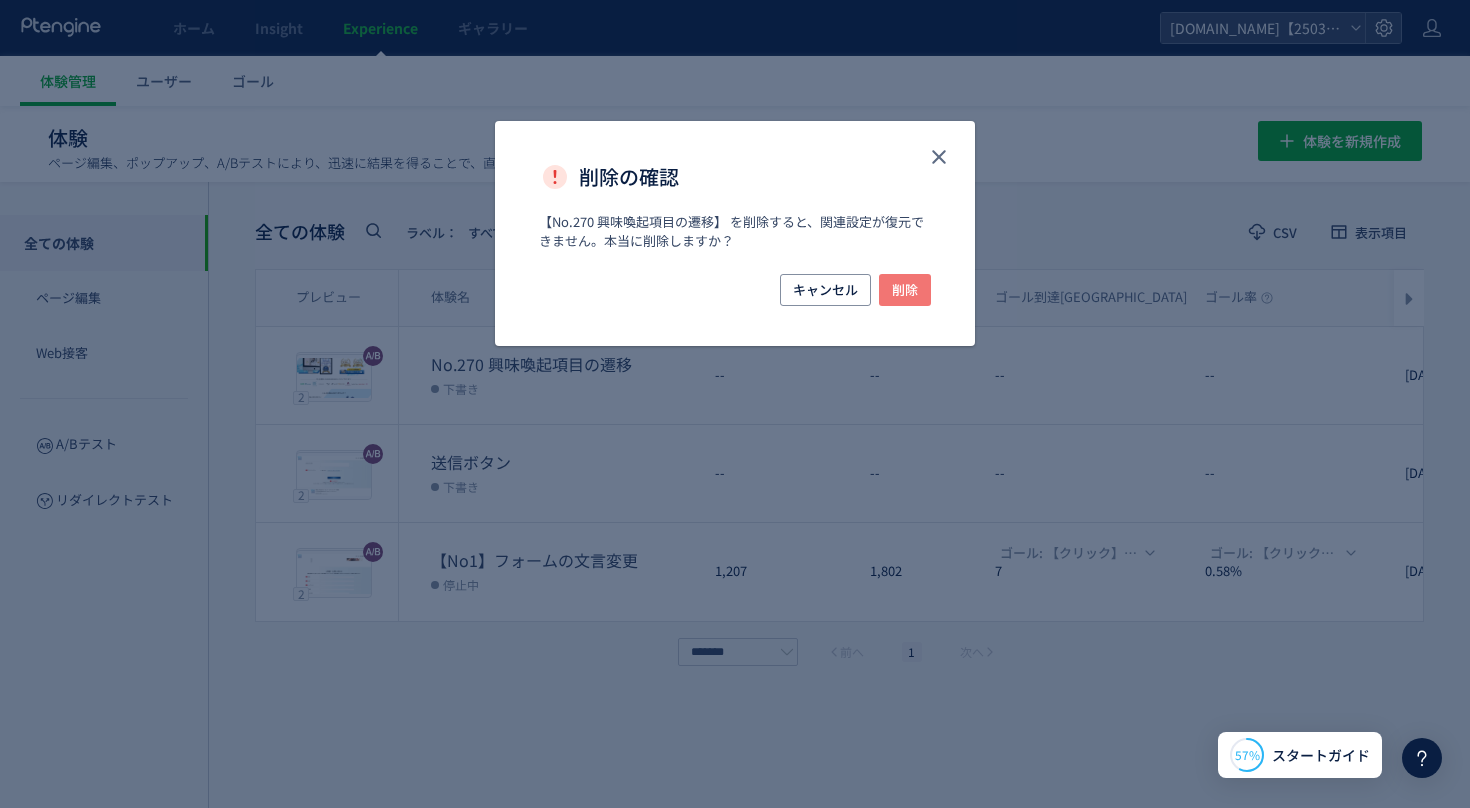 click on "削除" at bounding box center (905, 290) 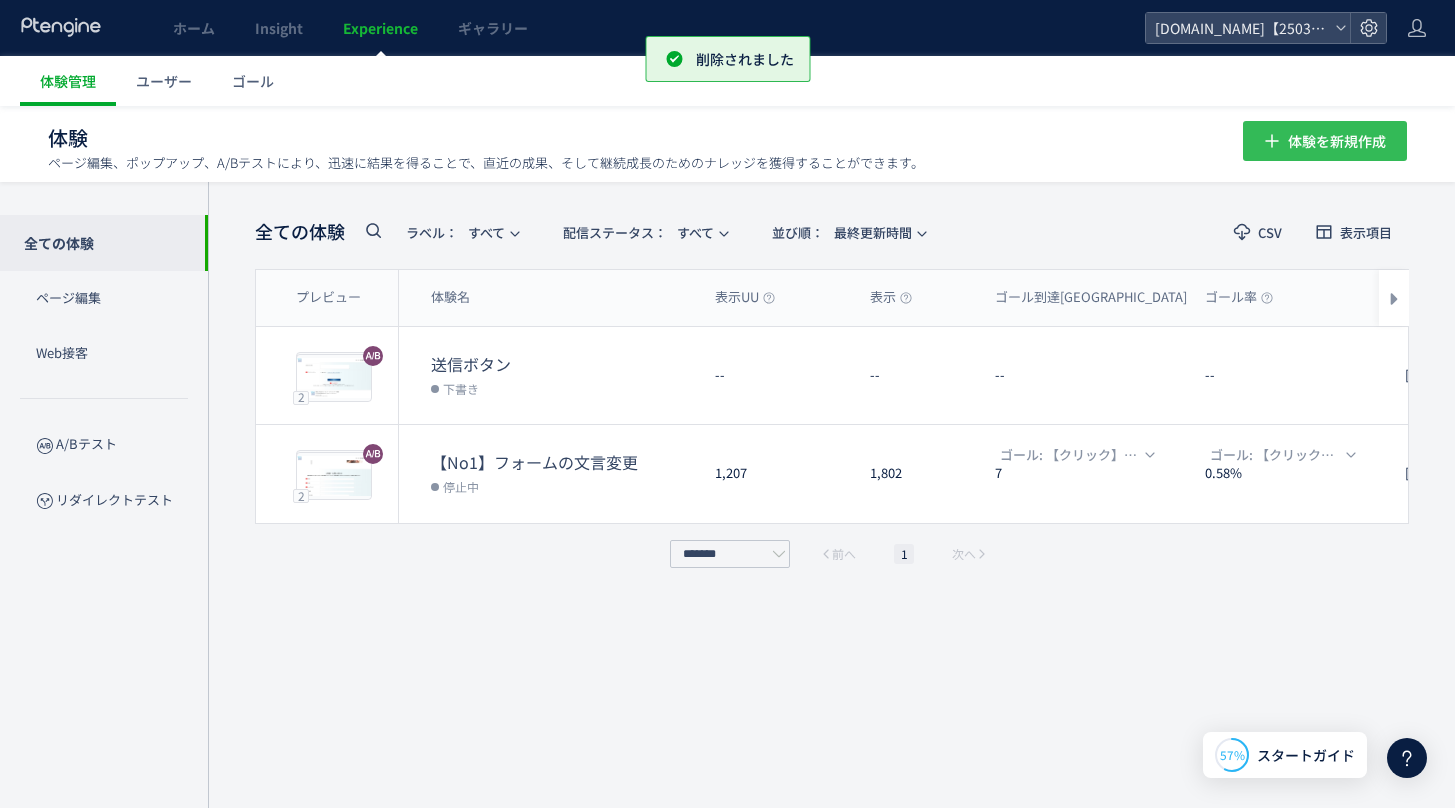 click on "体験を新規作成" 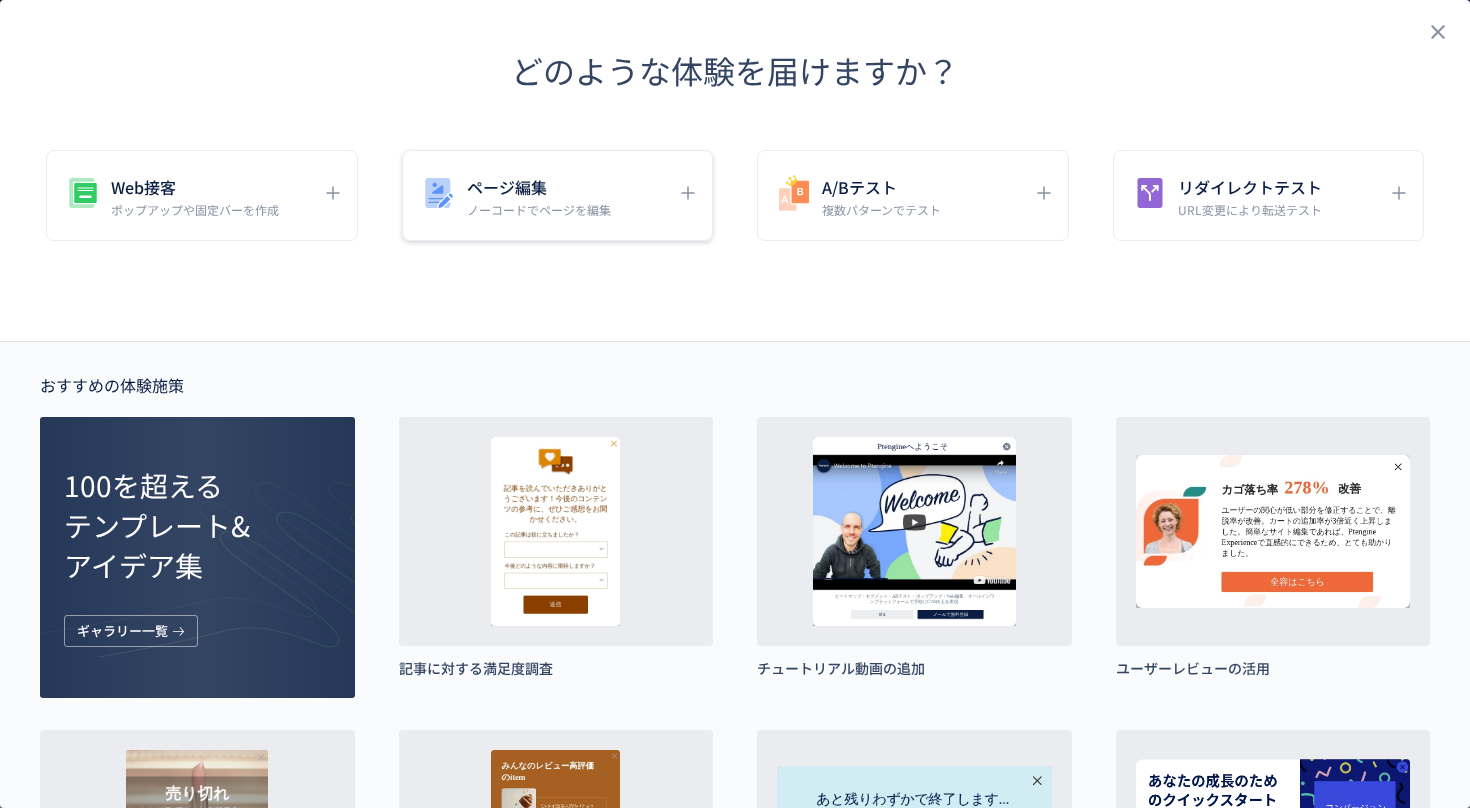 click on "ページ編集 ノーコードでページを編集" 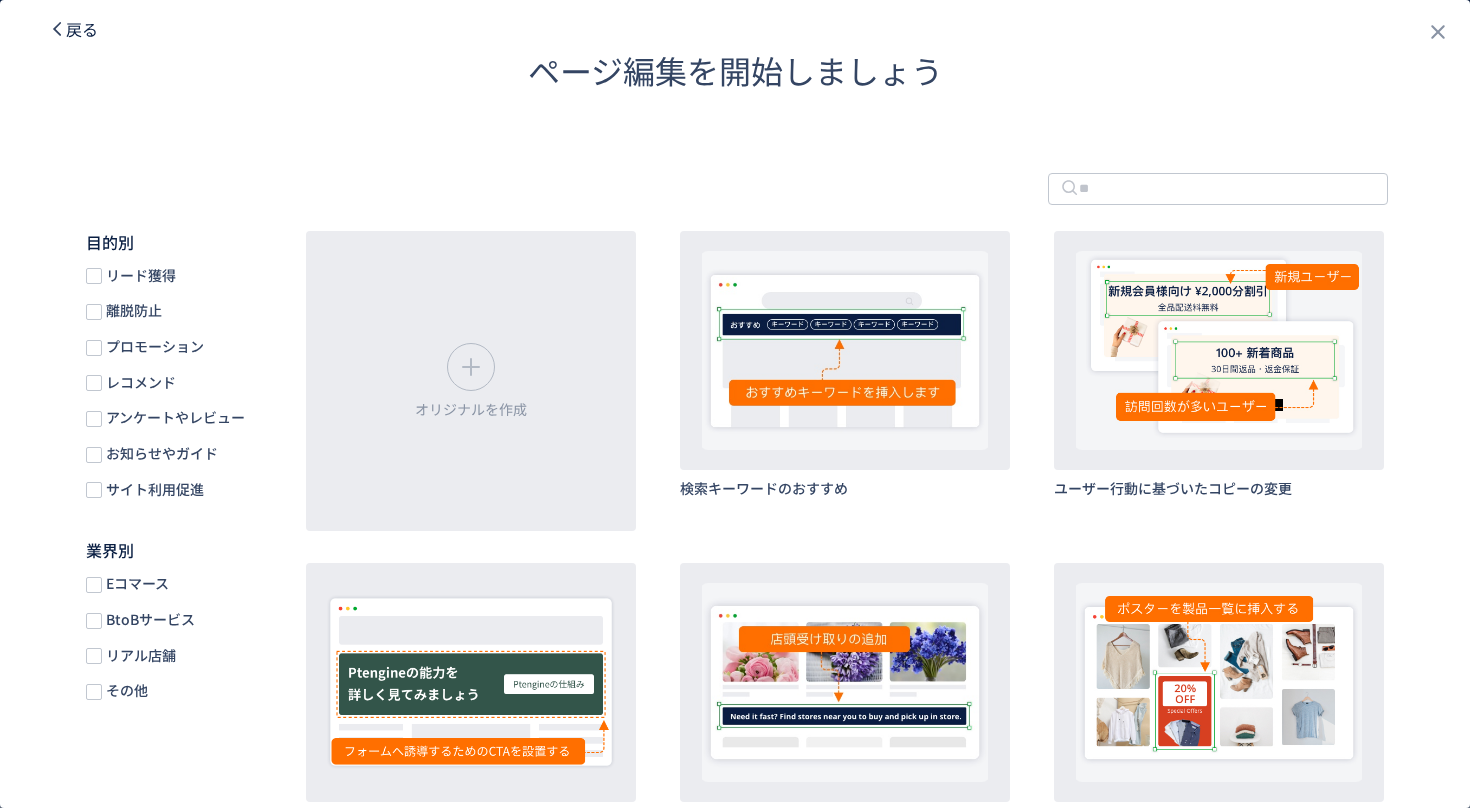 click on "戻る" 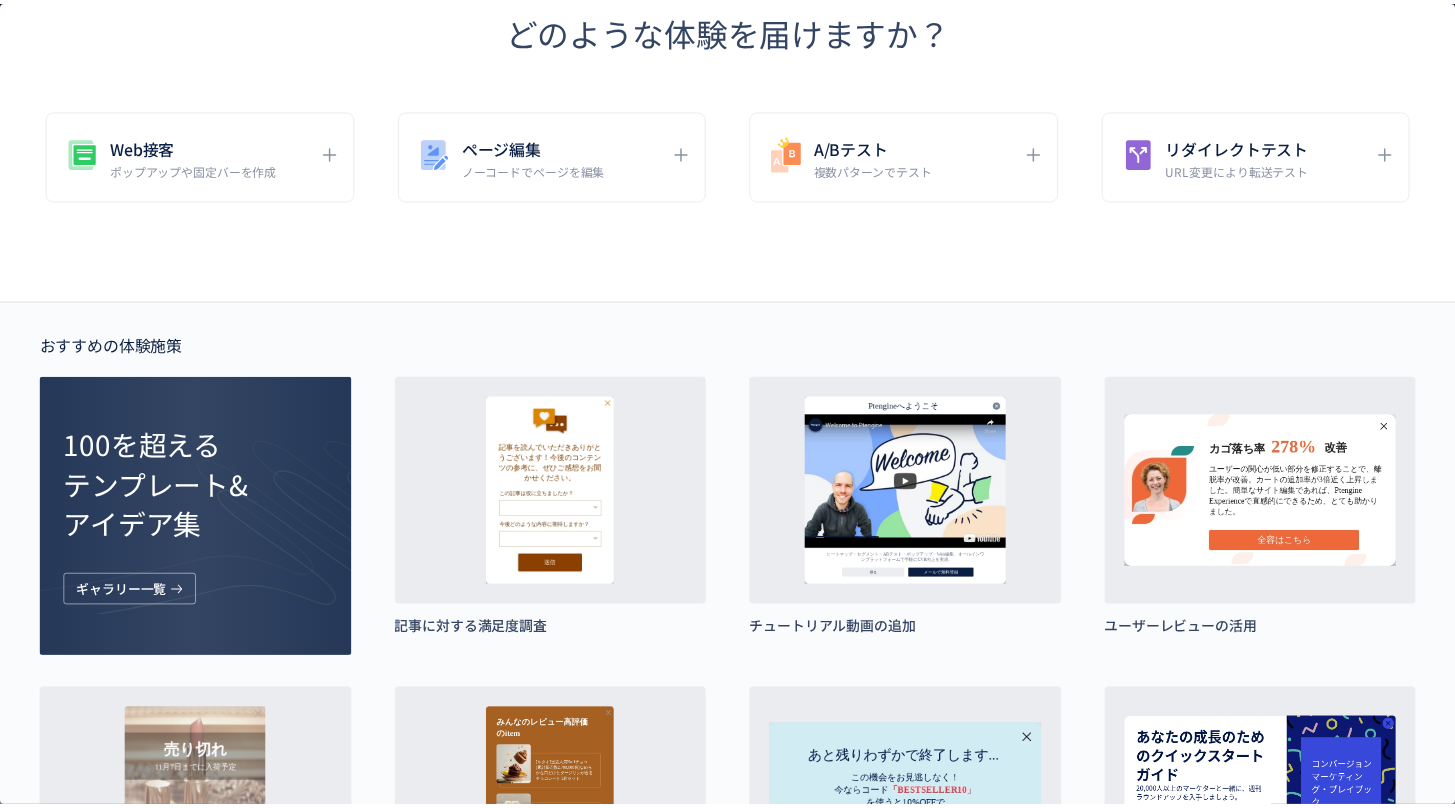 scroll, scrollTop: 0, scrollLeft: 0, axis: both 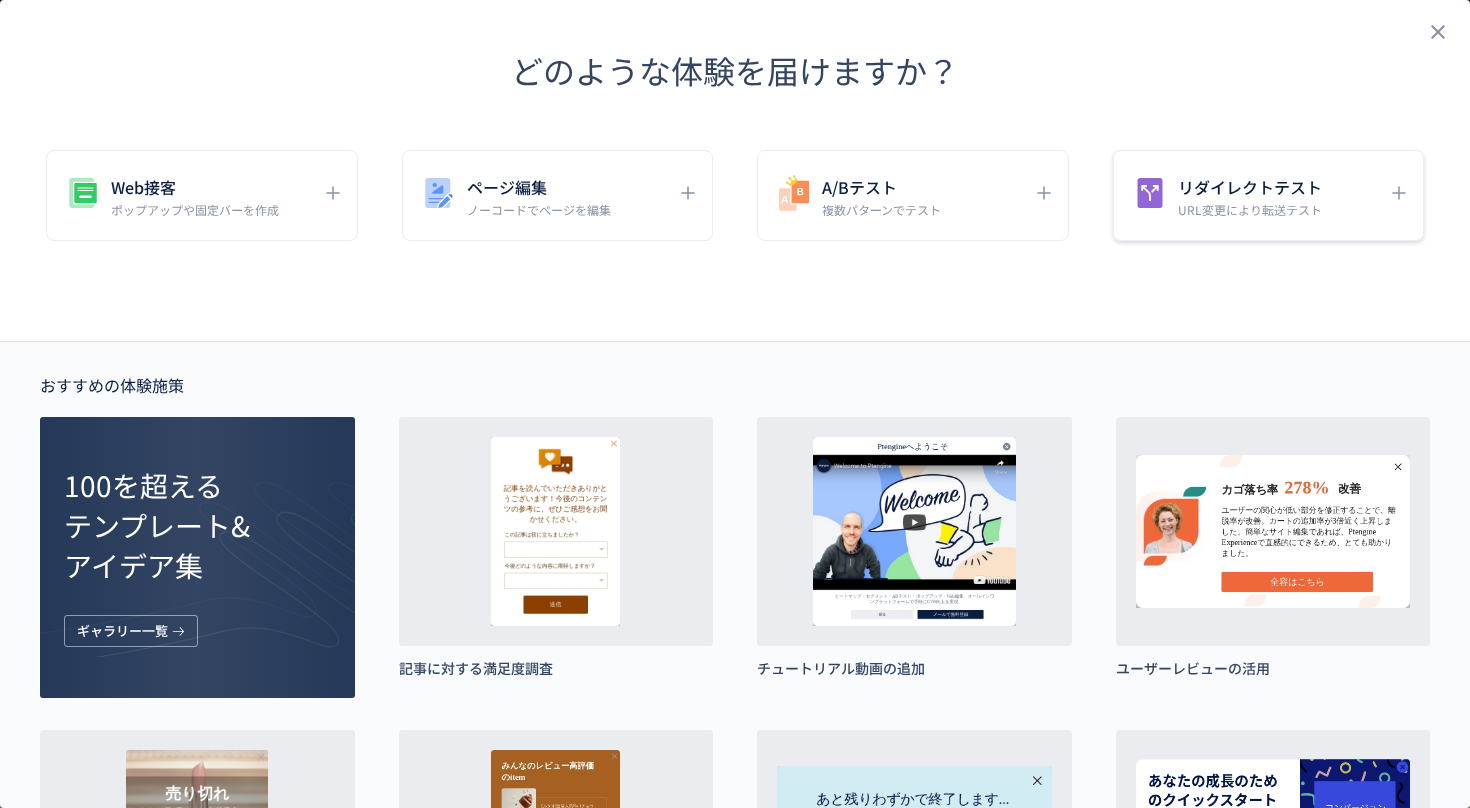 click on "リダイレクトテスト URL変更により転送テスト" at bounding box center [1254, 195] 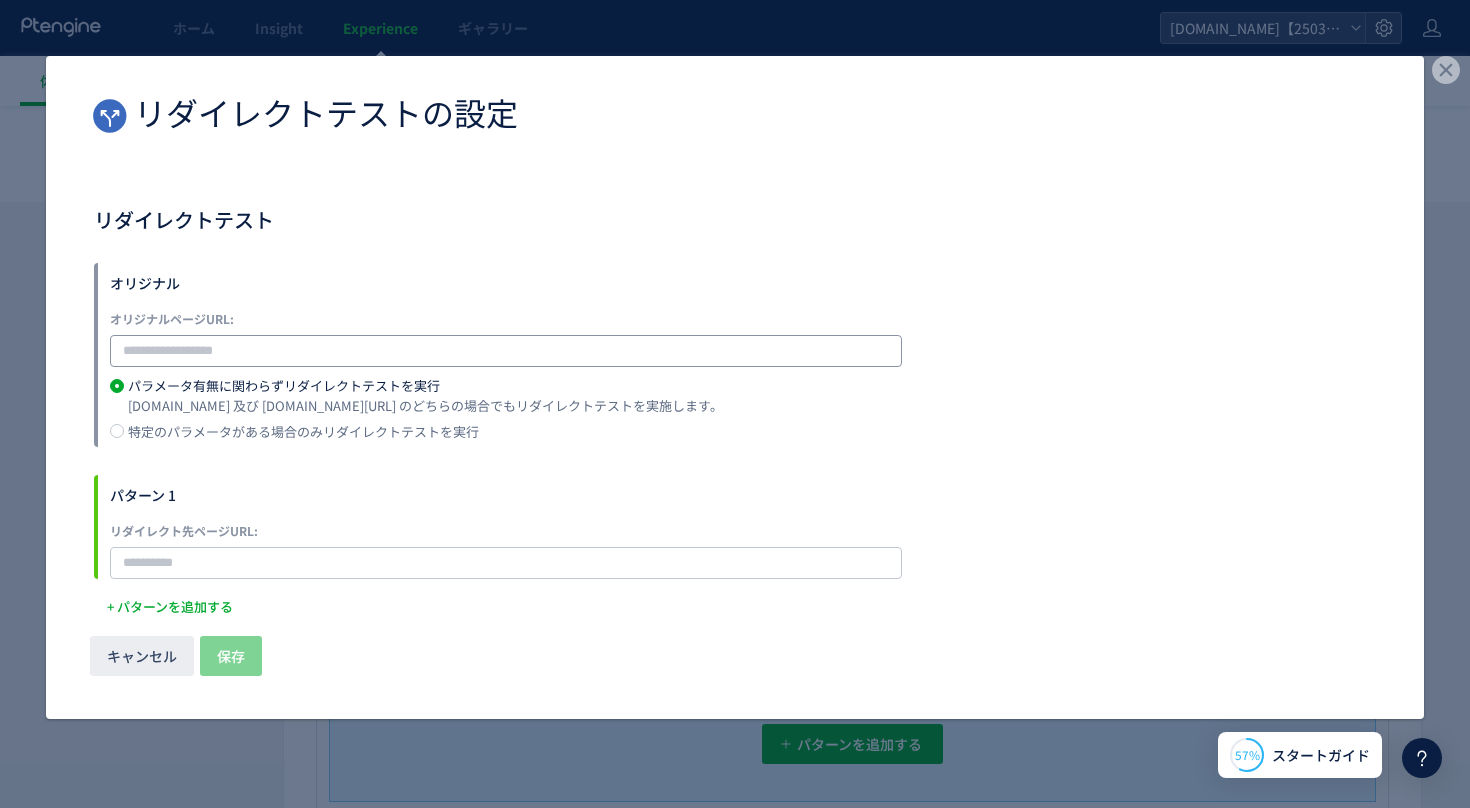 click 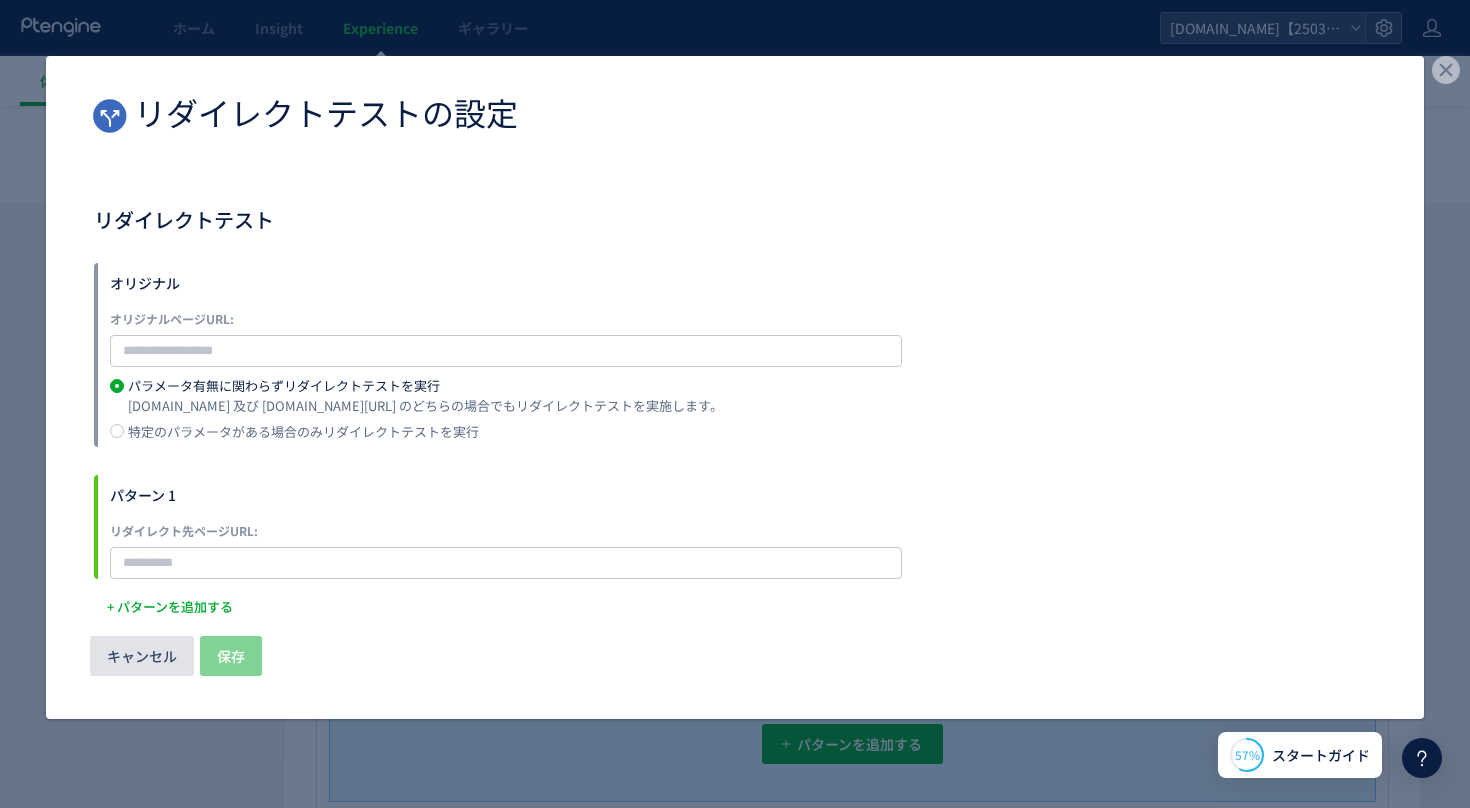click on "キャンセル" at bounding box center (142, 656) 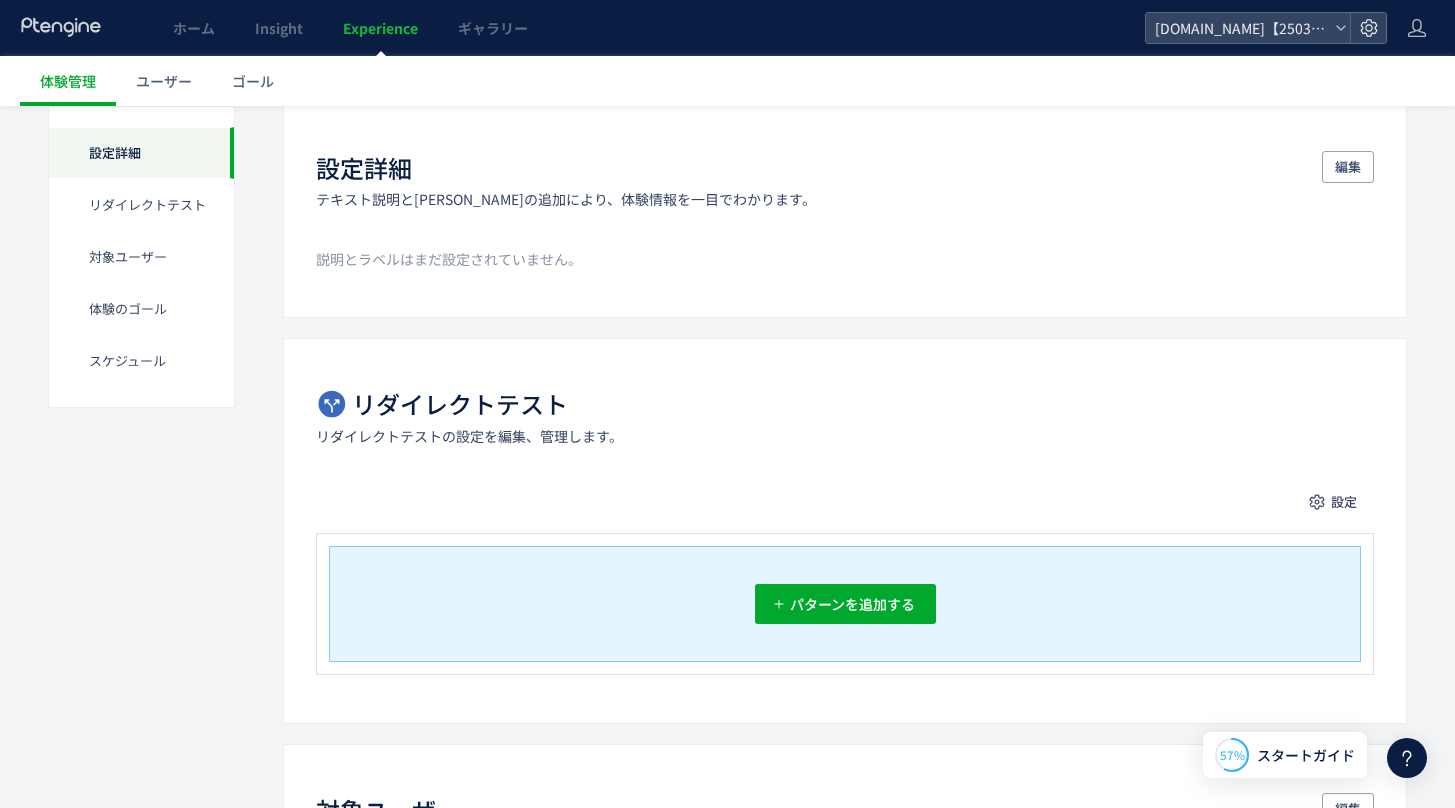 scroll, scrollTop: 211, scrollLeft: 0, axis: vertical 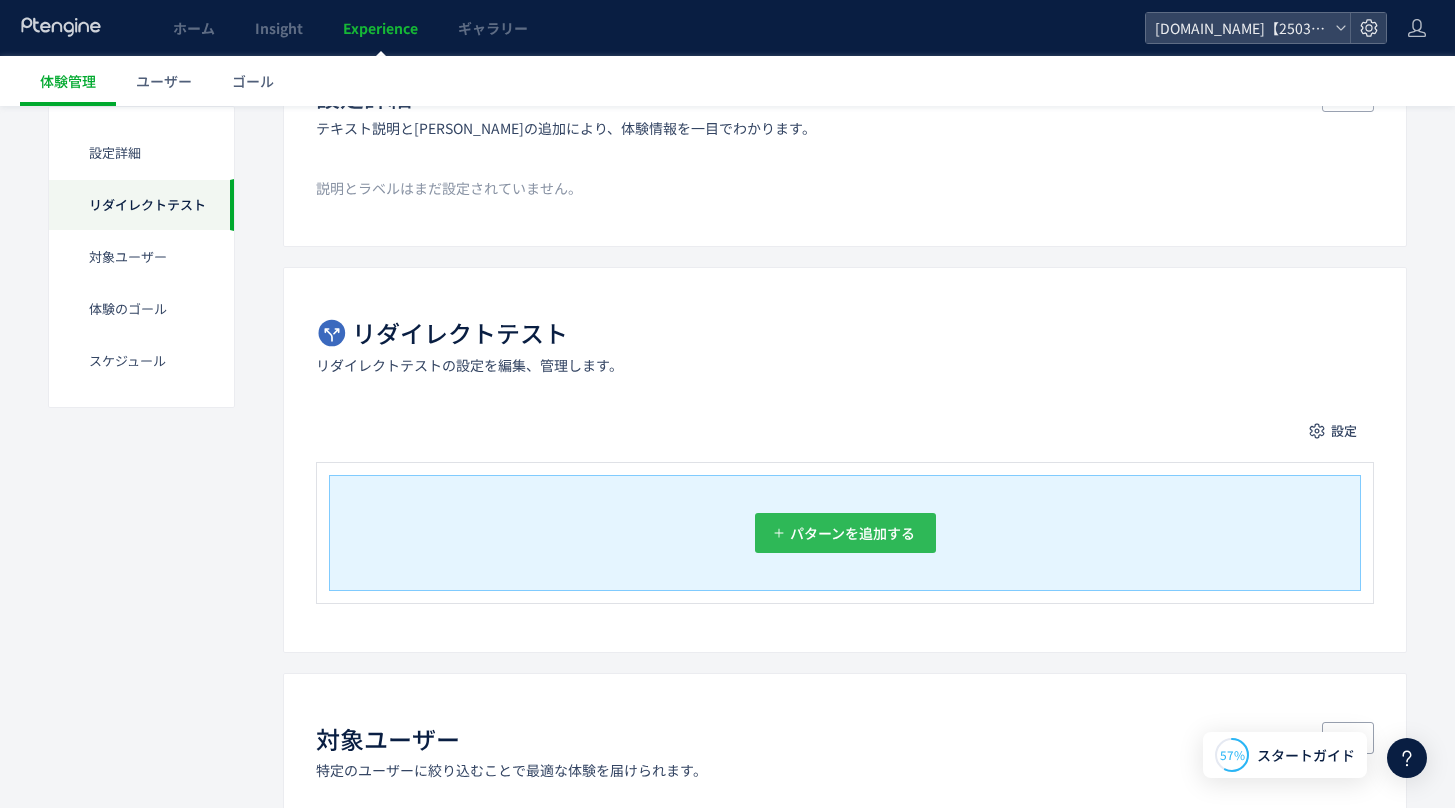 click on "パターンを追加する" at bounding box center [852, 533] 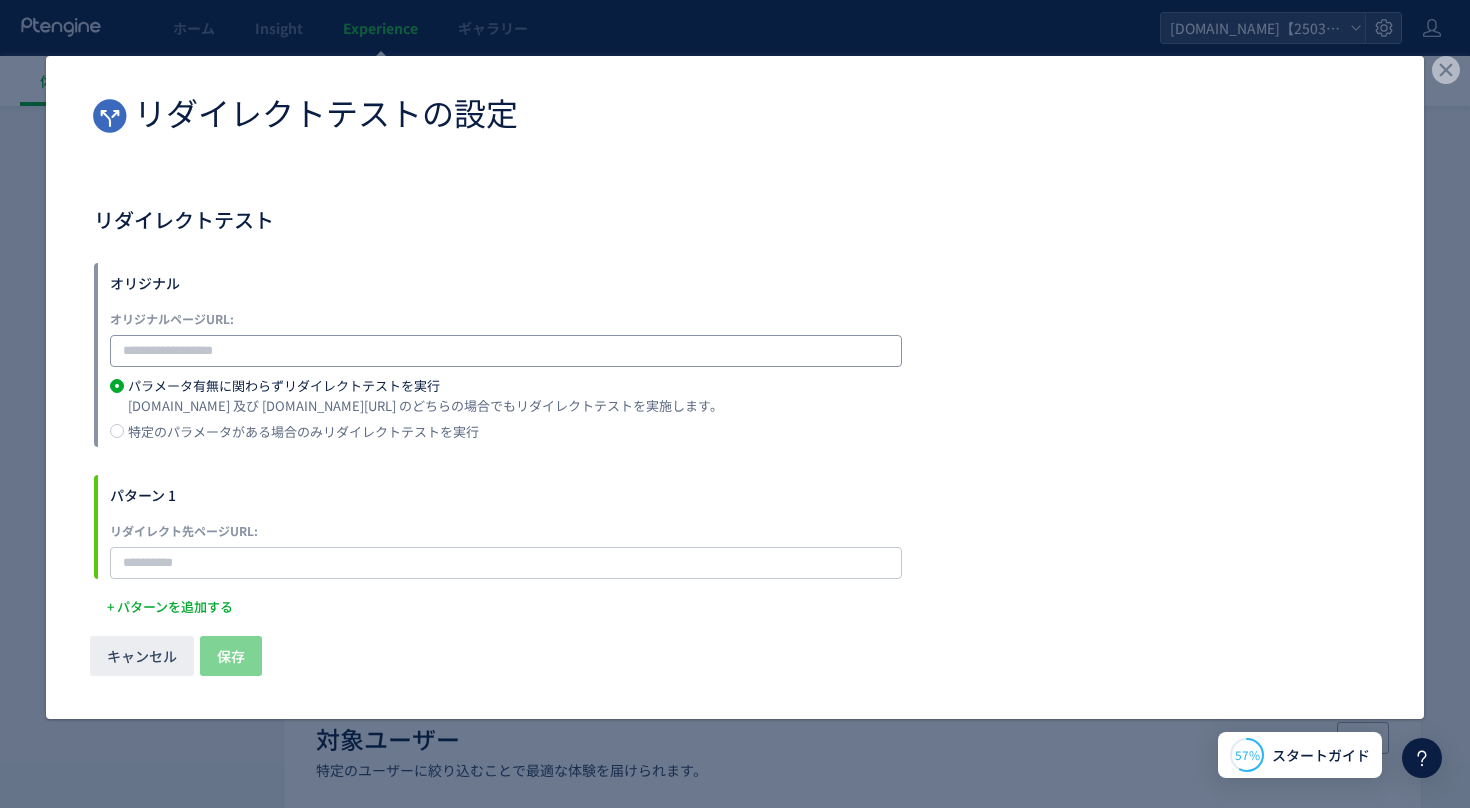 click 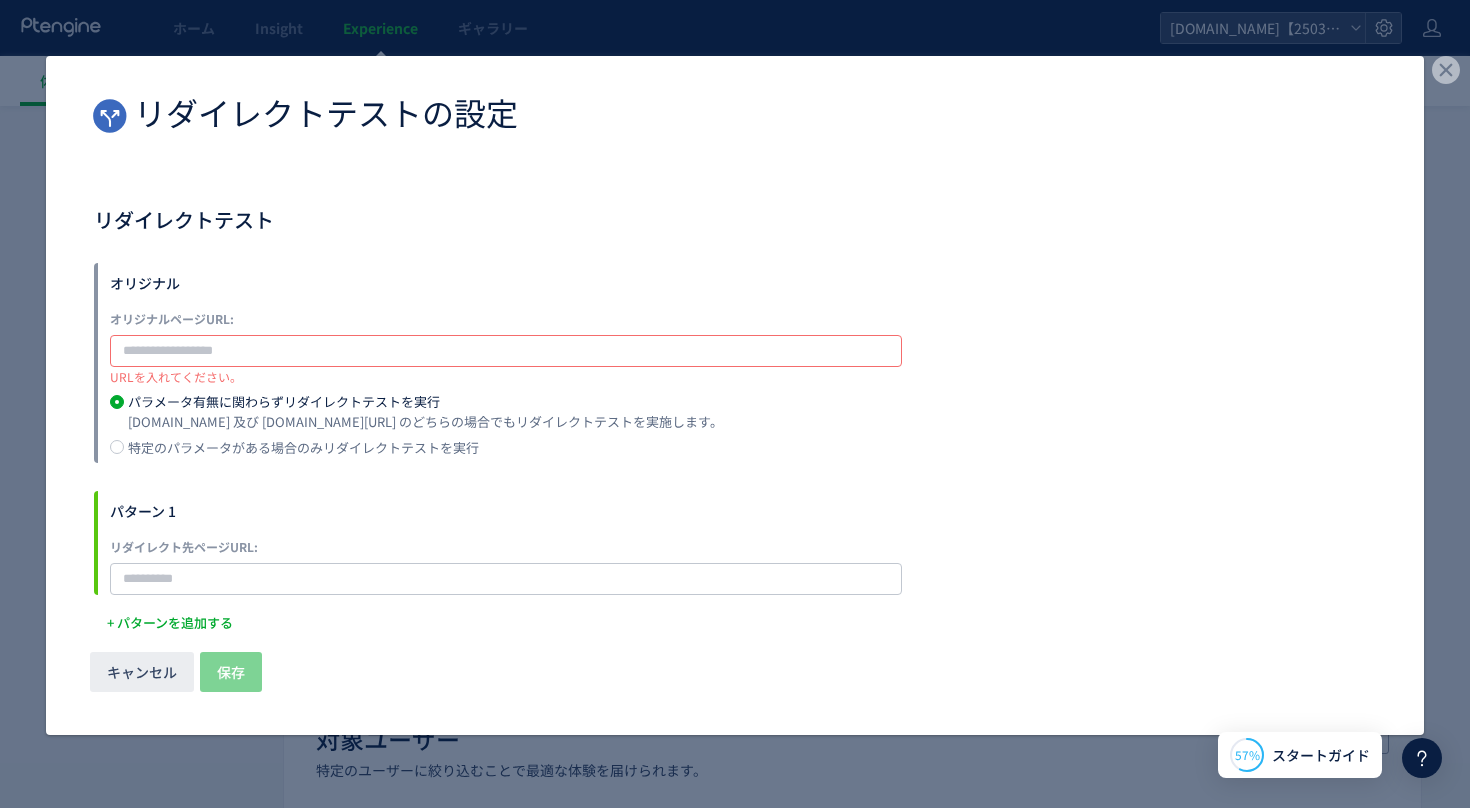 paste on "**********" 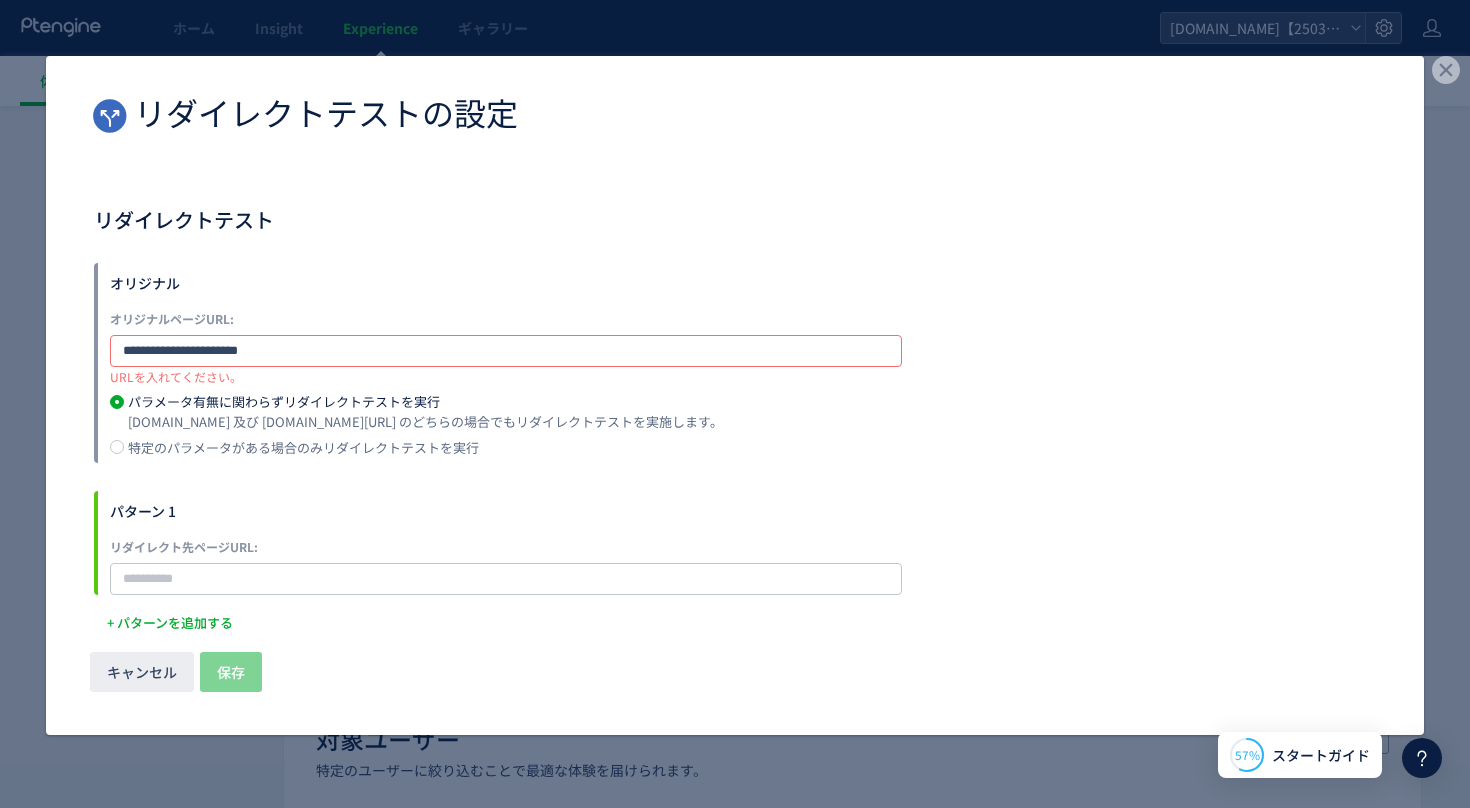 type on "**********" 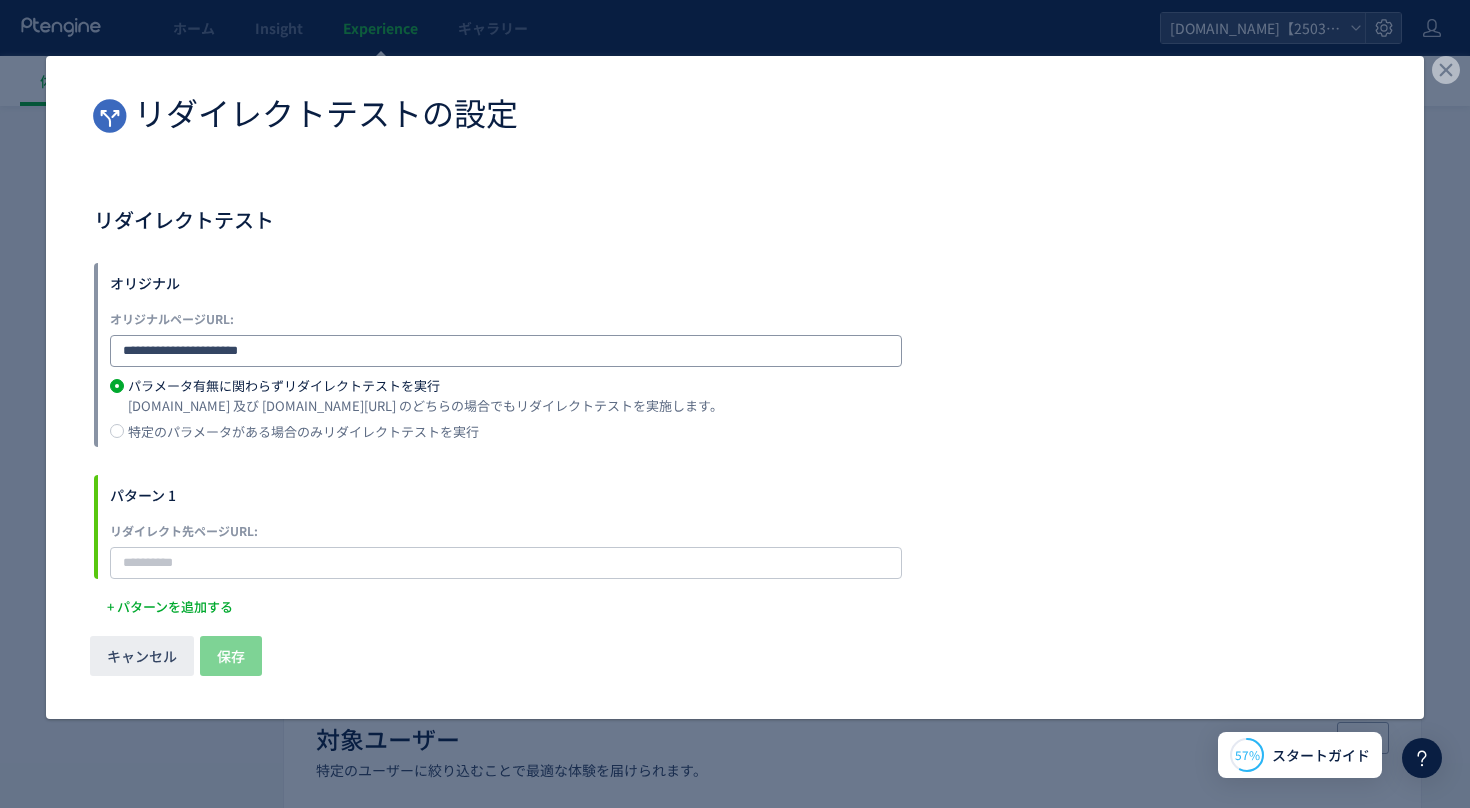 click on "**********" 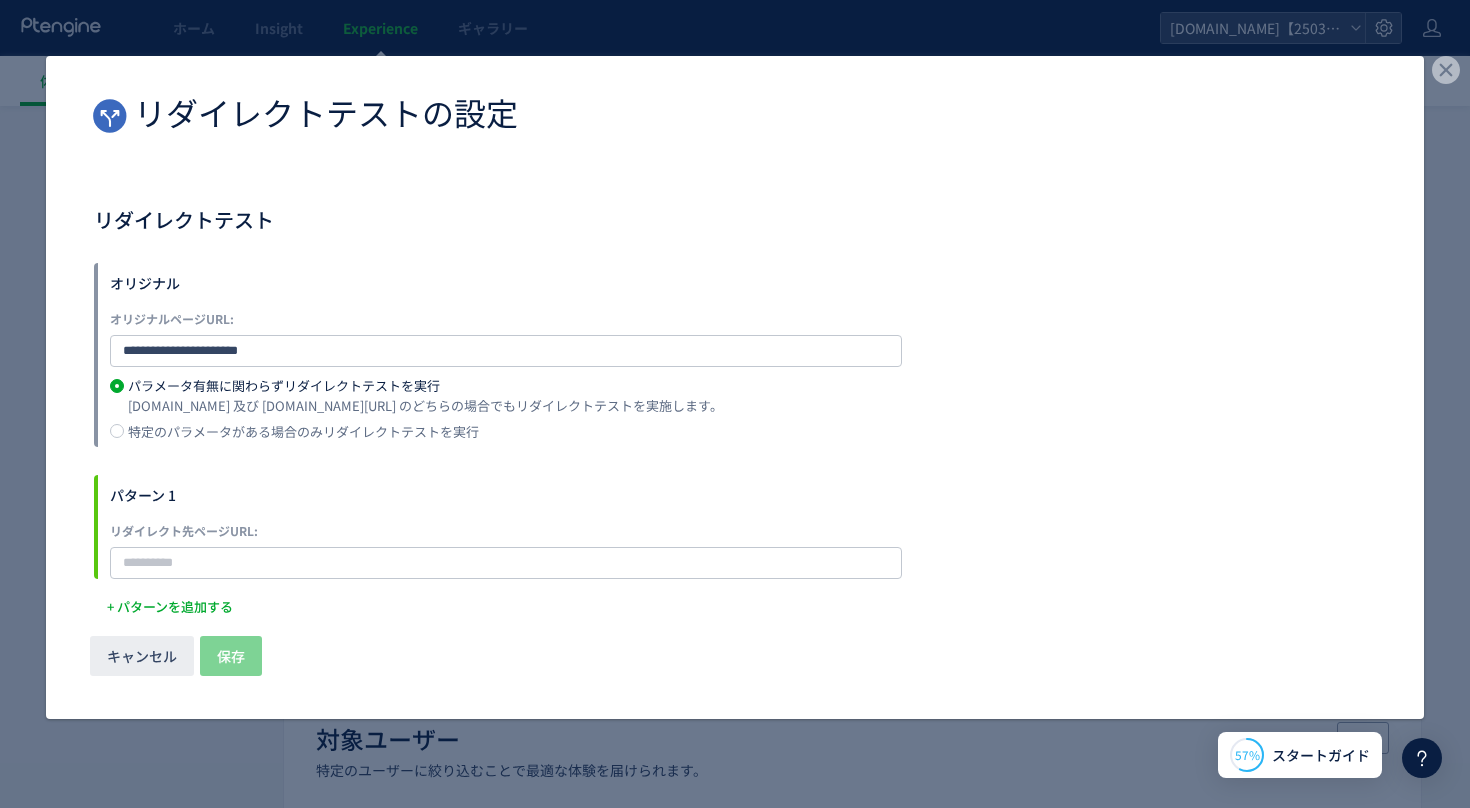 click on "リダイレクト先ページURL:" at bounding box center [506, 550] 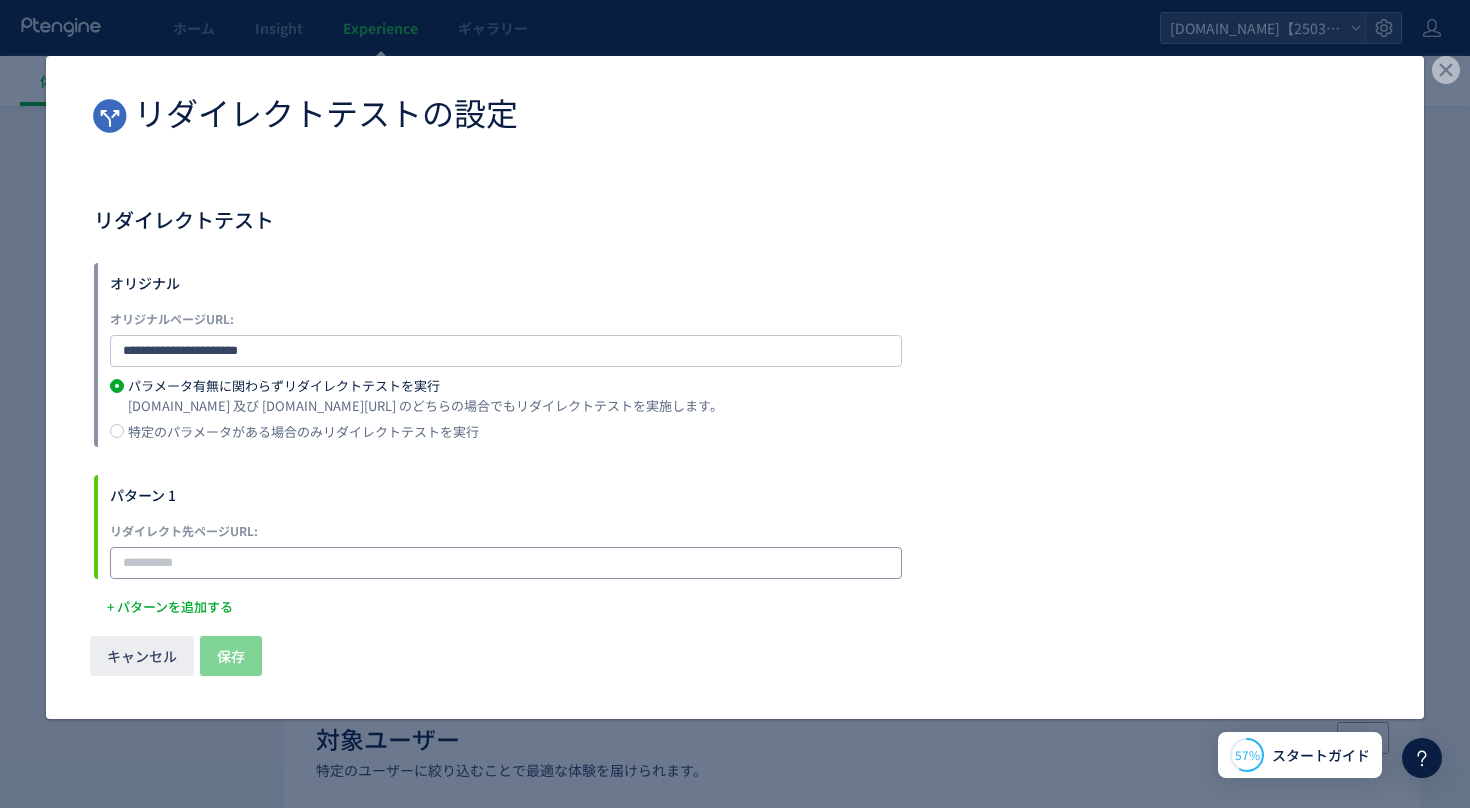 click 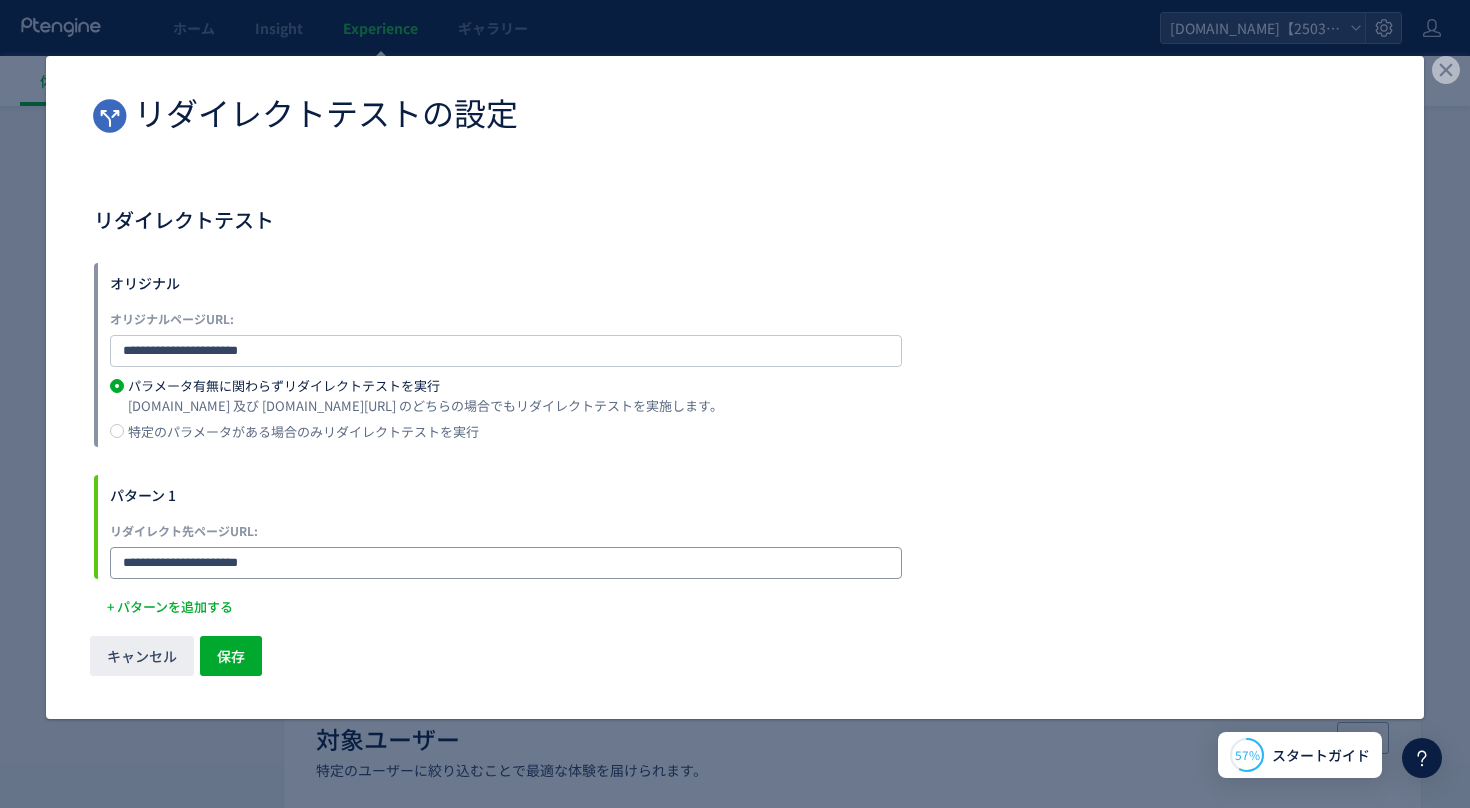type on "**********" 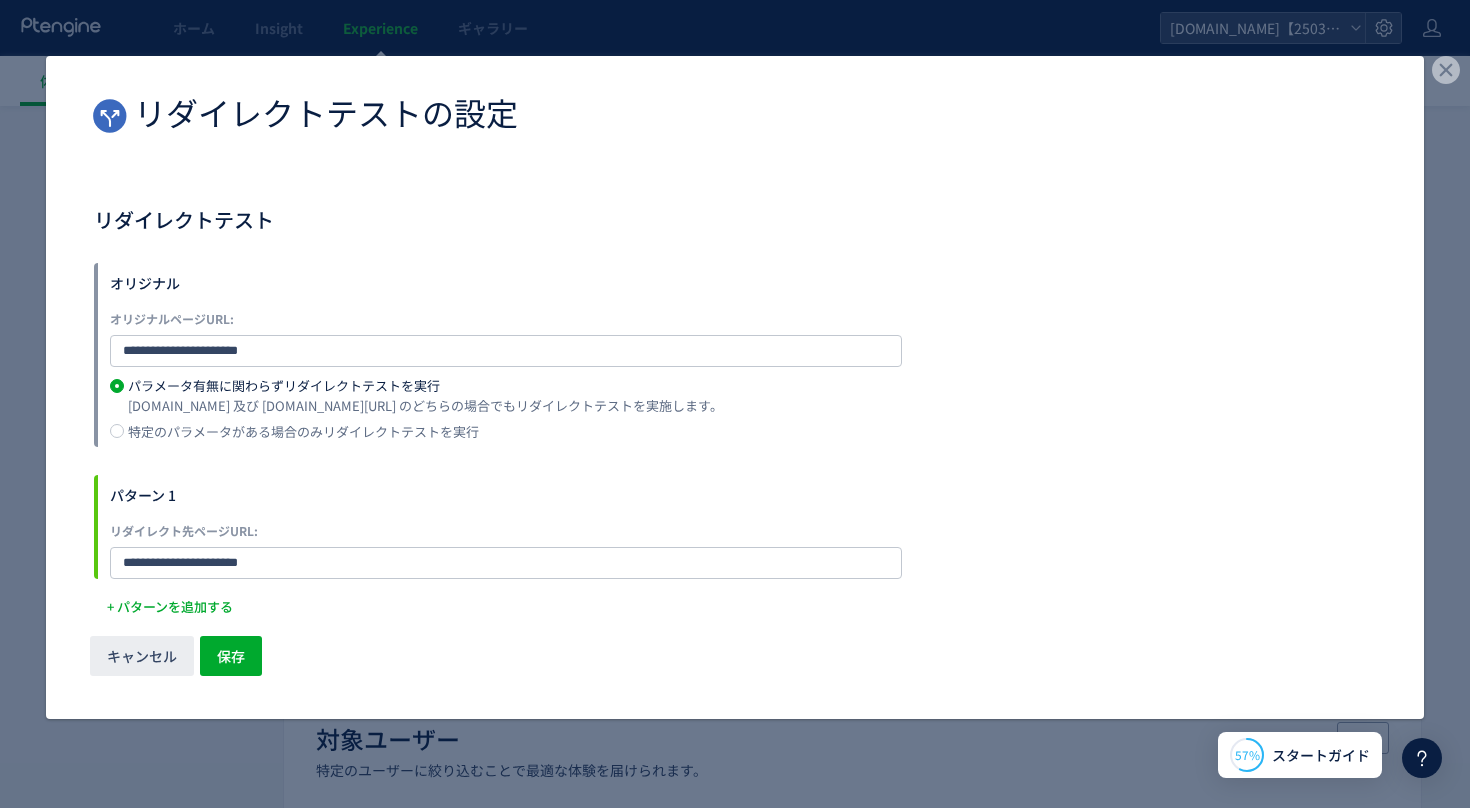 click on "パターン 1" at bounding box center (743, 495) 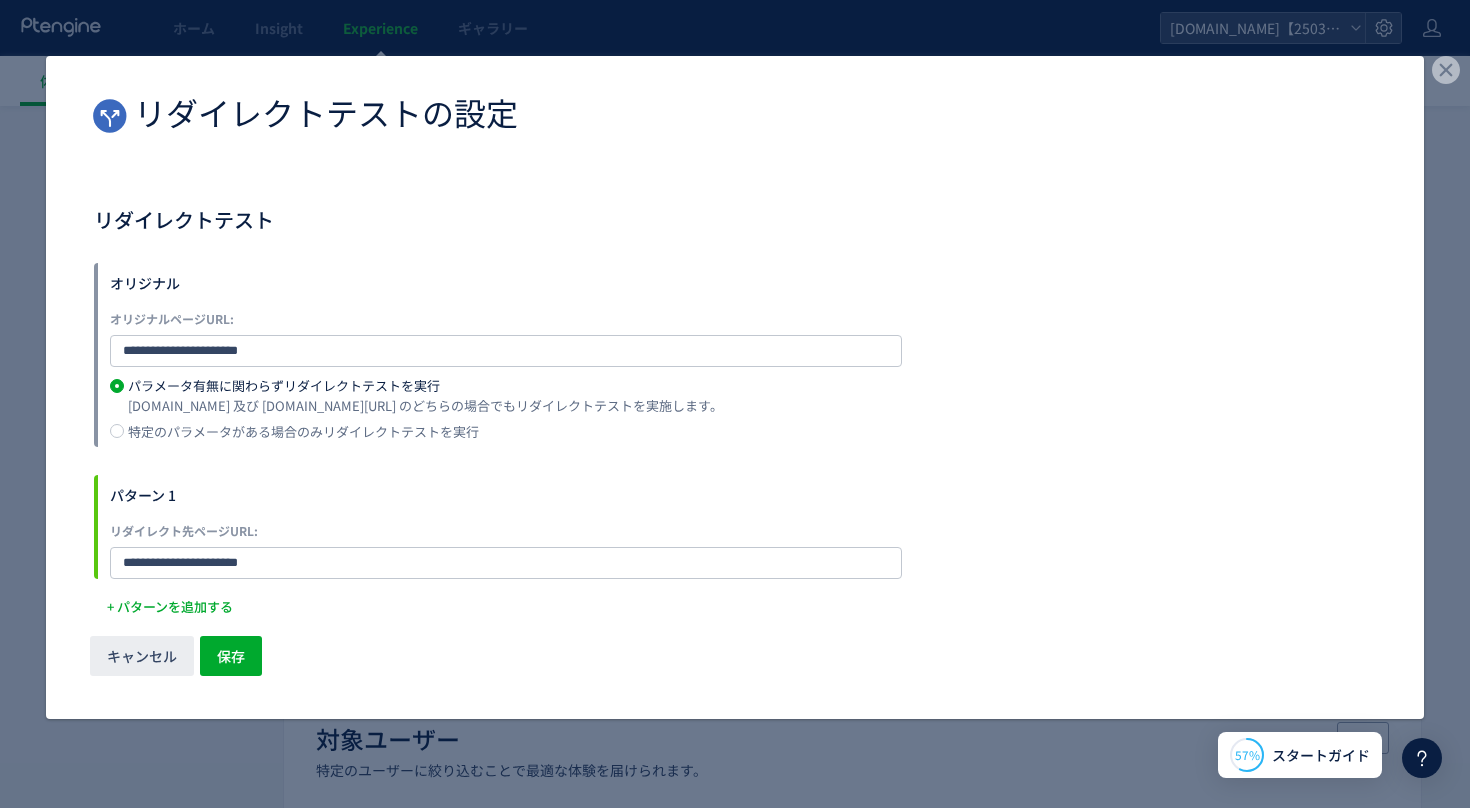 click on "パラメータ有無に関わらずリダイレクトテストを実行 [DOMAIN_NAME] 及び [DOMAIN_NAME][URL] のどちらの場合でもリダイレクトテストを実施します。 特定のパラメータがある場合のみリダイレクトテストを実行" at bounding box center [743, 413] 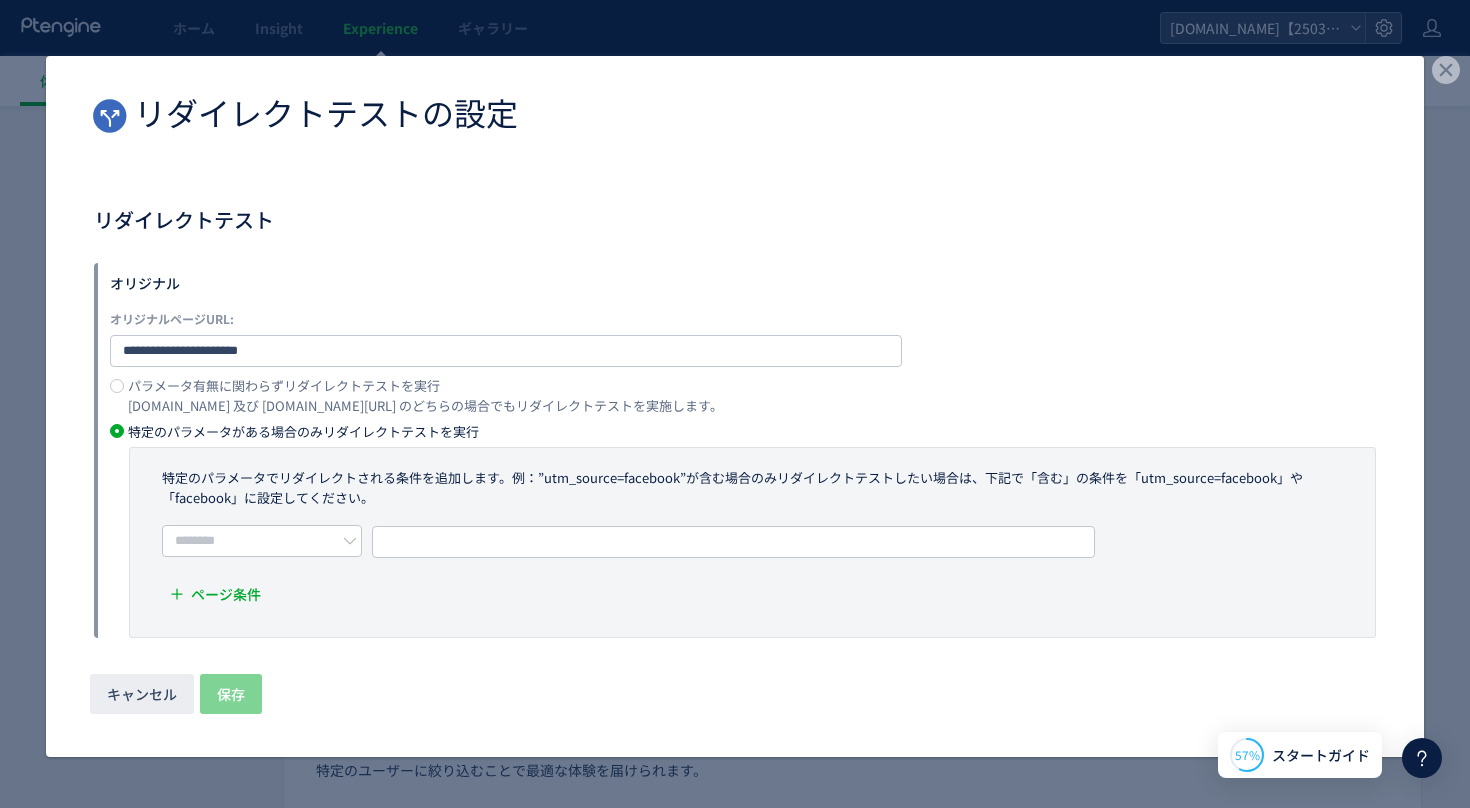 click on "パラメータ有無に関わらずリダイレクトテストを実行" 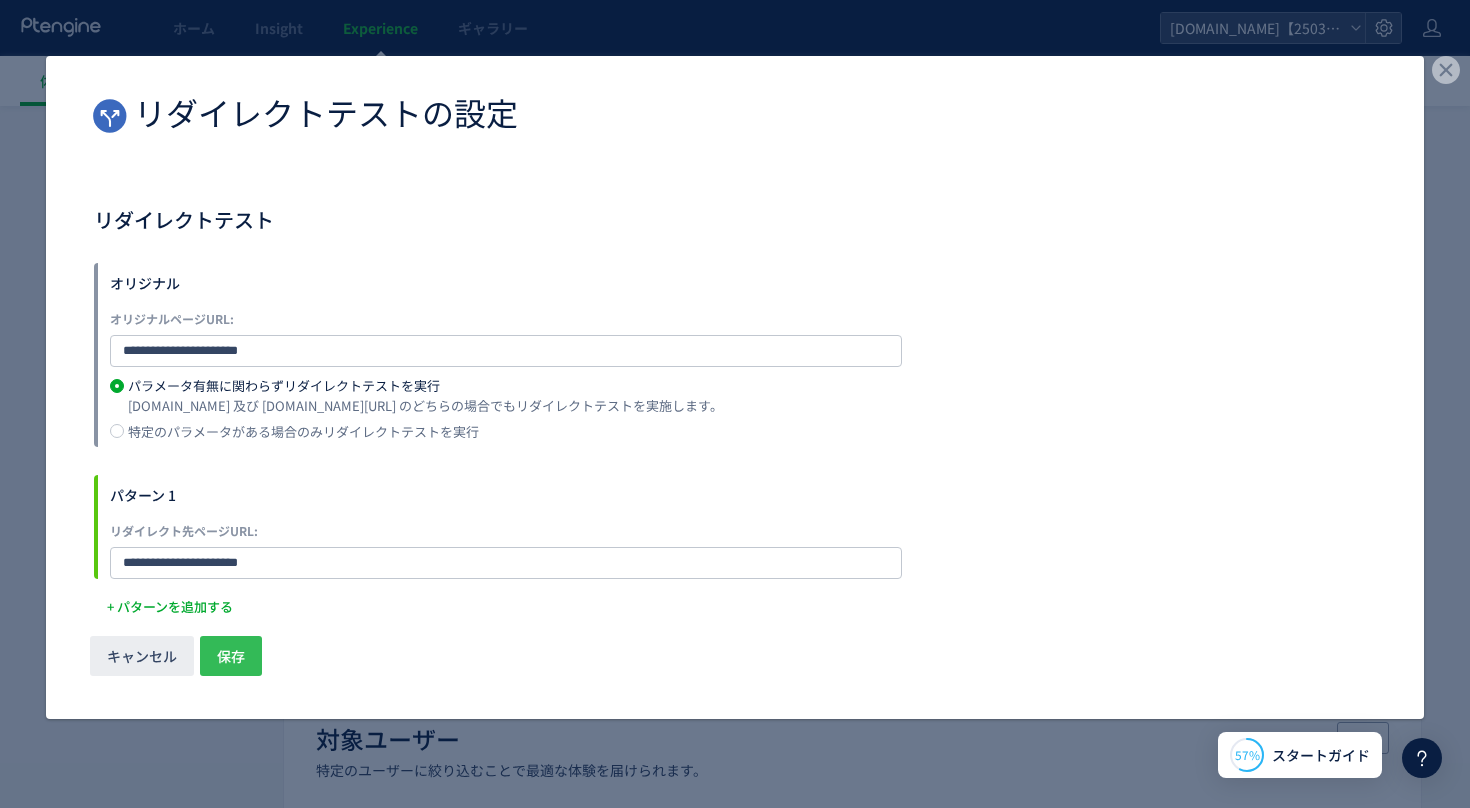 click on "保存" at bounding box center [231, 656] 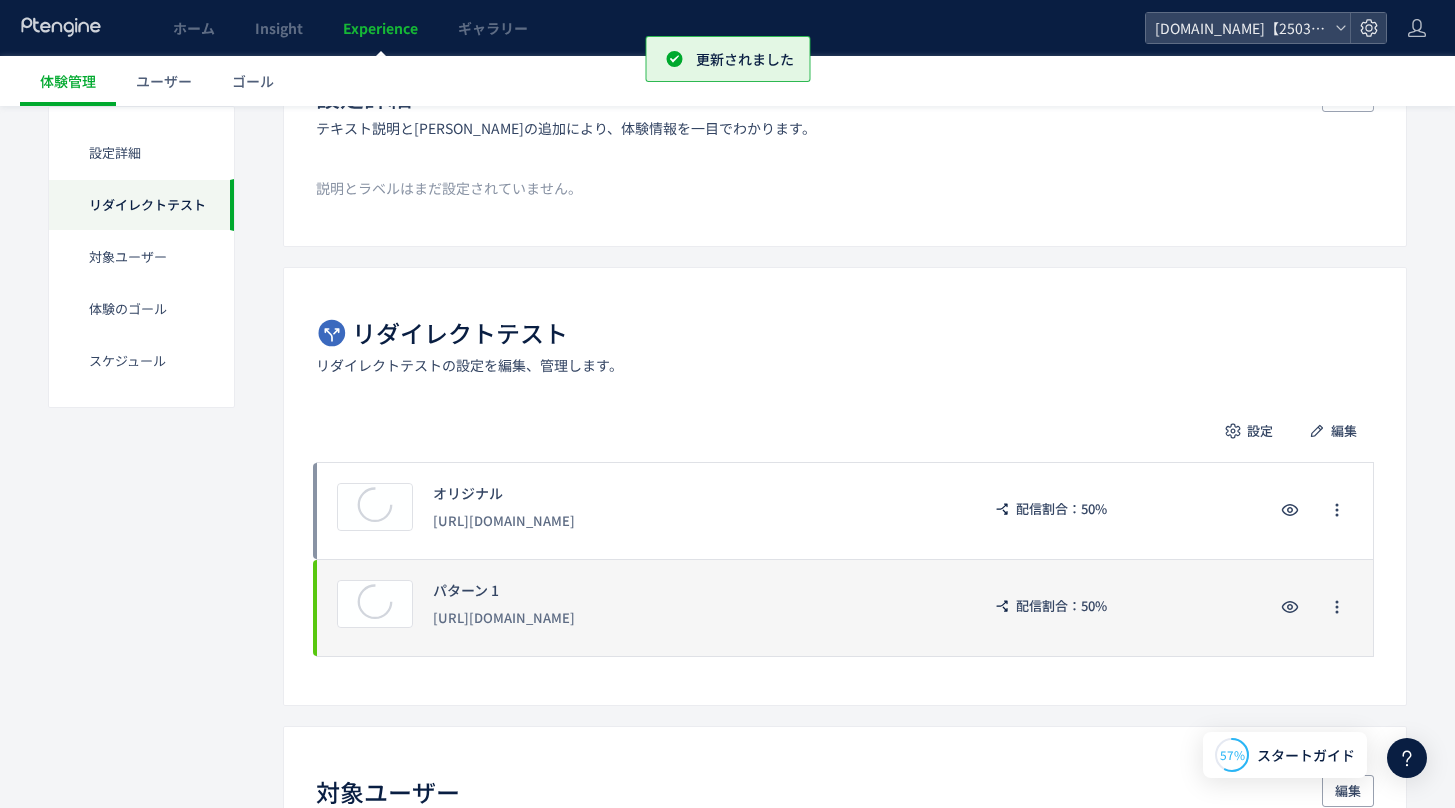 scroll, scrollTop: 254, scrollLeft: 0, axis: vertical 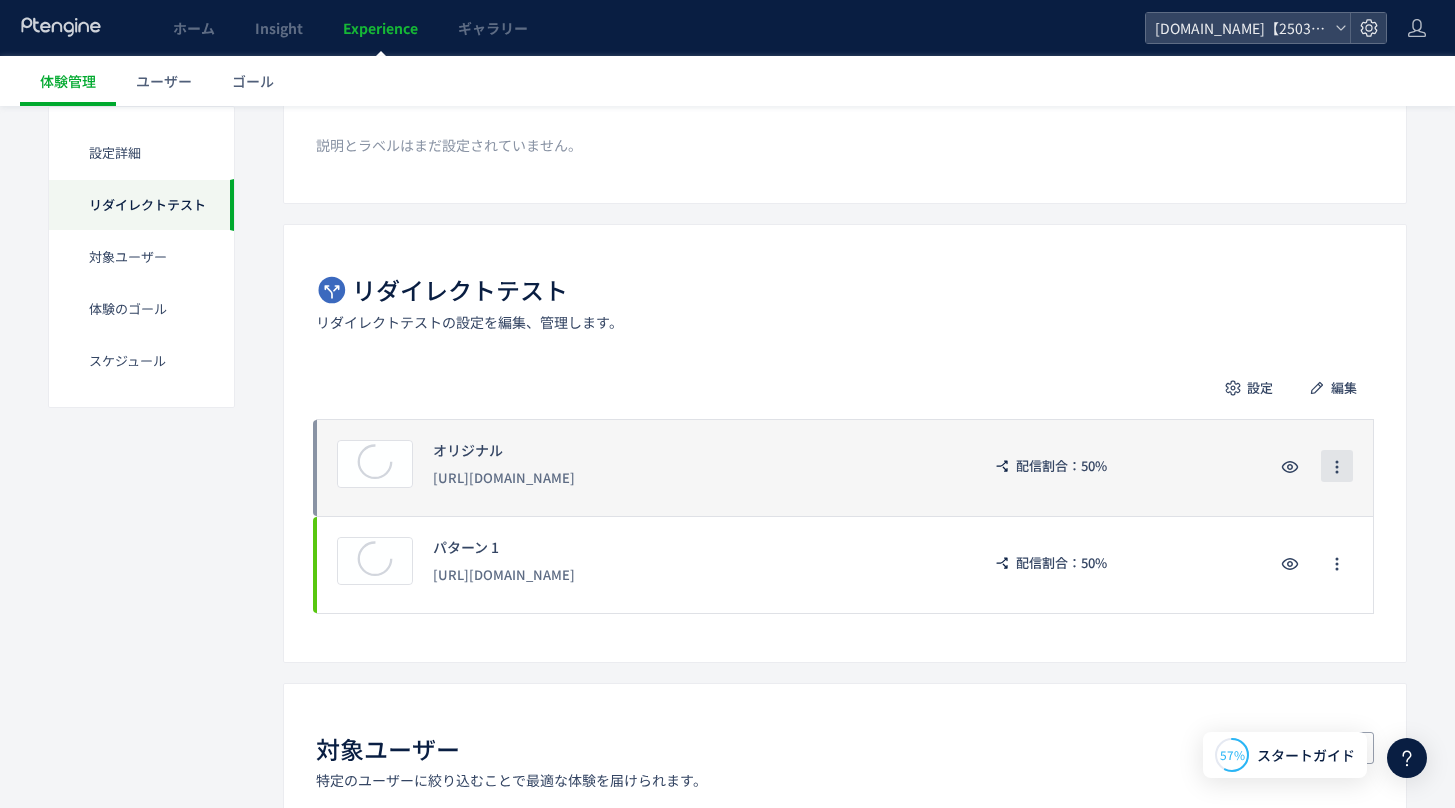 click at bounding box center [1337, 466] 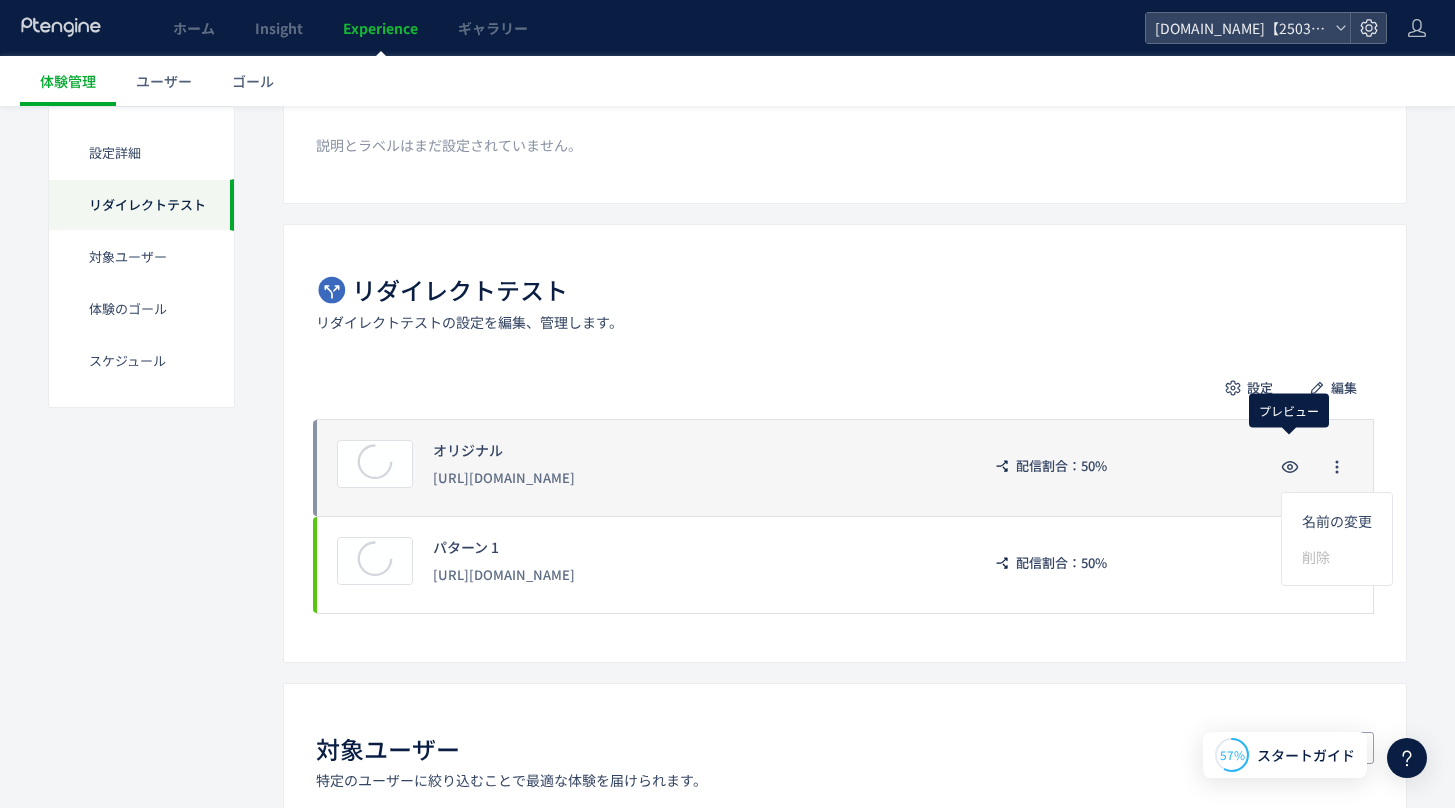 click on "プレビュー オリジナル [URL][DOMAIN_NAME] 配信割合：50%" 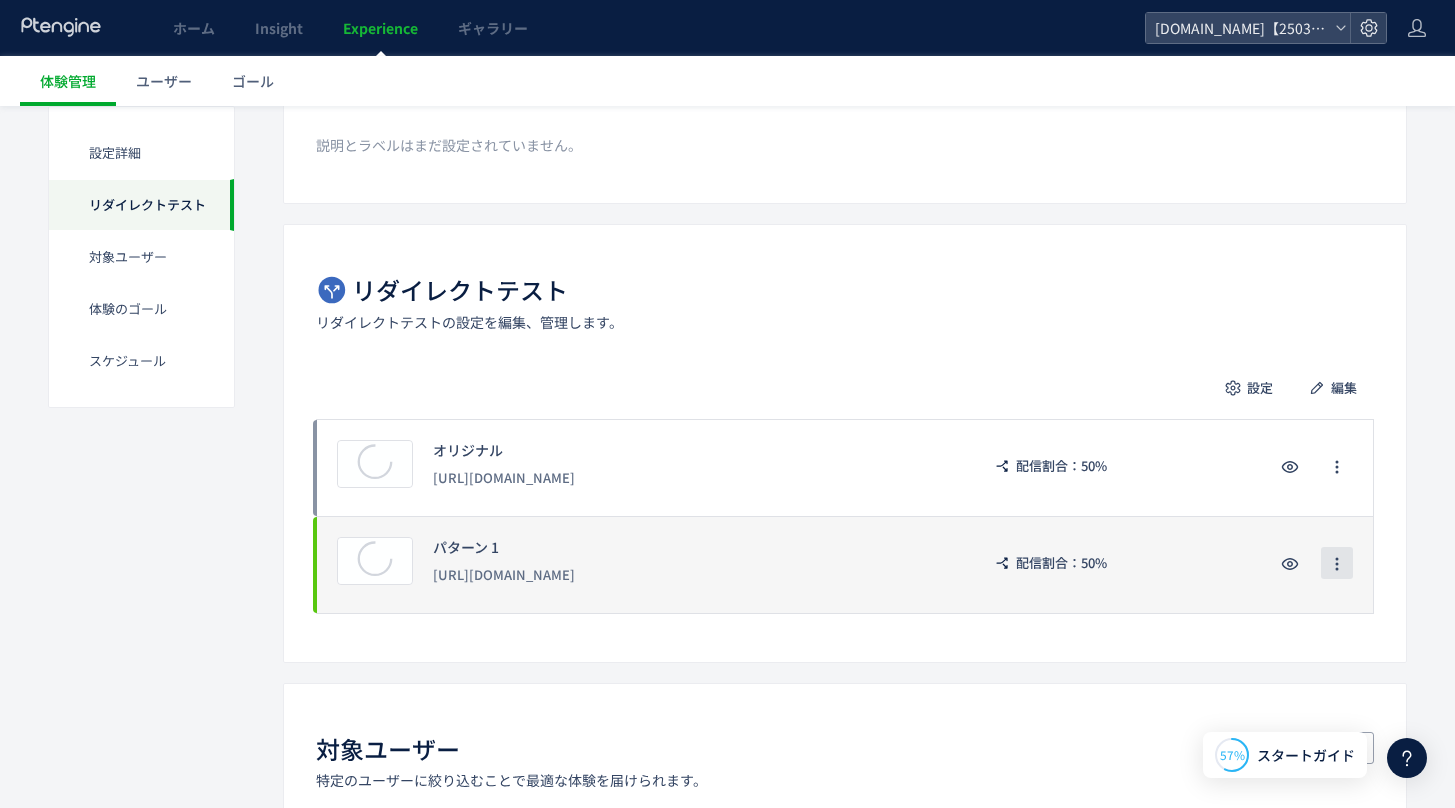 click 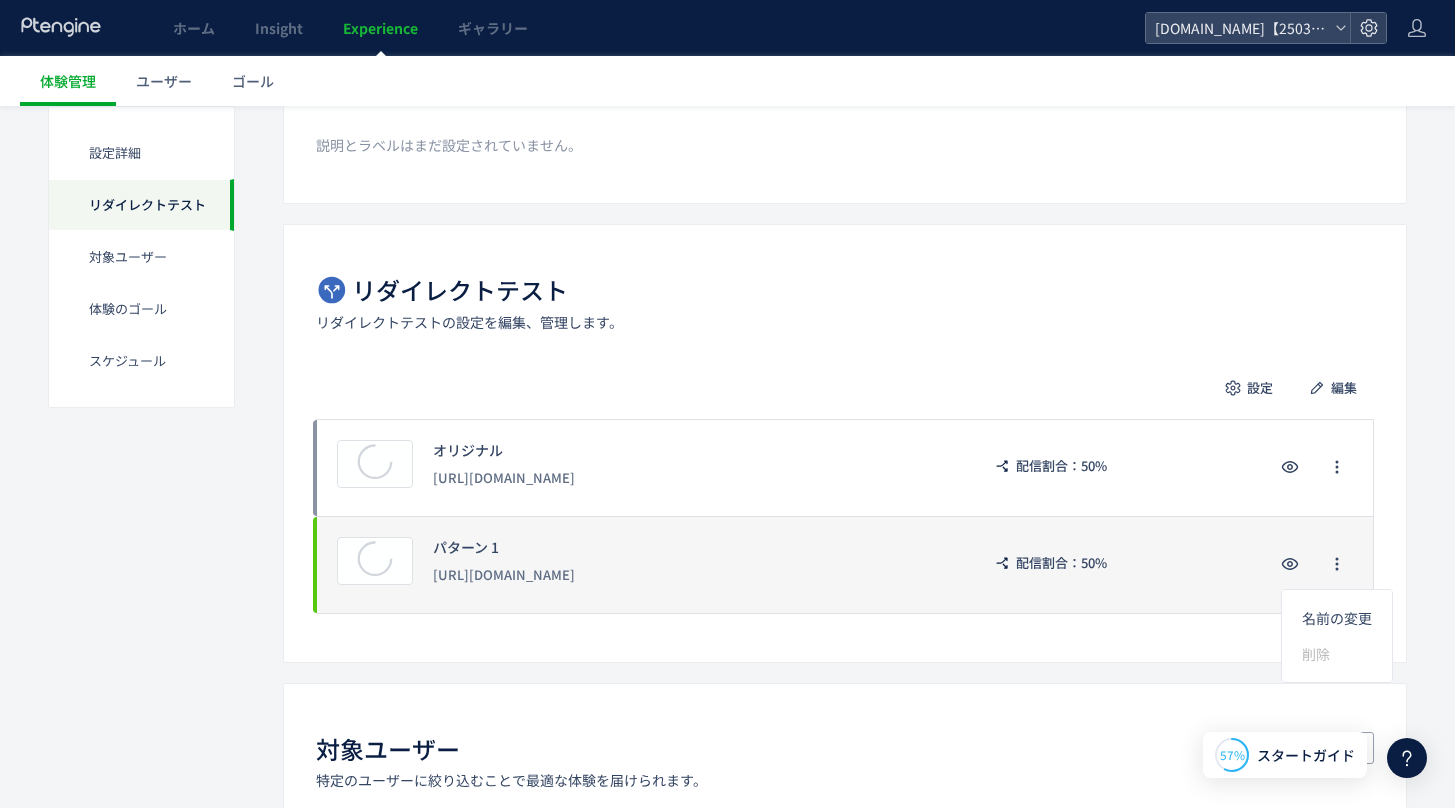 click on "プレビュー パターン 1 [URL][DOMAIN_NAME] 配信割合：50%" 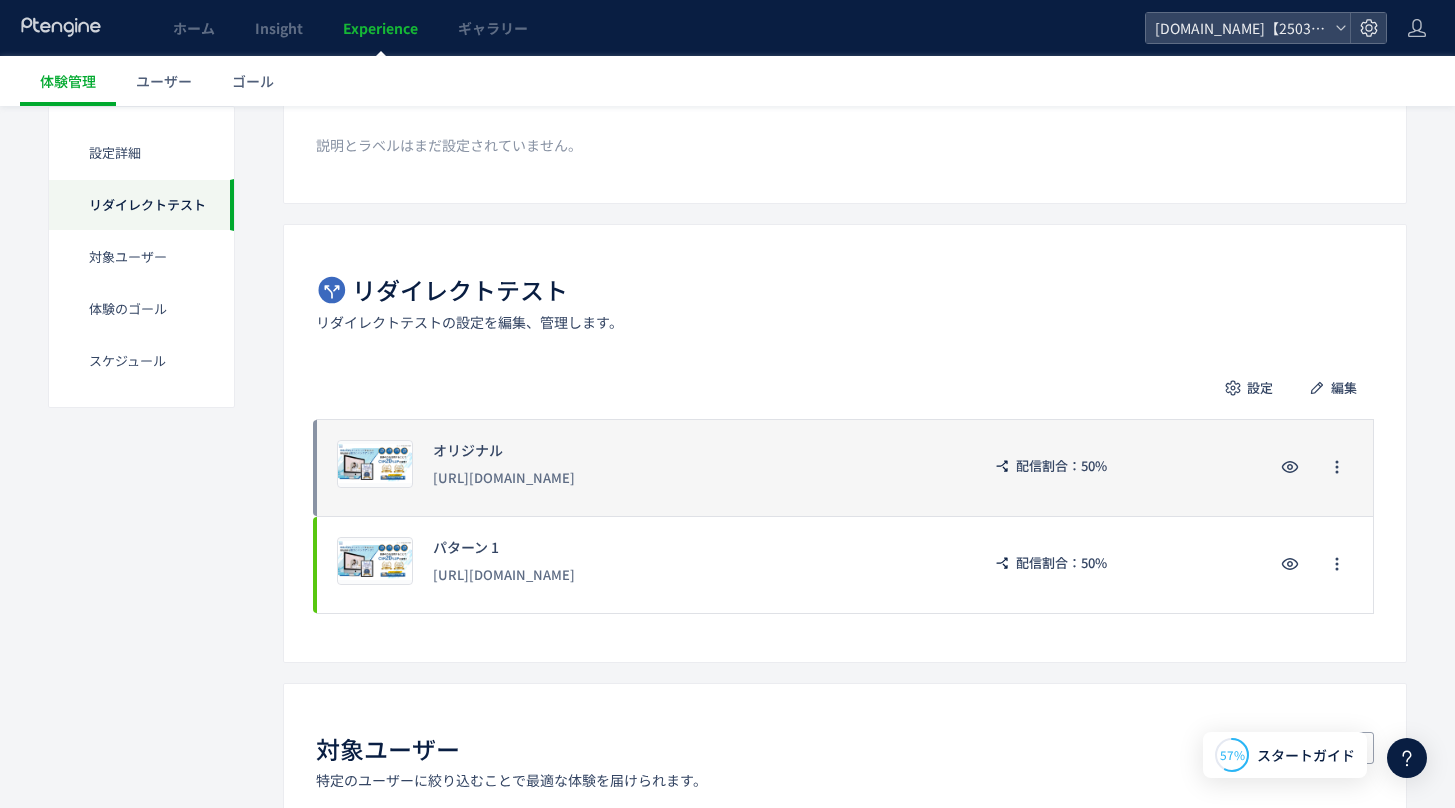 click on "[URL][DOMAIN_NAME]" at bounding box center (696, 478) 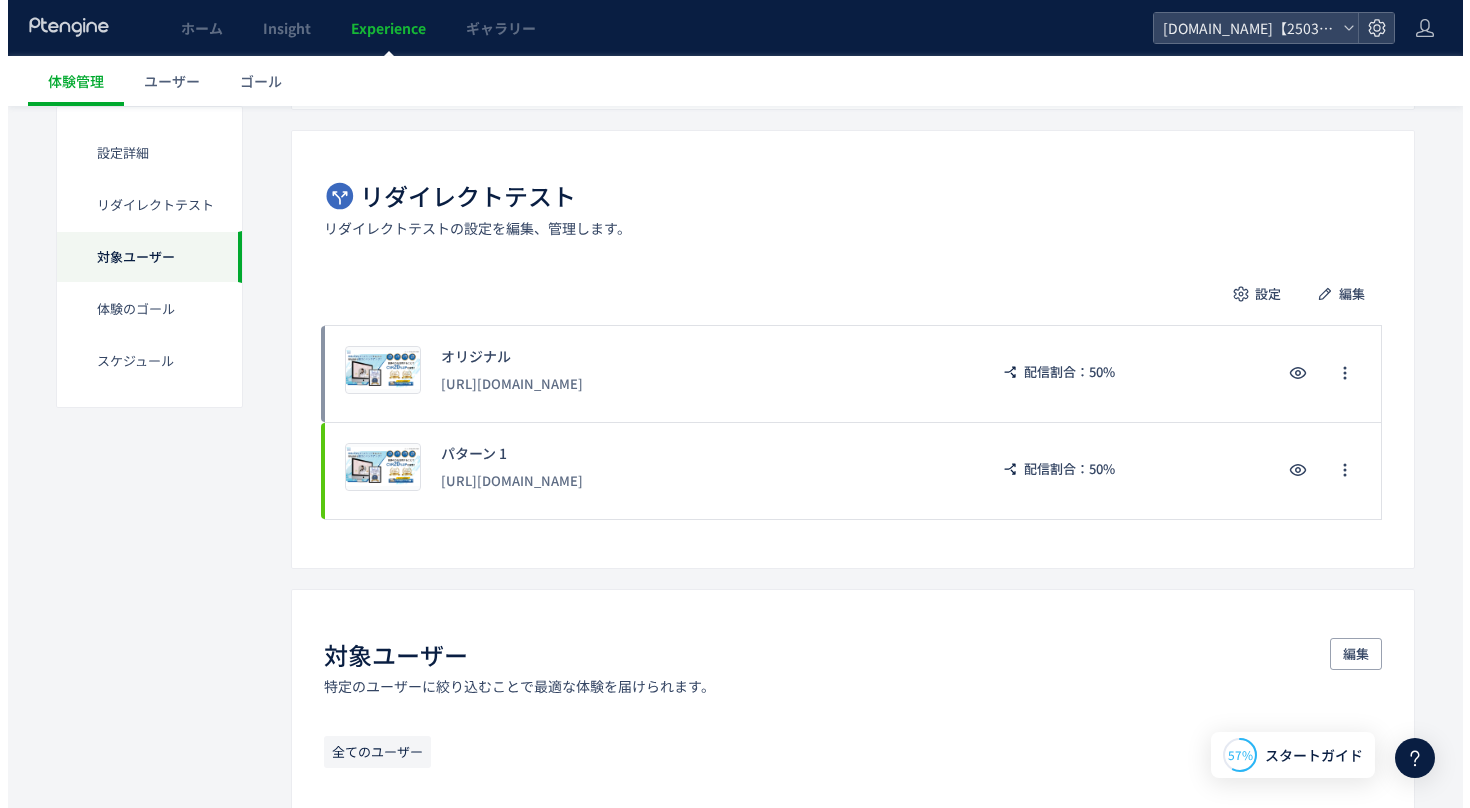 scroll, scrollTop: 0, scrollLeft: 0, axis: both 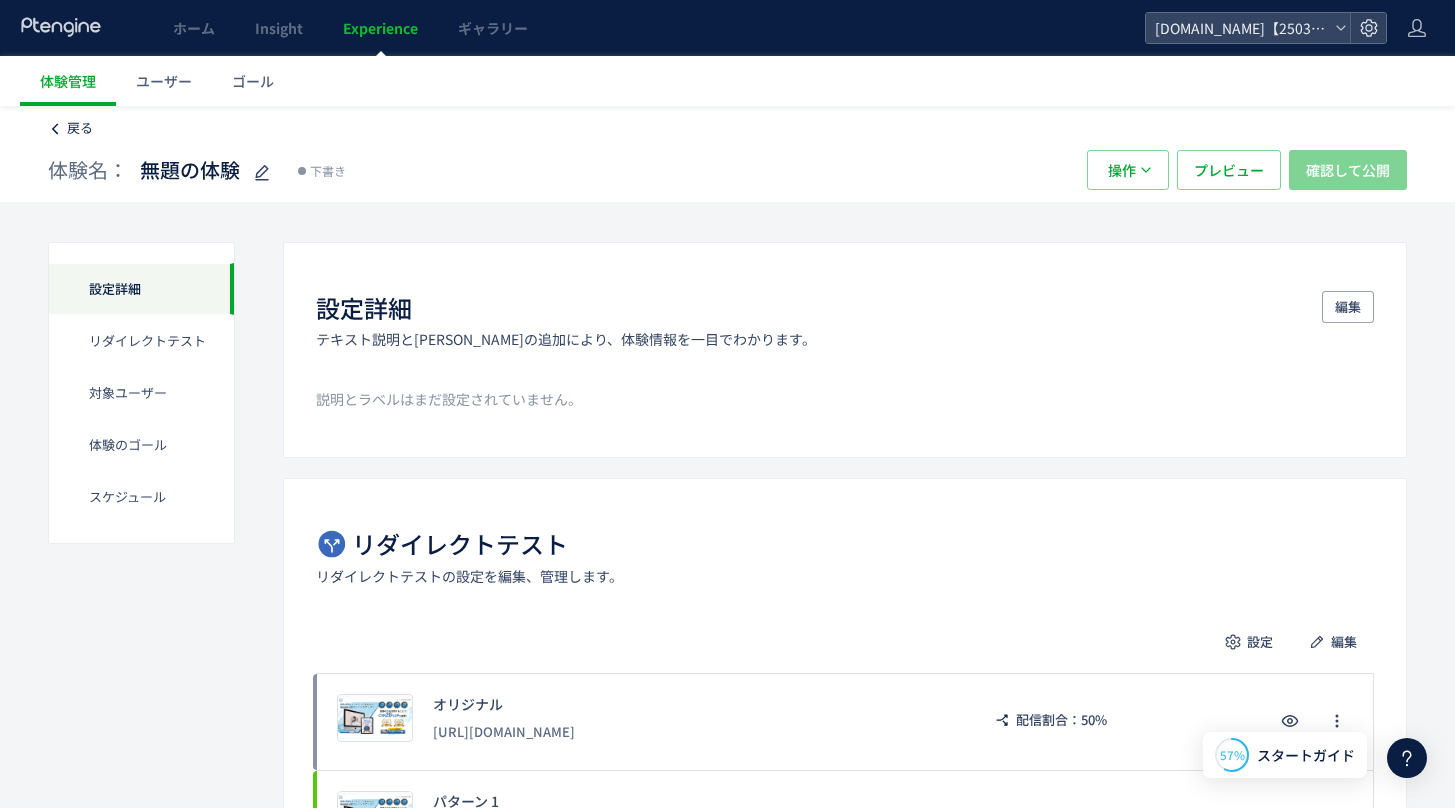 click on "戻る" at bounding box center (70, 128) 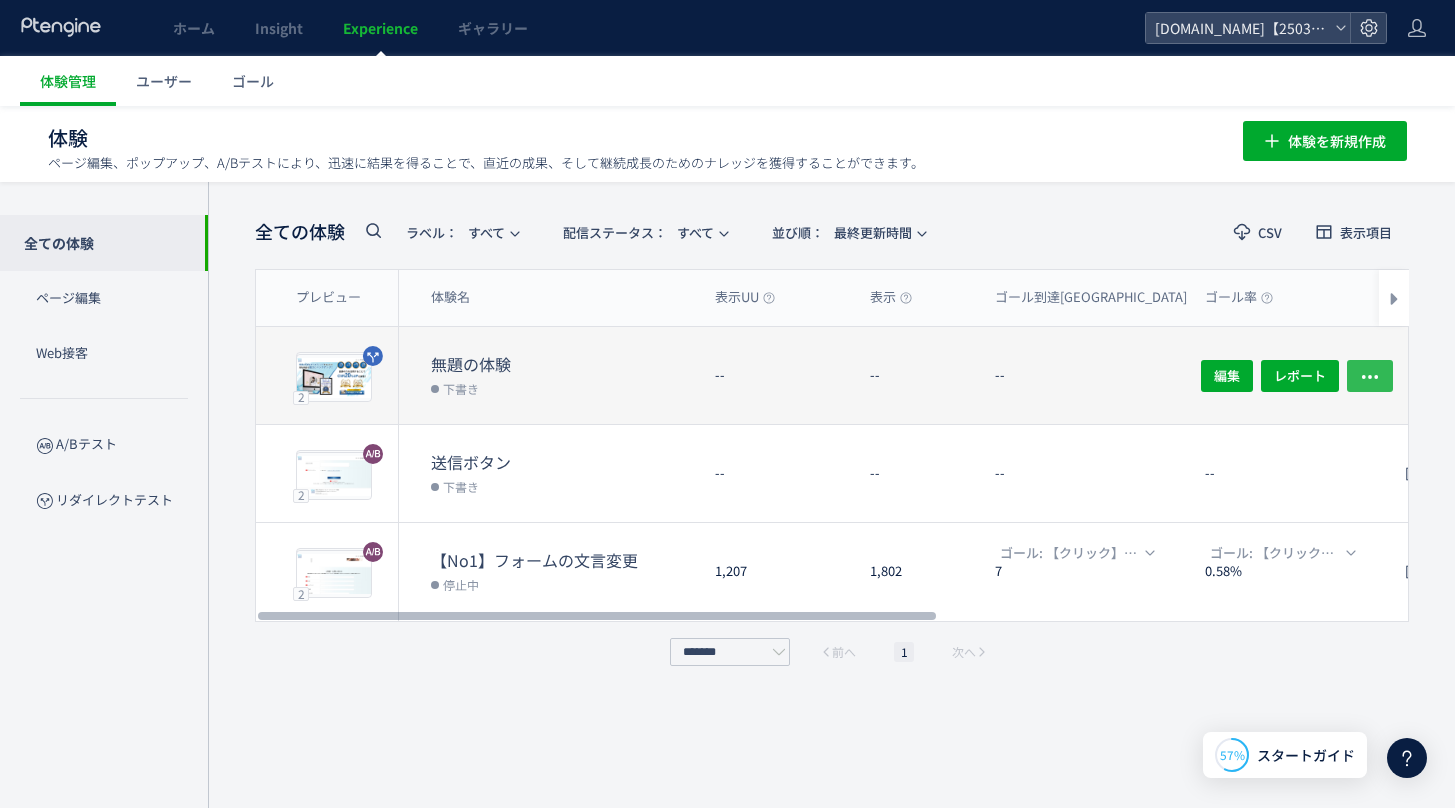 click 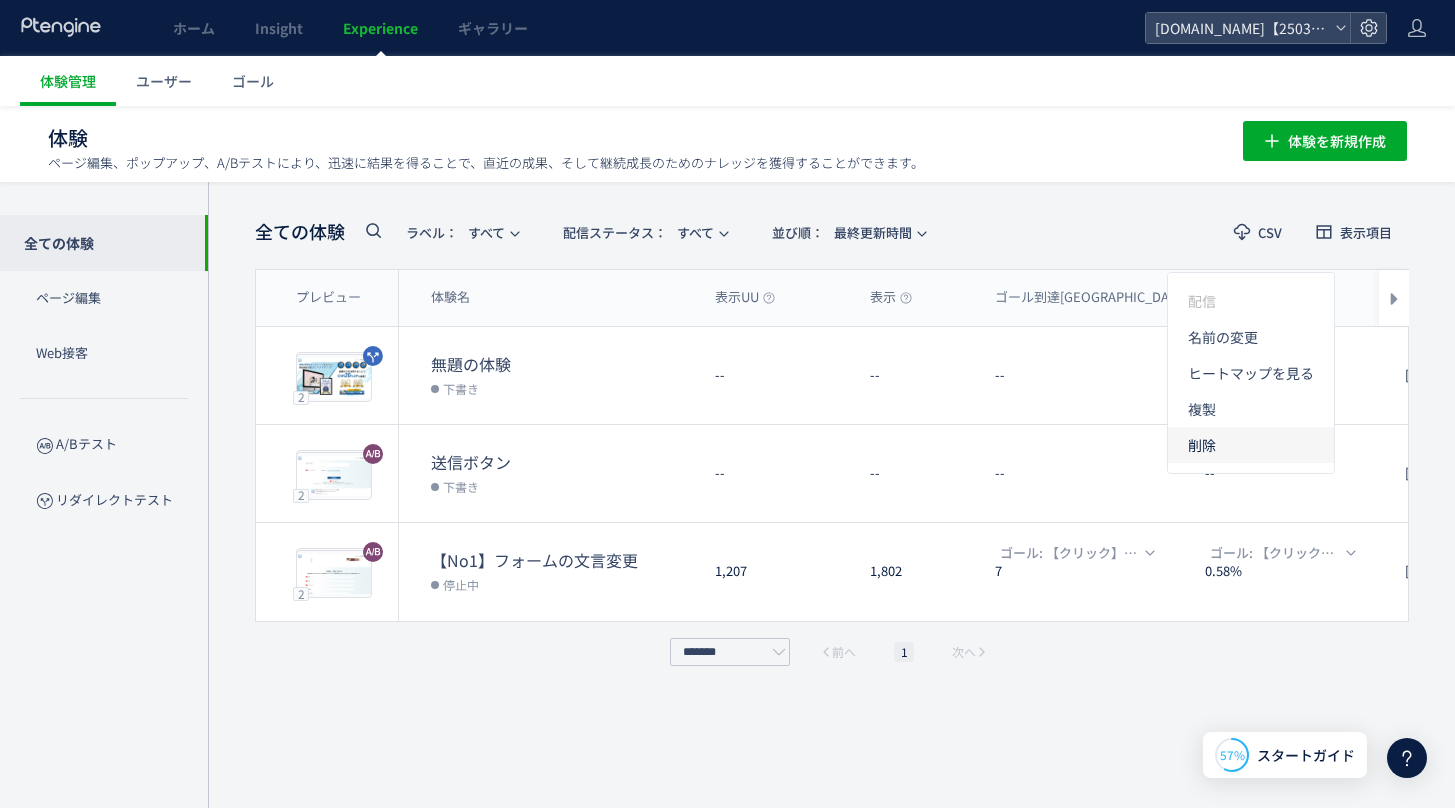 click on "削除" 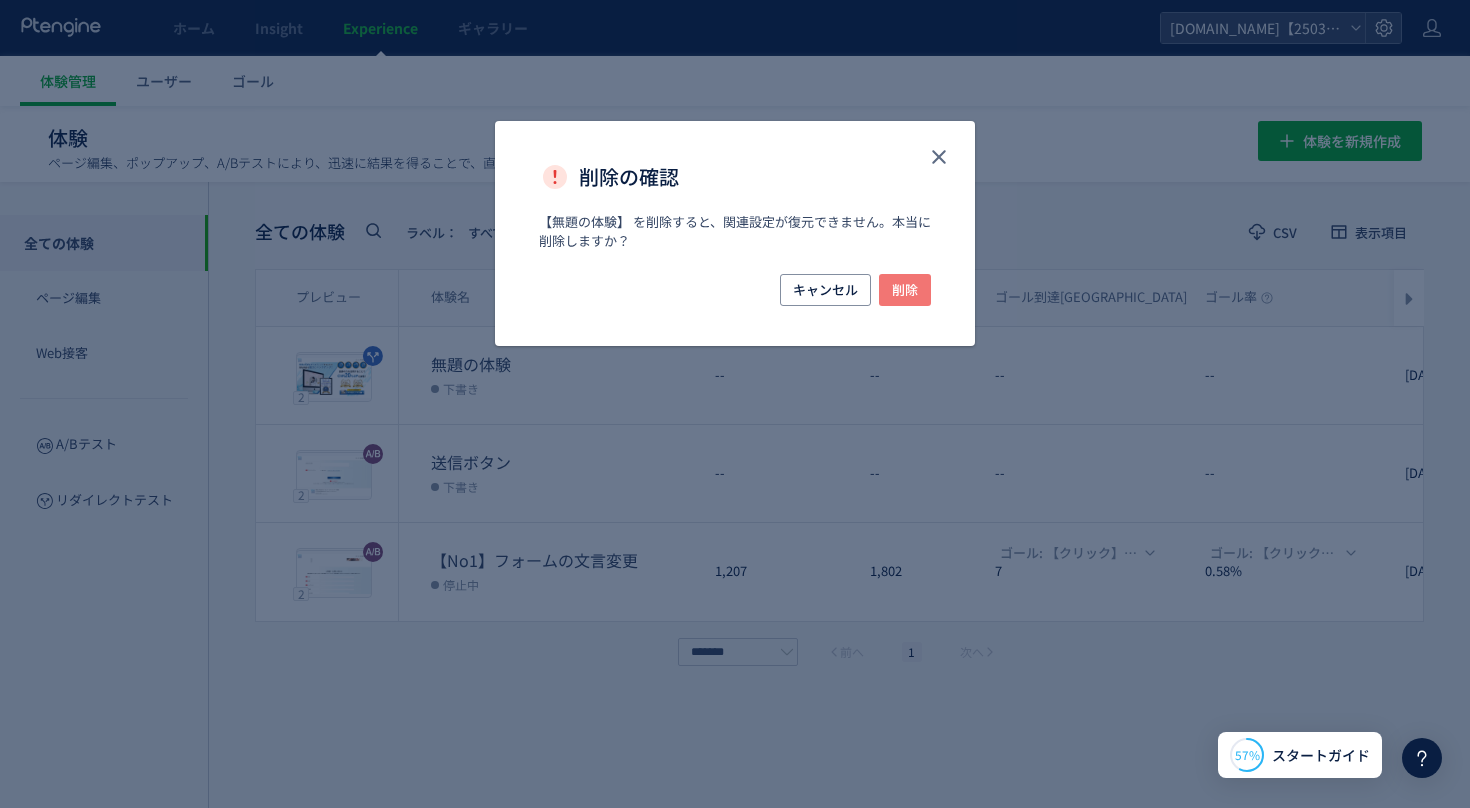 click on "削除" at bounding box center (905, 290) 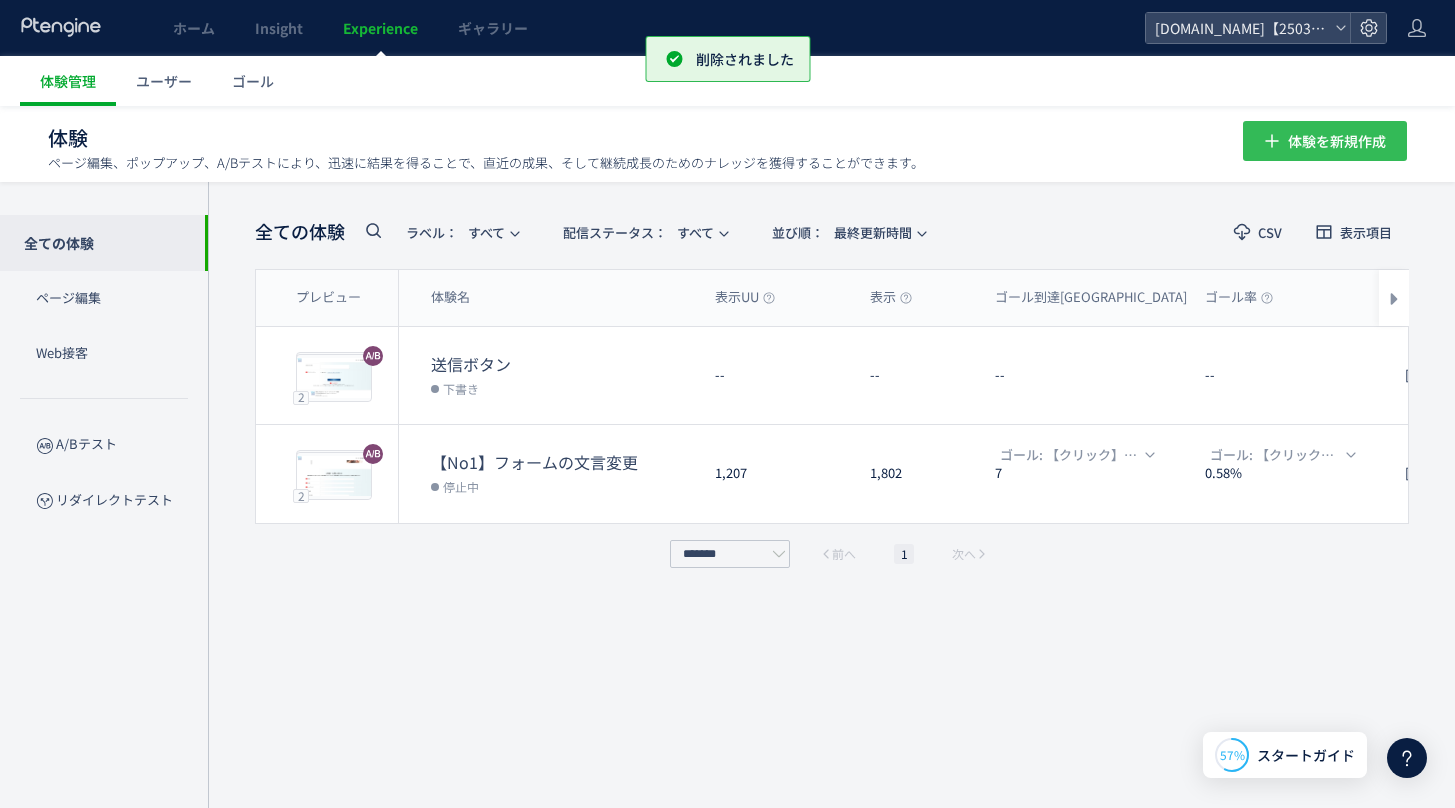 click on "体験を新規作成" at bounding box center (1337, 141) 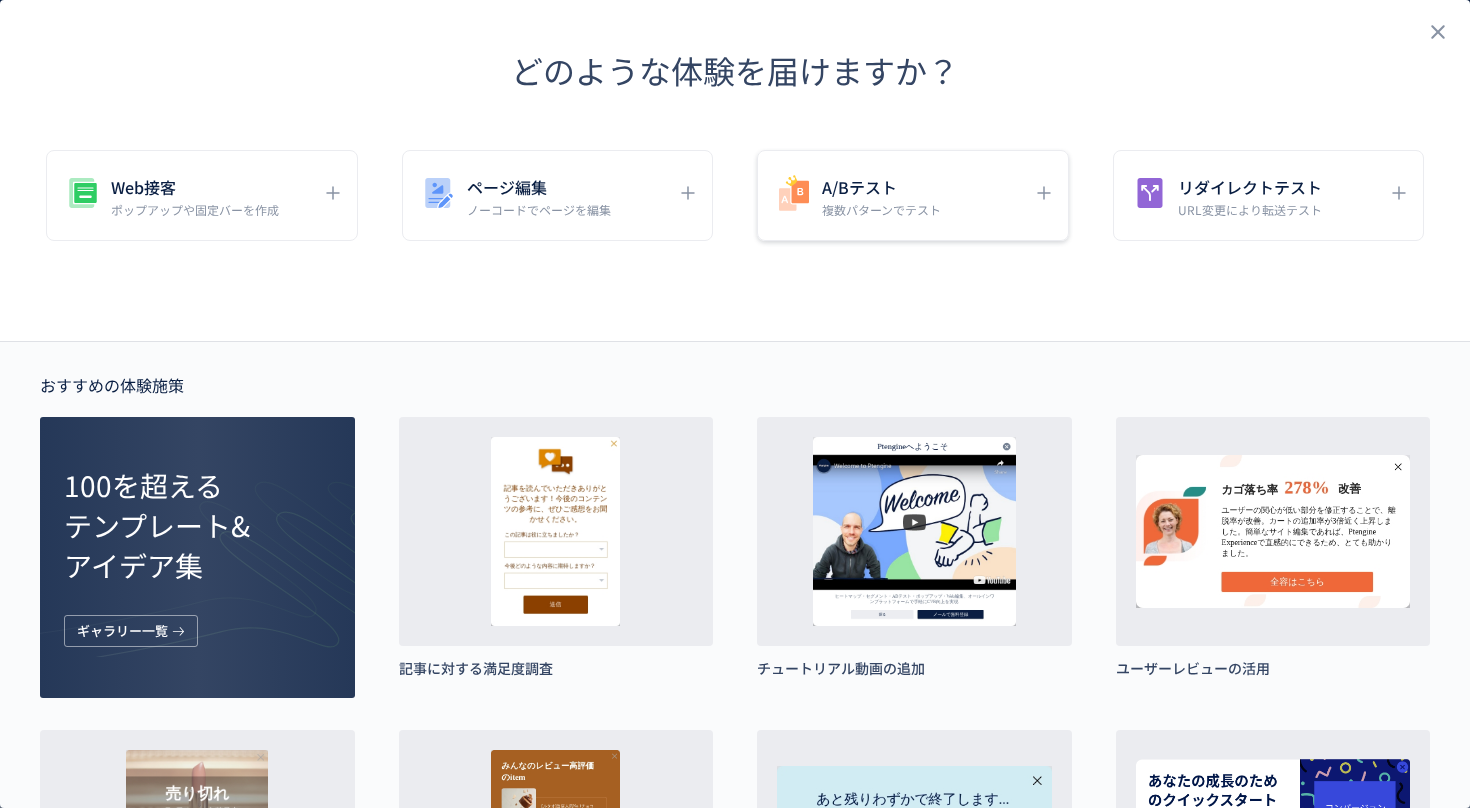 click on "複数パターンでテスト" at bounding box center (881, 209) 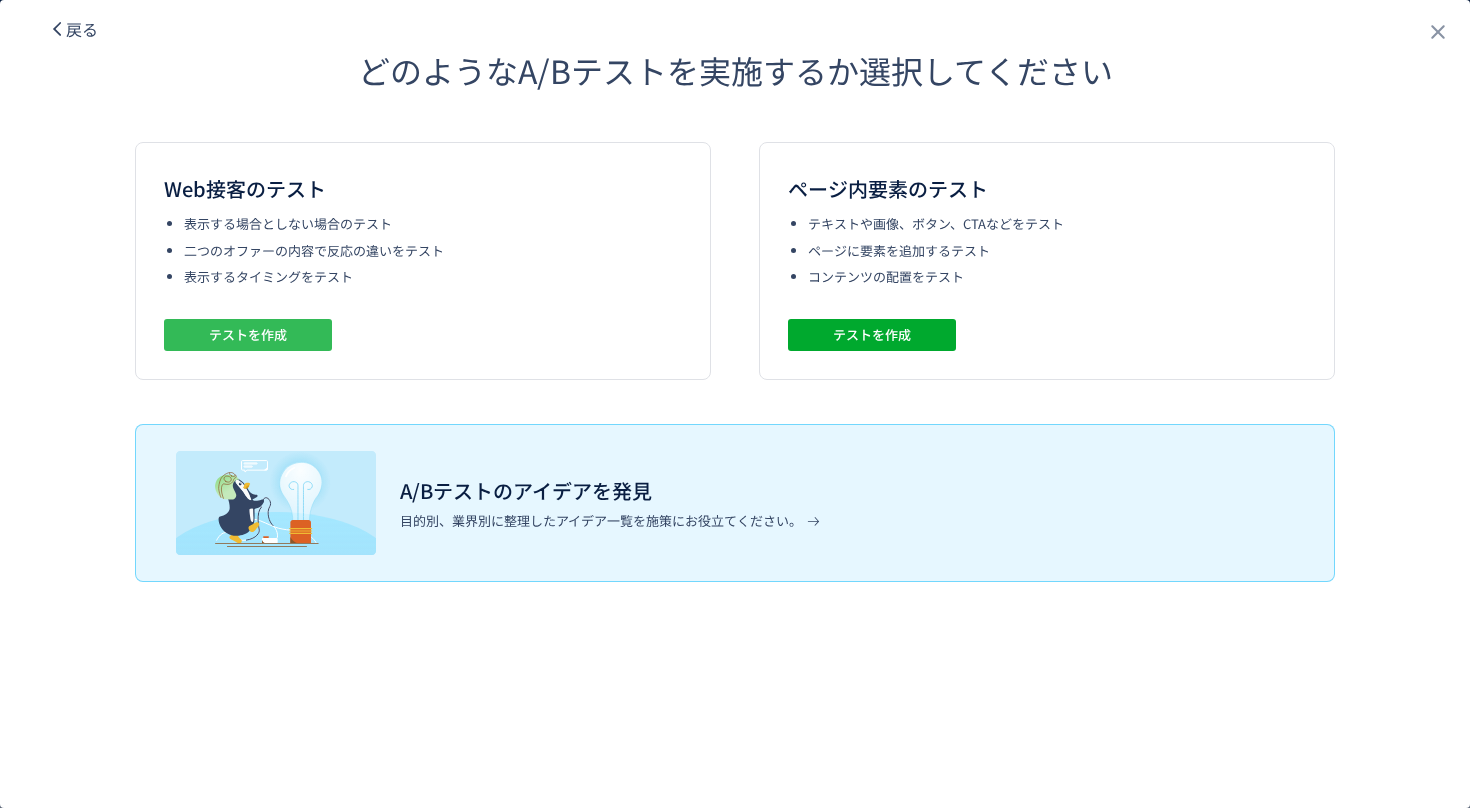 click on "テストを作成" at bounding box center [248, 335] 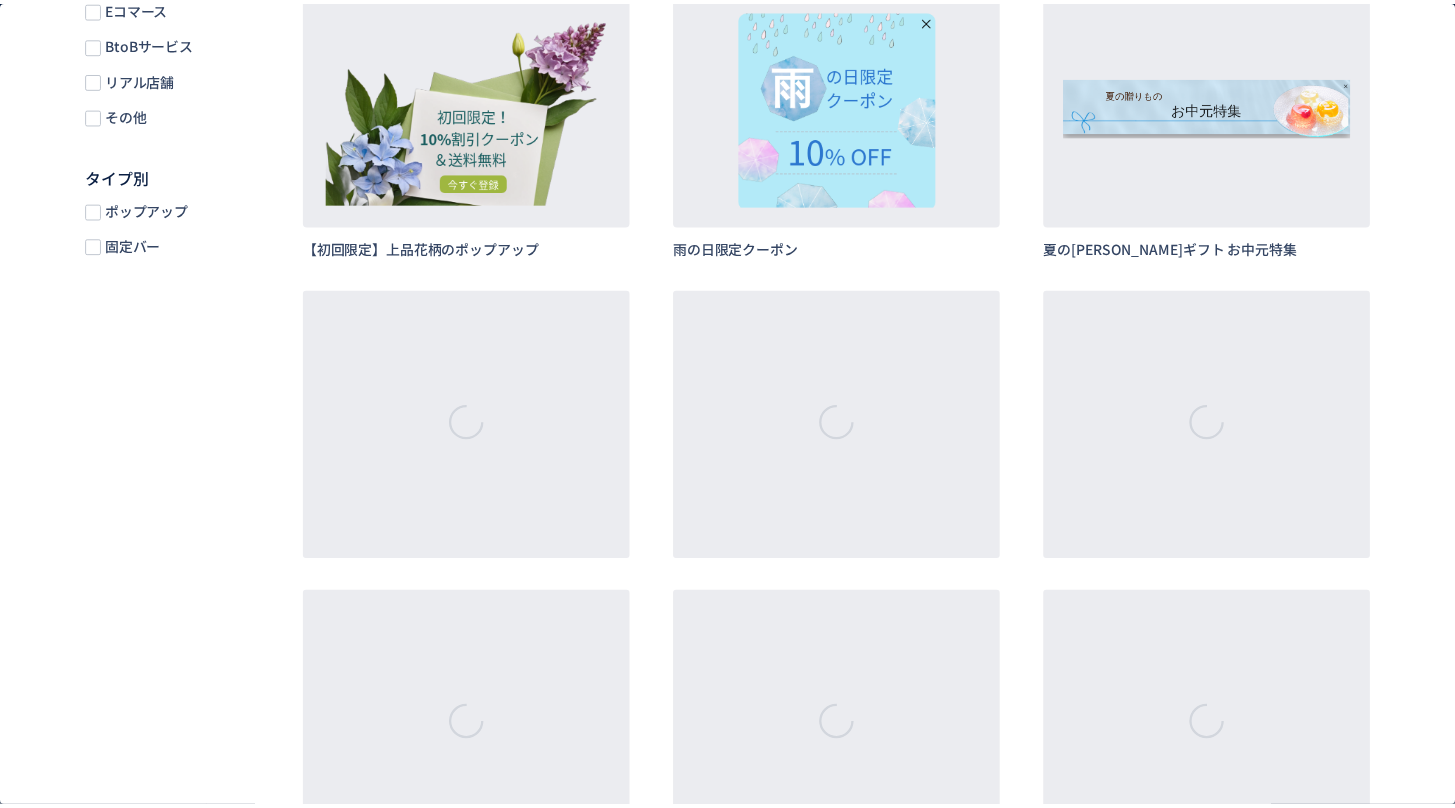 scroll, scrollTop: 0, scrollLeft: 0, axis: both 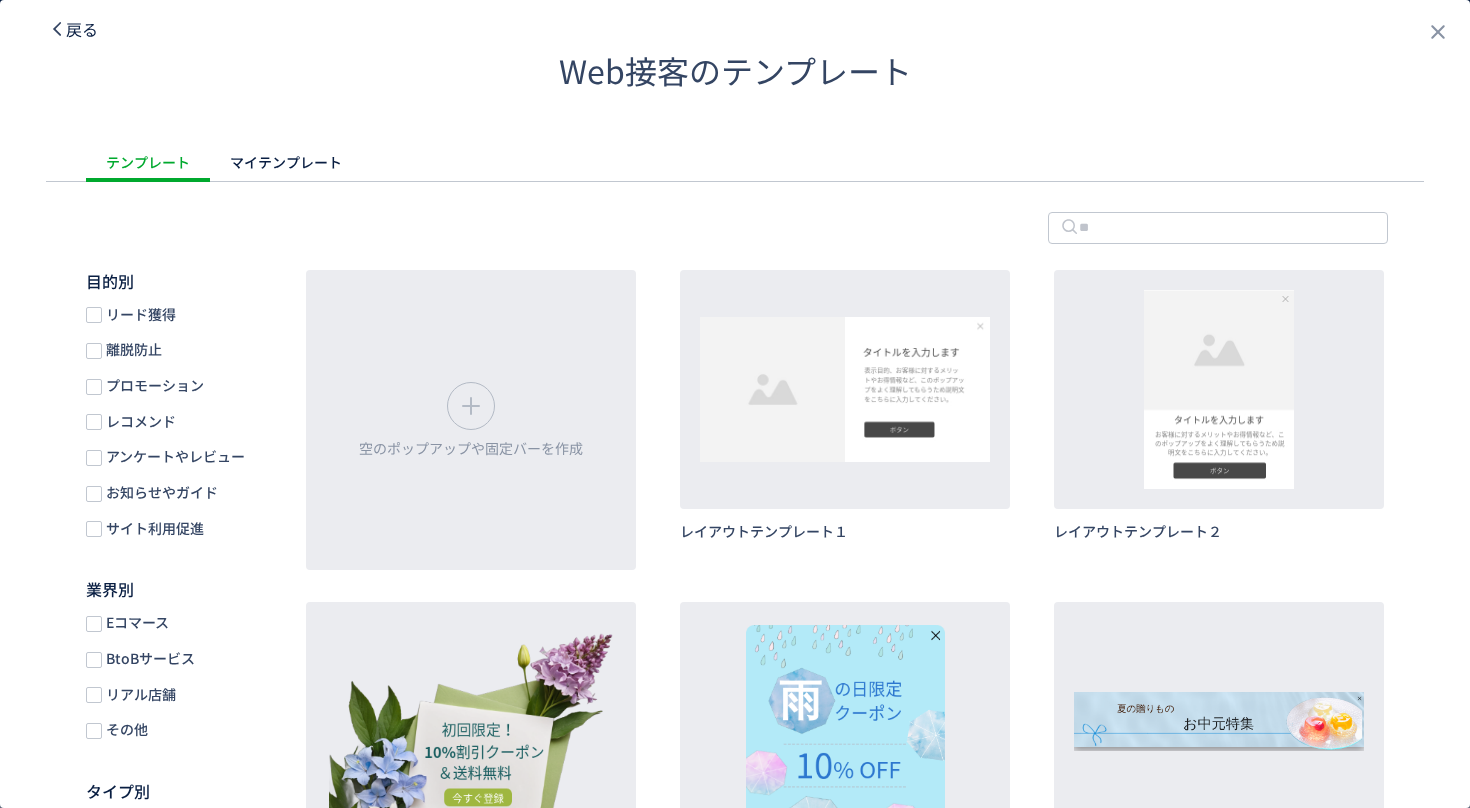 click on "戻る" 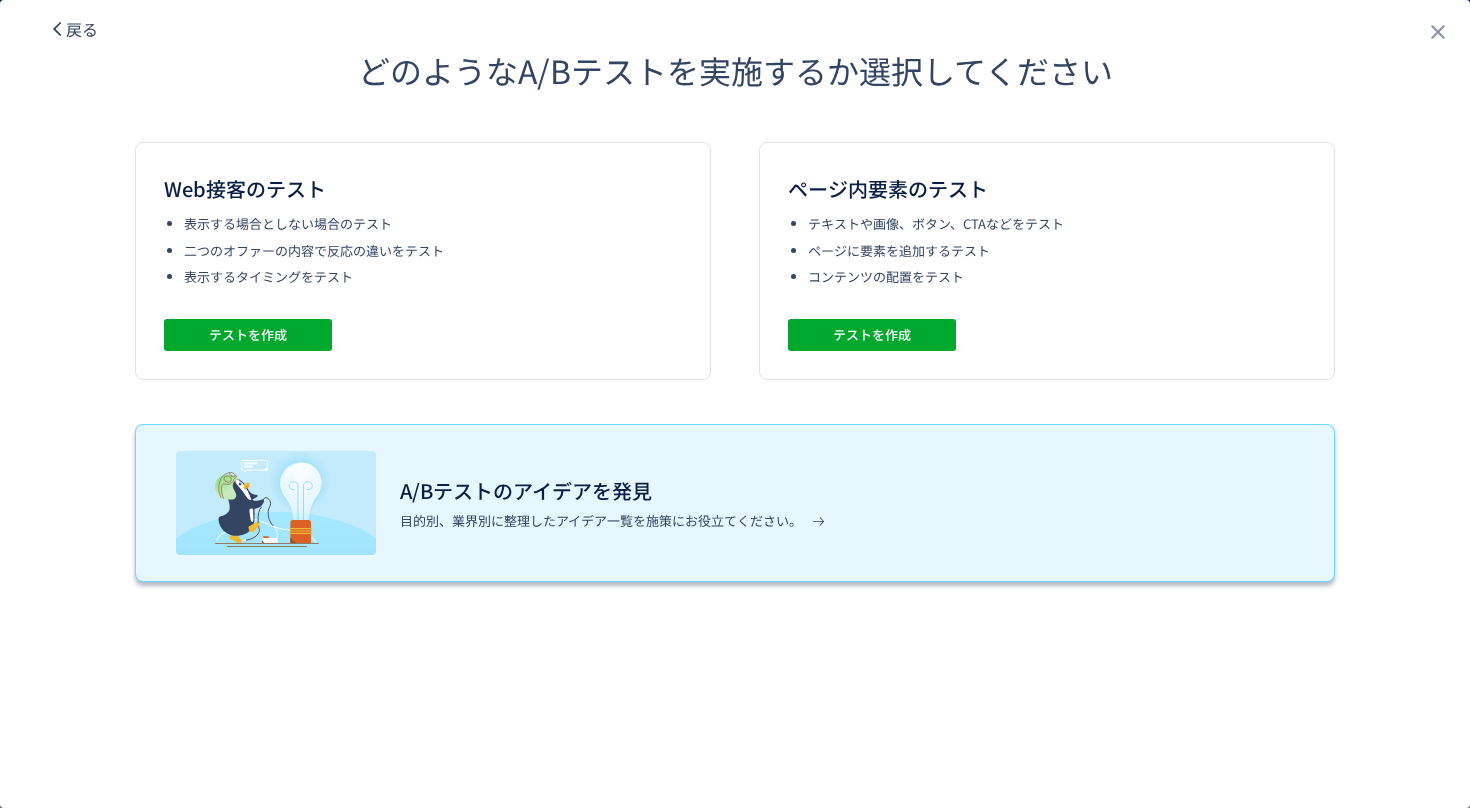 click on "A/Bテストのアイデアを発見 目的別、業界別に整理したアイデア一覧を施策にお役立てください。" at bounding box center (500, 503) 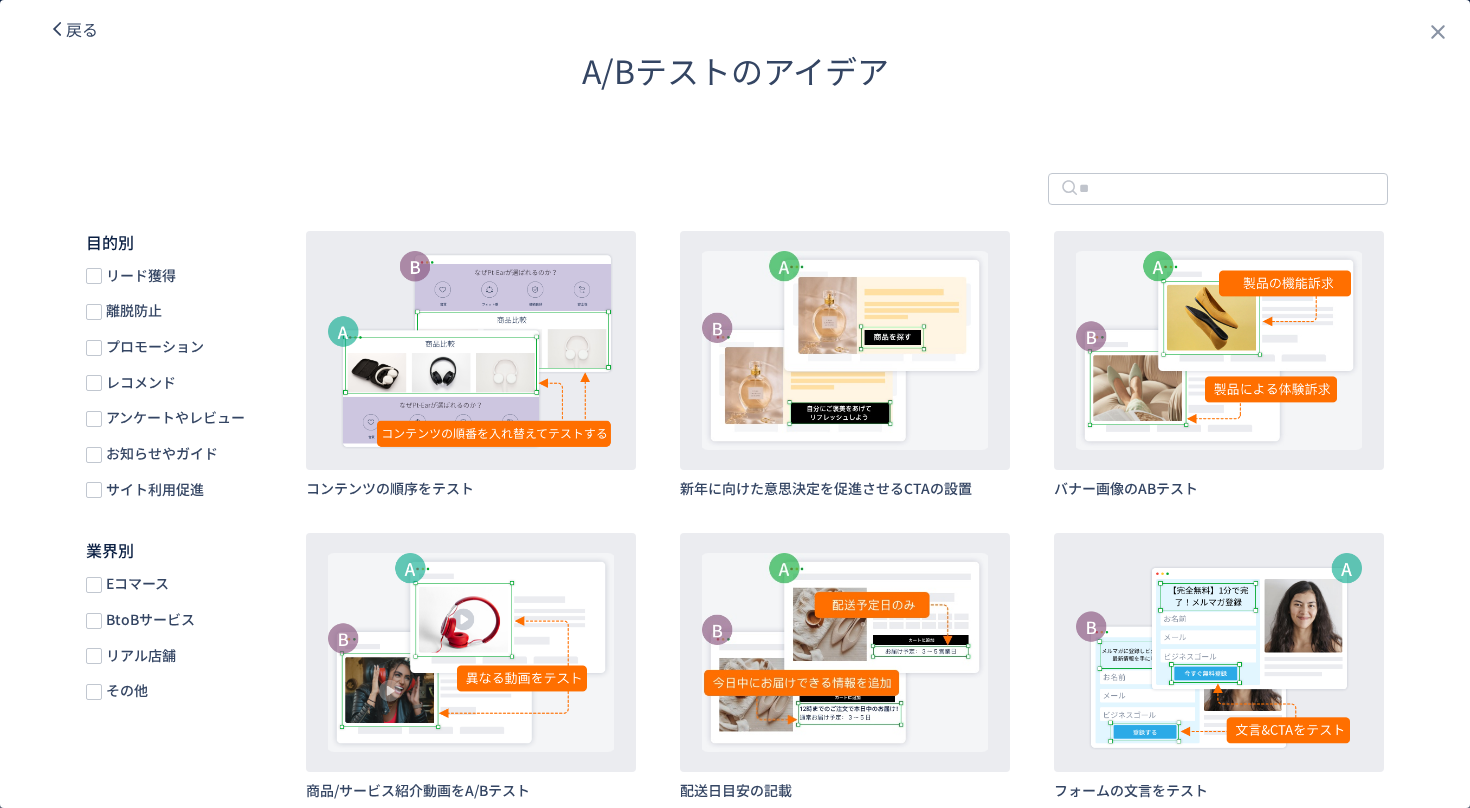click 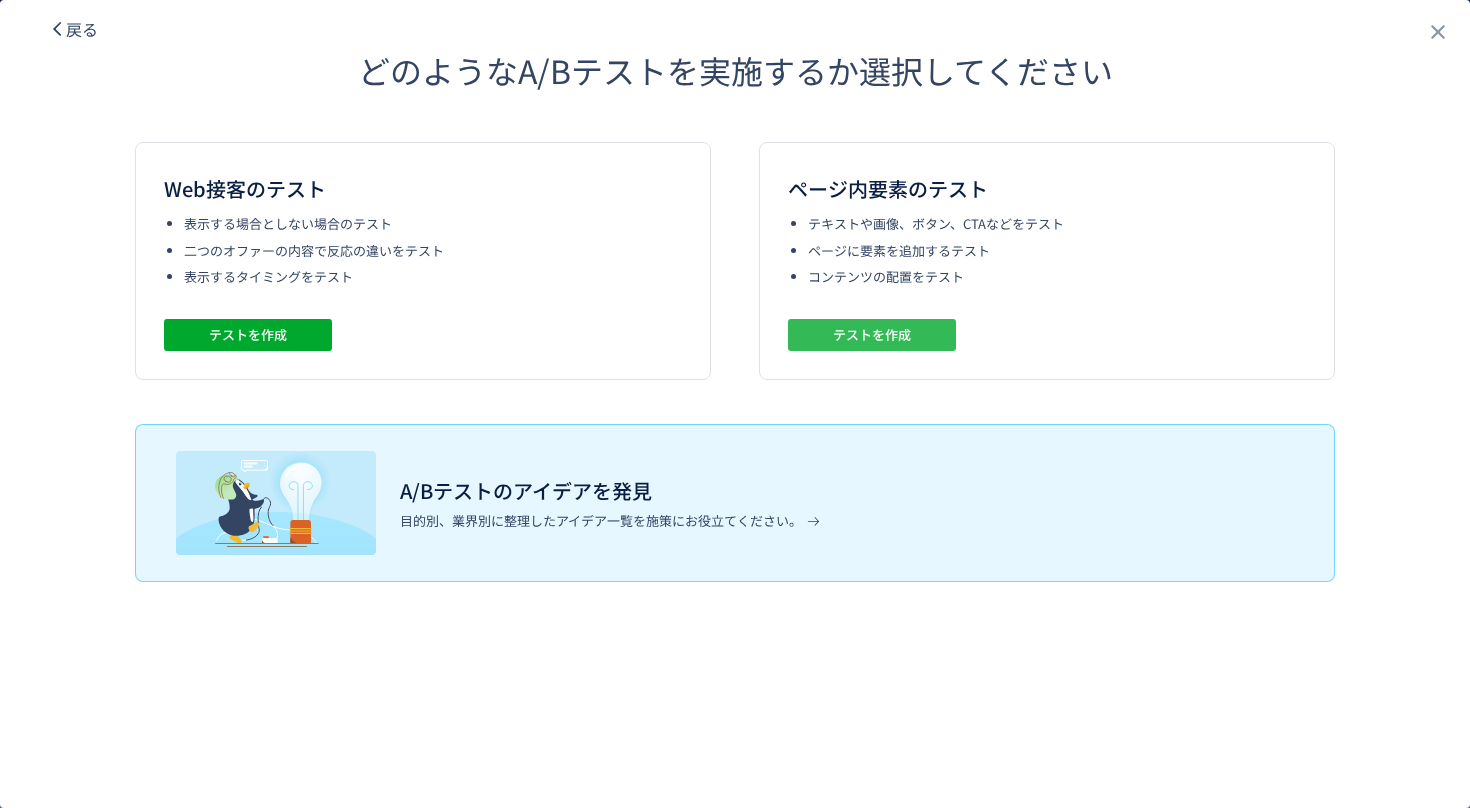 click on "テストを作成" at bounding box center [872, 335] 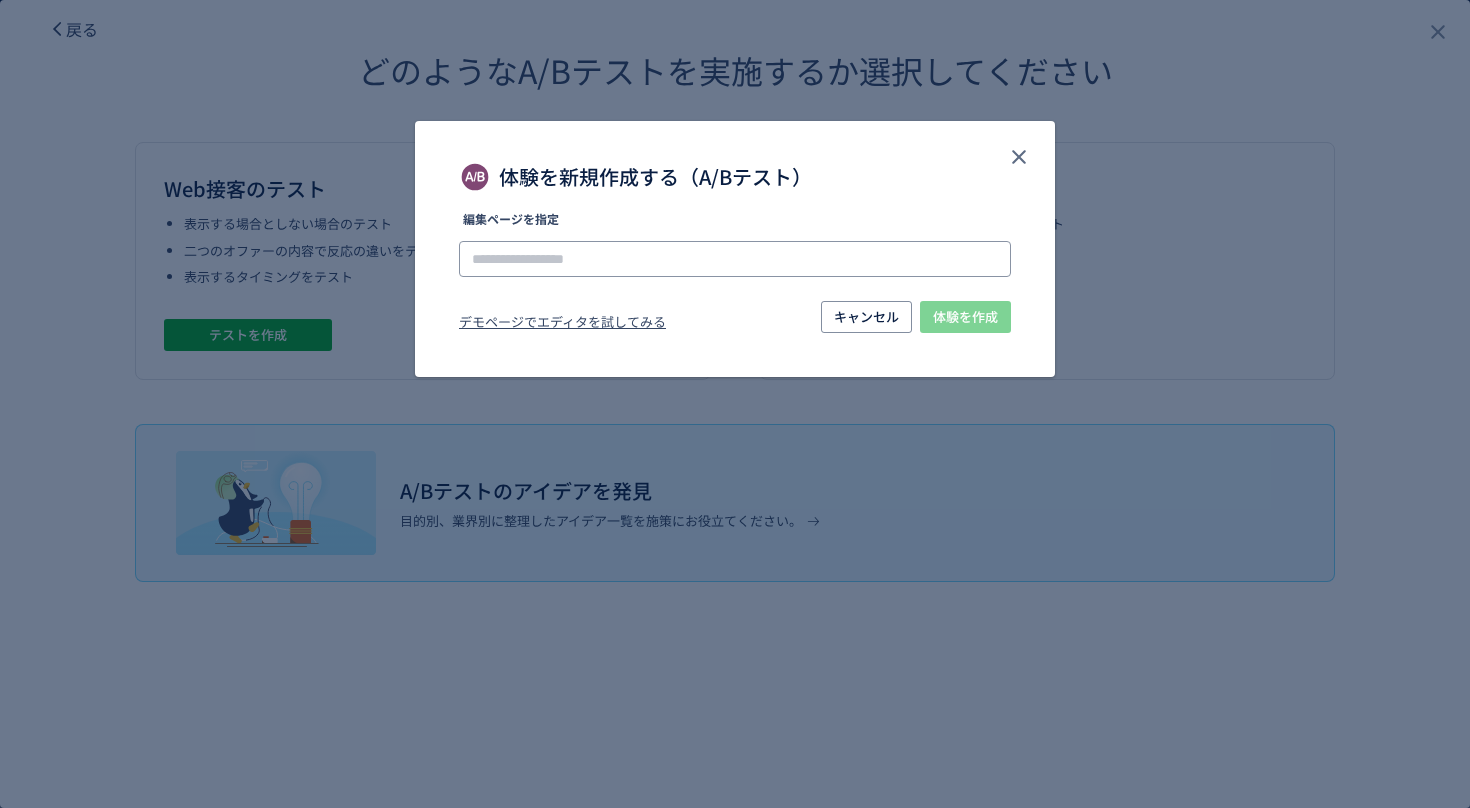 click 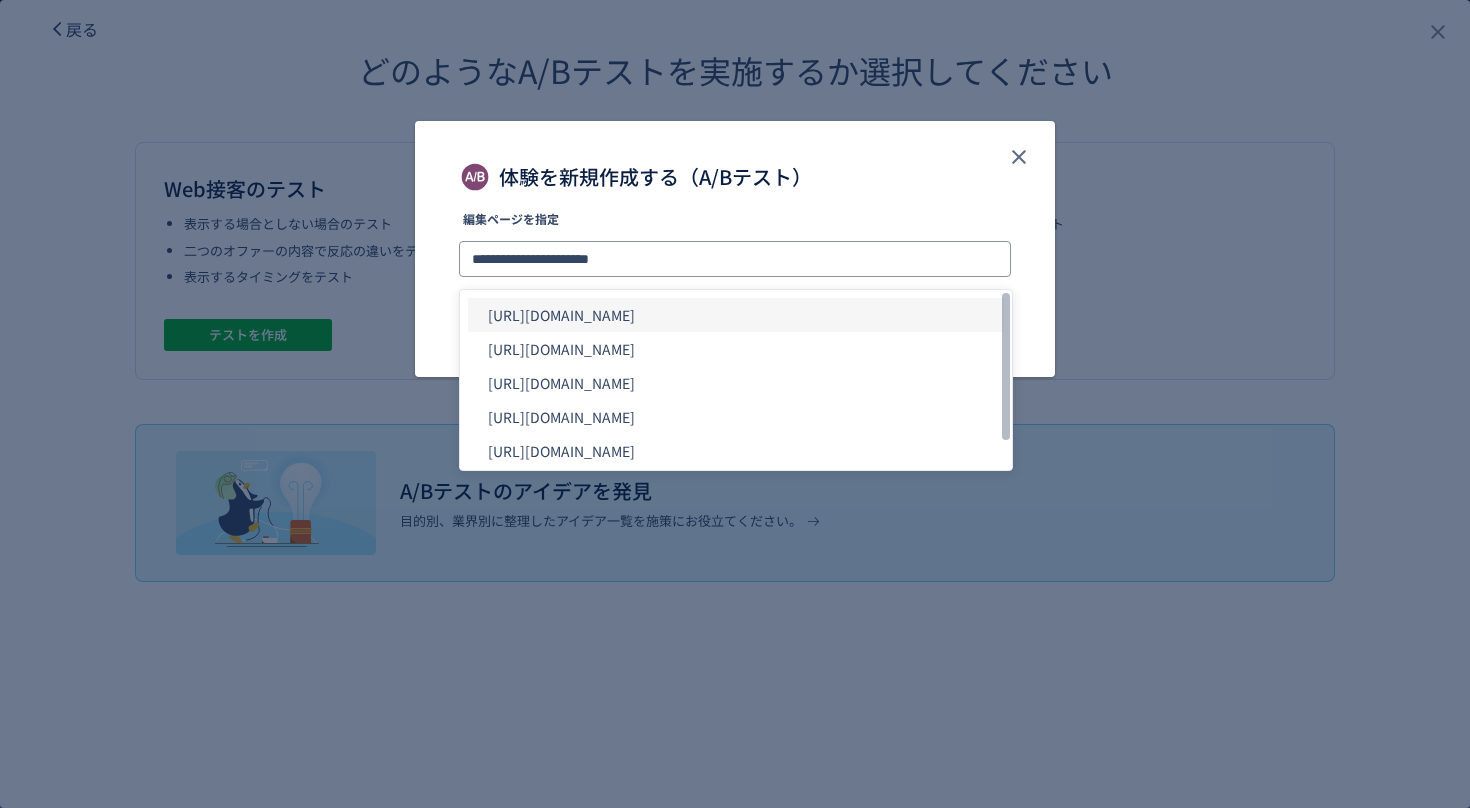 type on "**********" 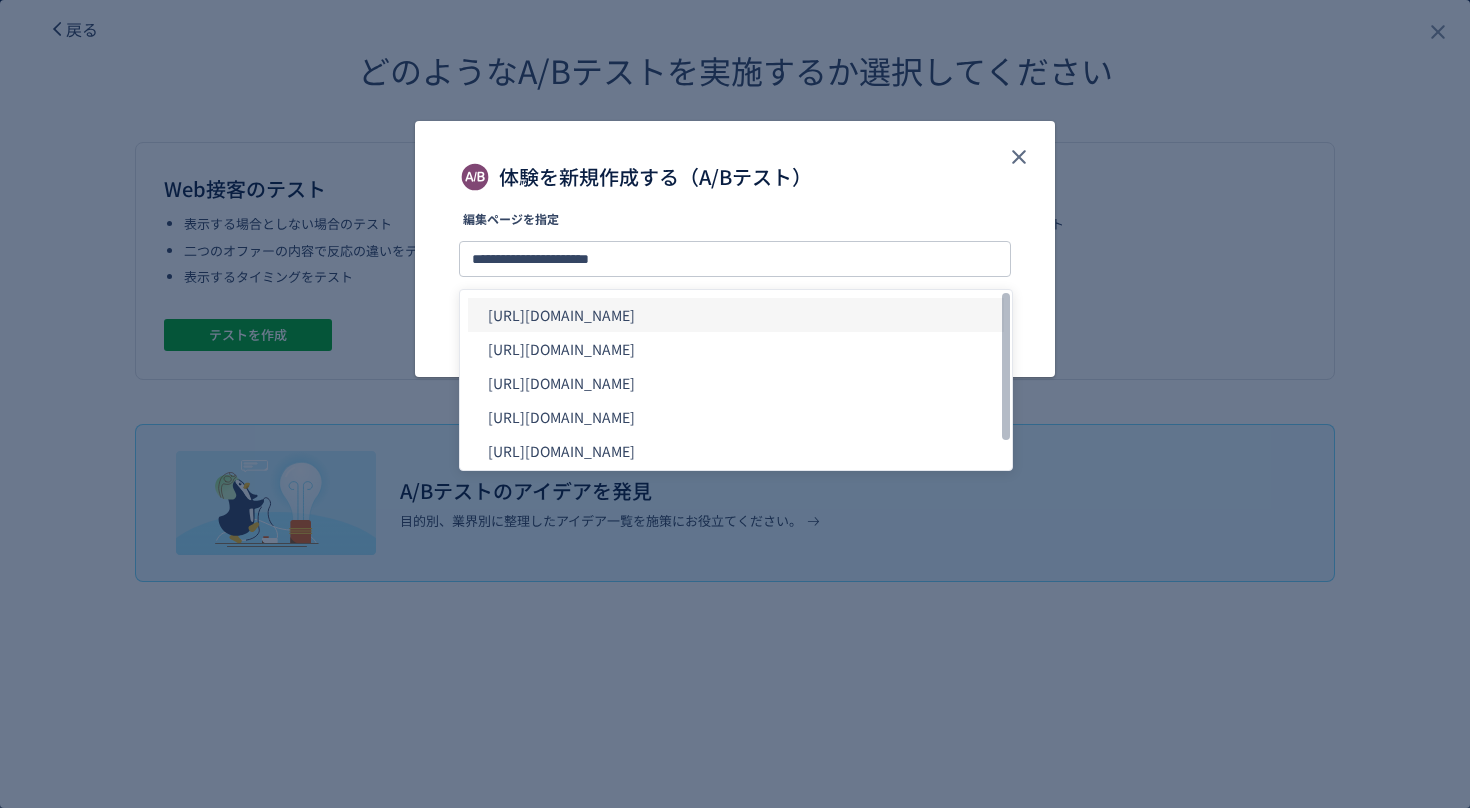 click on "[URL][DOMAIN_NAME]" 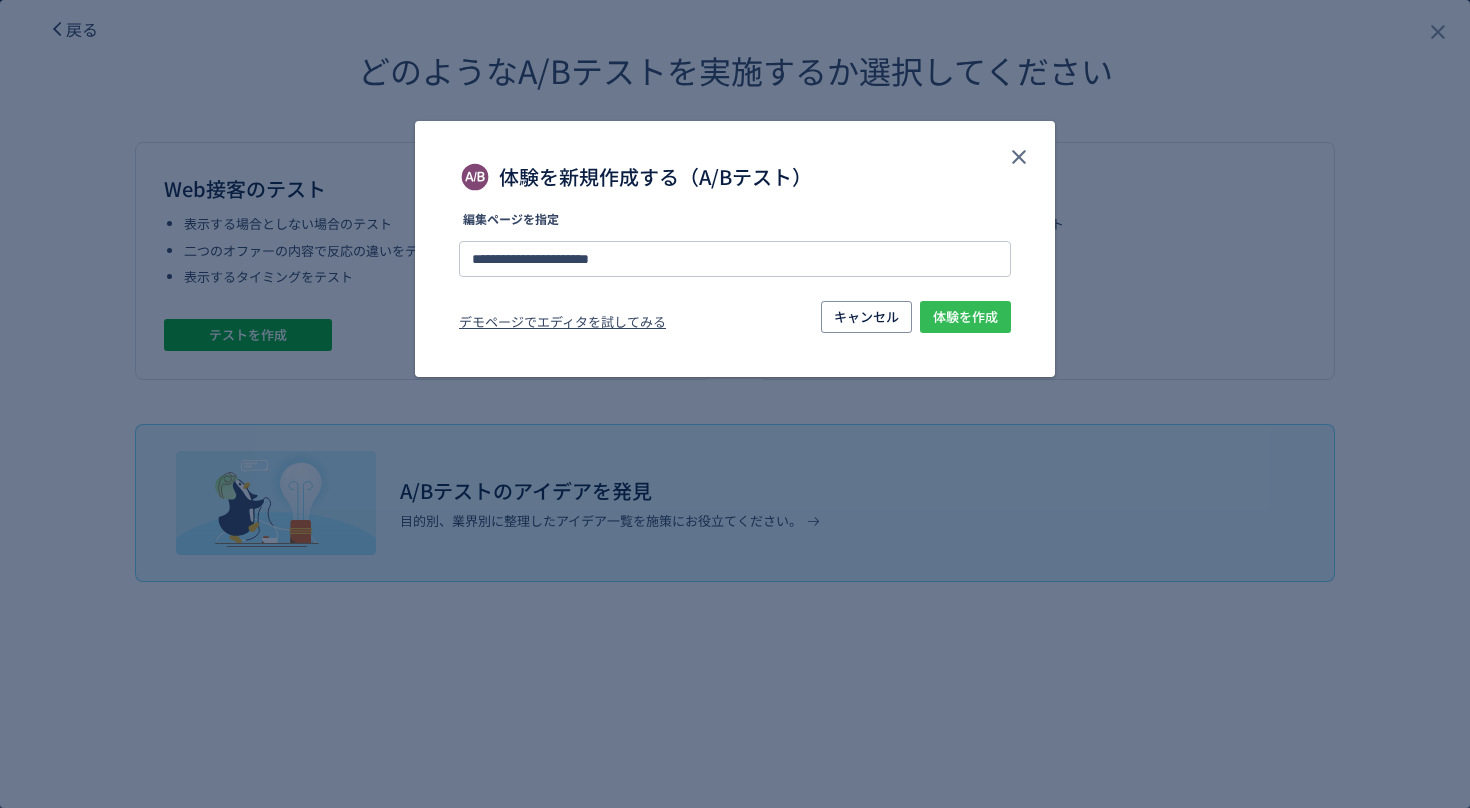 click on "体験を作成" at bounding box center (965, 317) 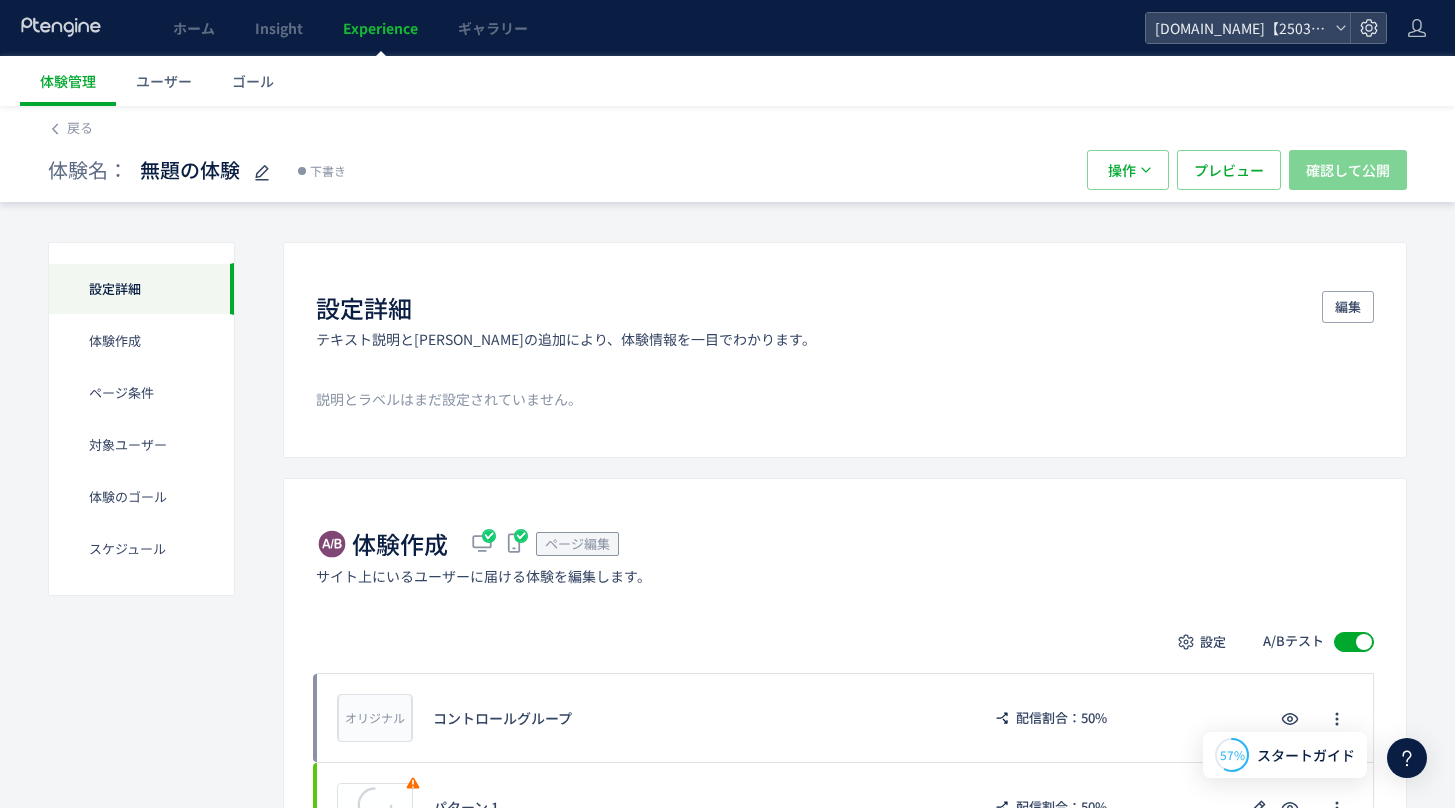 scroll, scrollTop: 384, scrollLeft: 0, axis: vertical 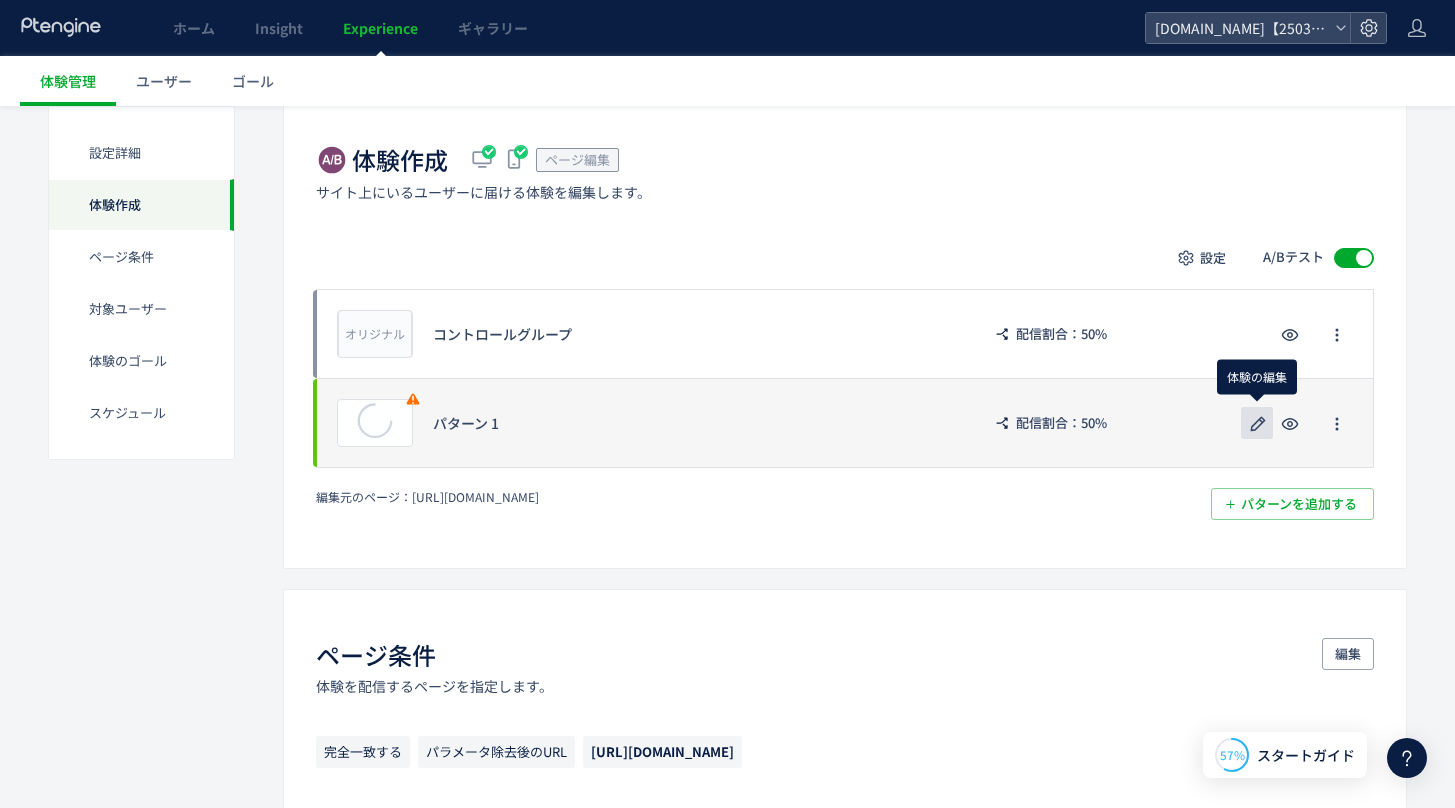 click 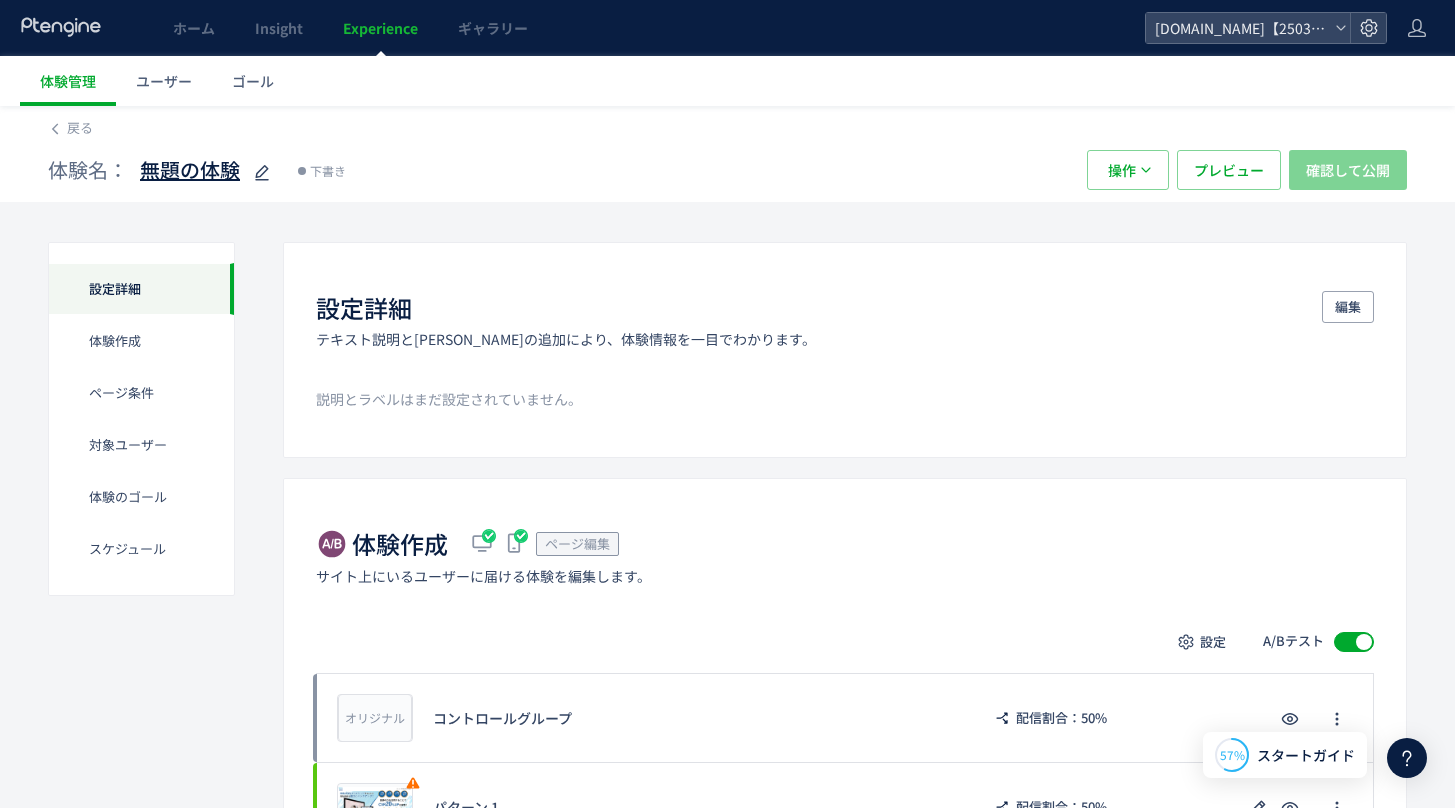 click 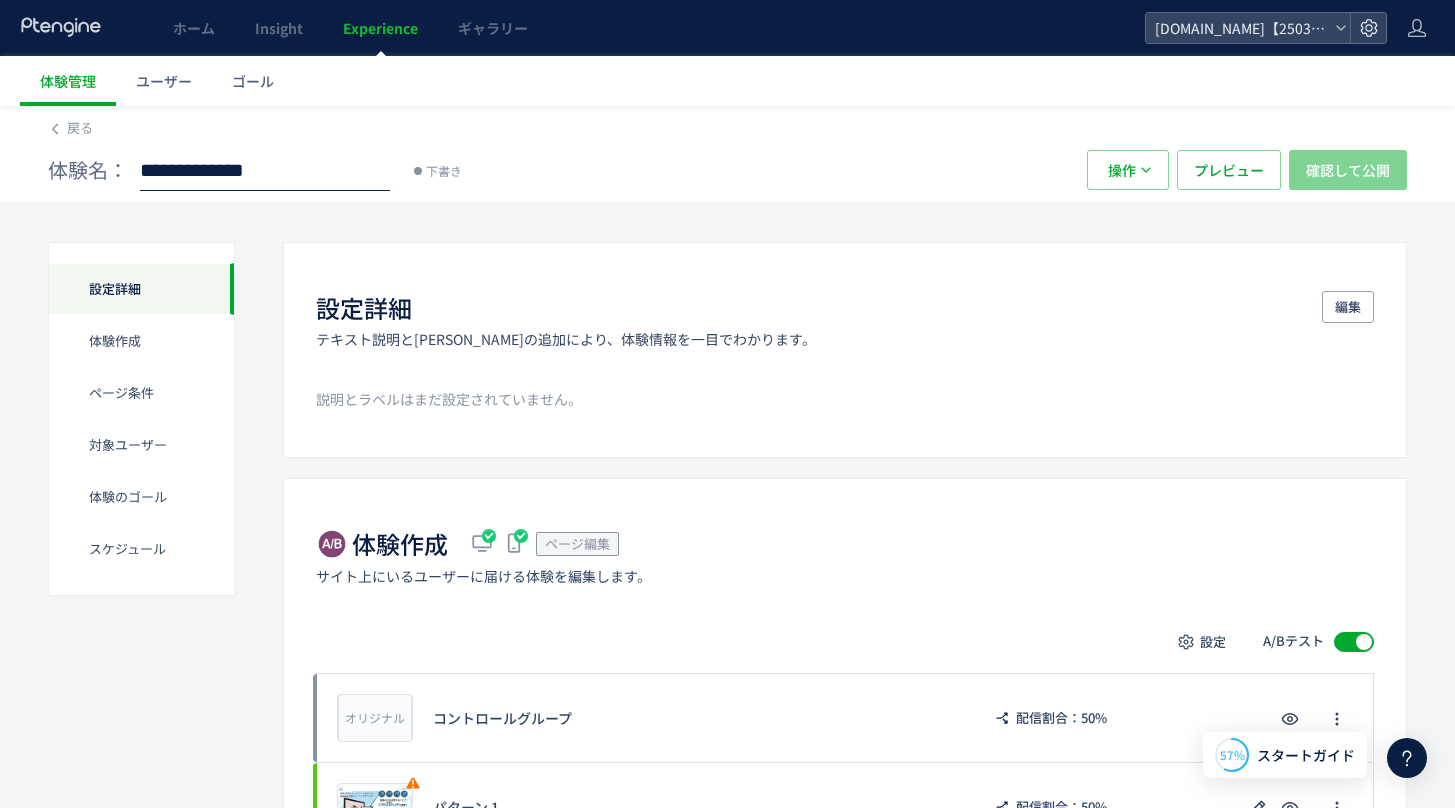type on "**********" 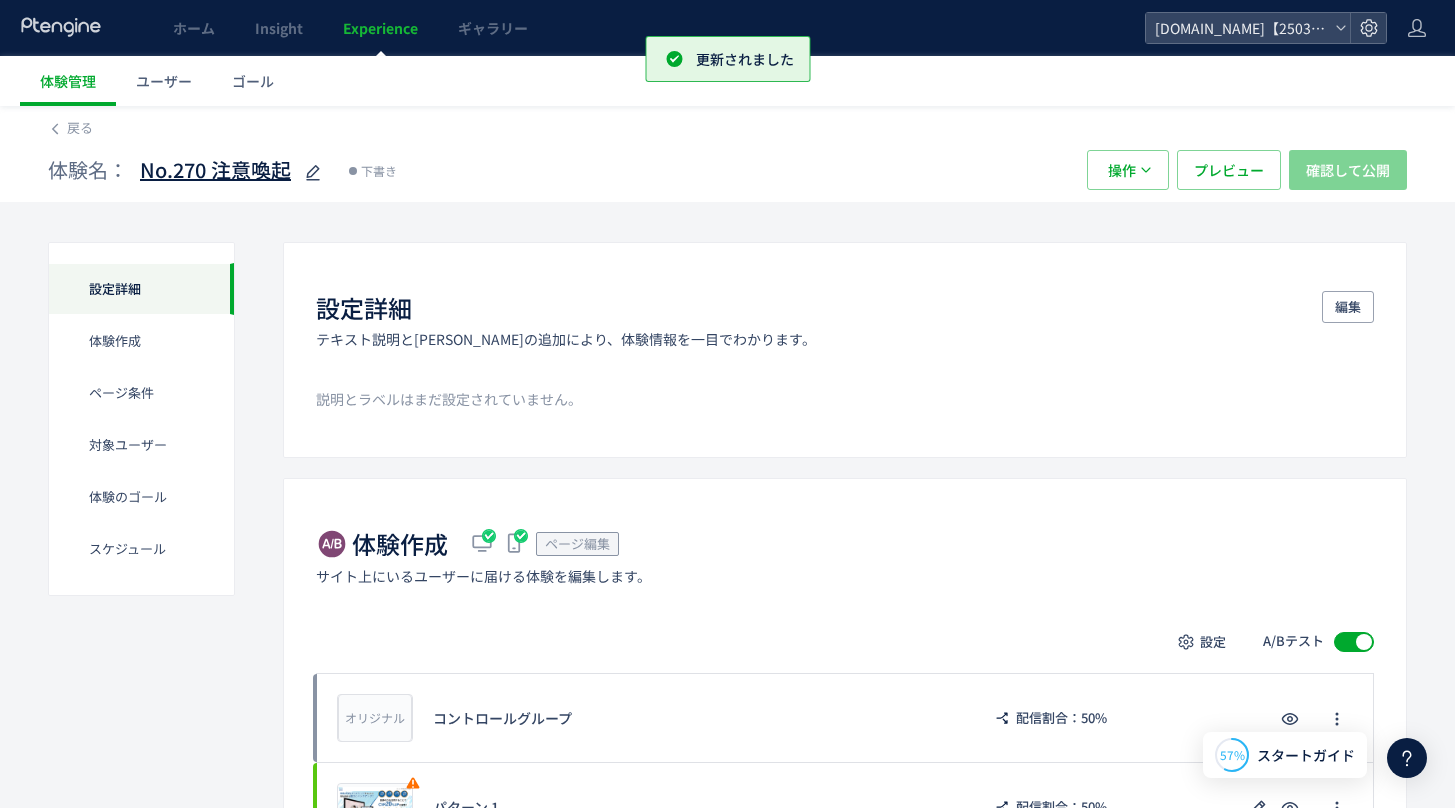 click at bounding box center (311, 170) 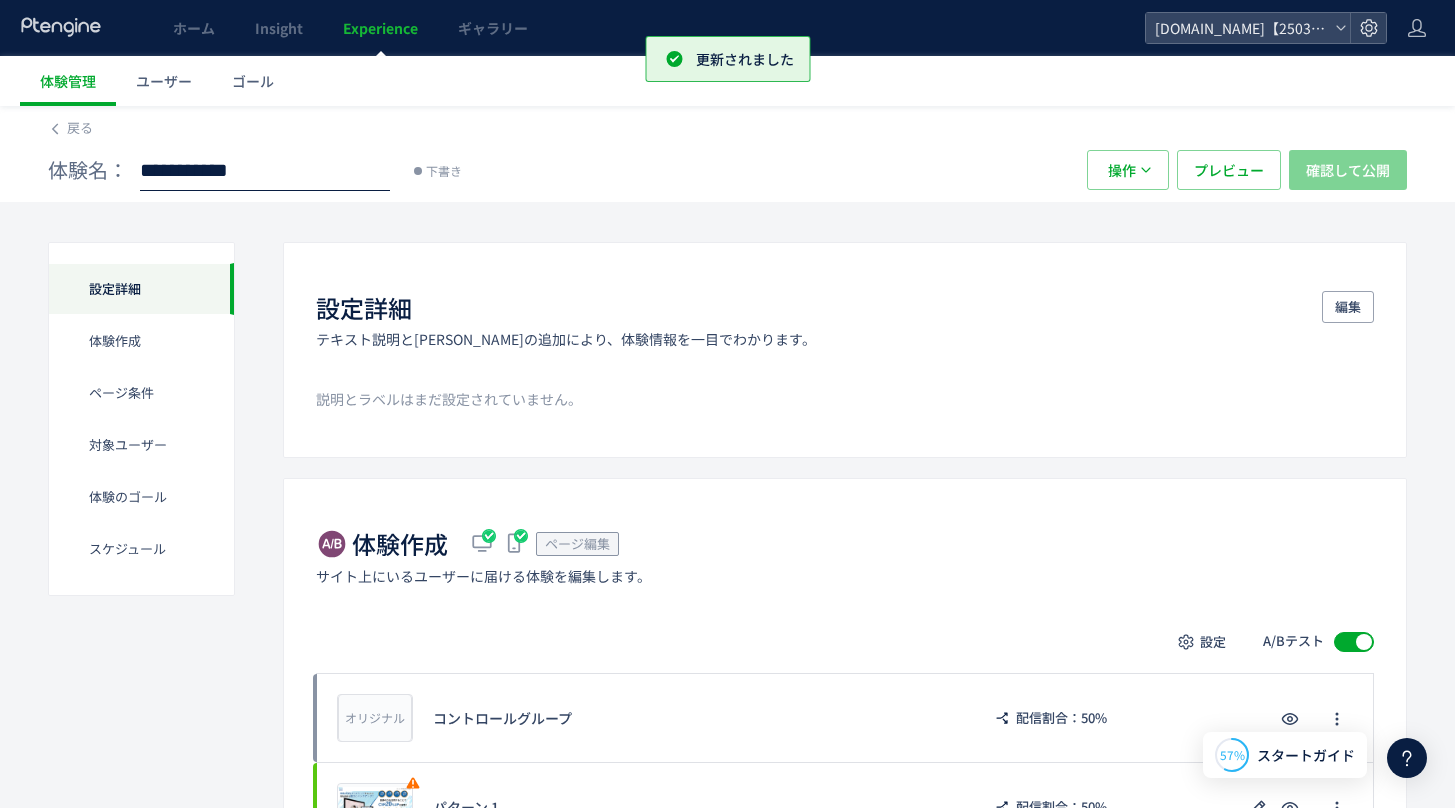 click on "**********" 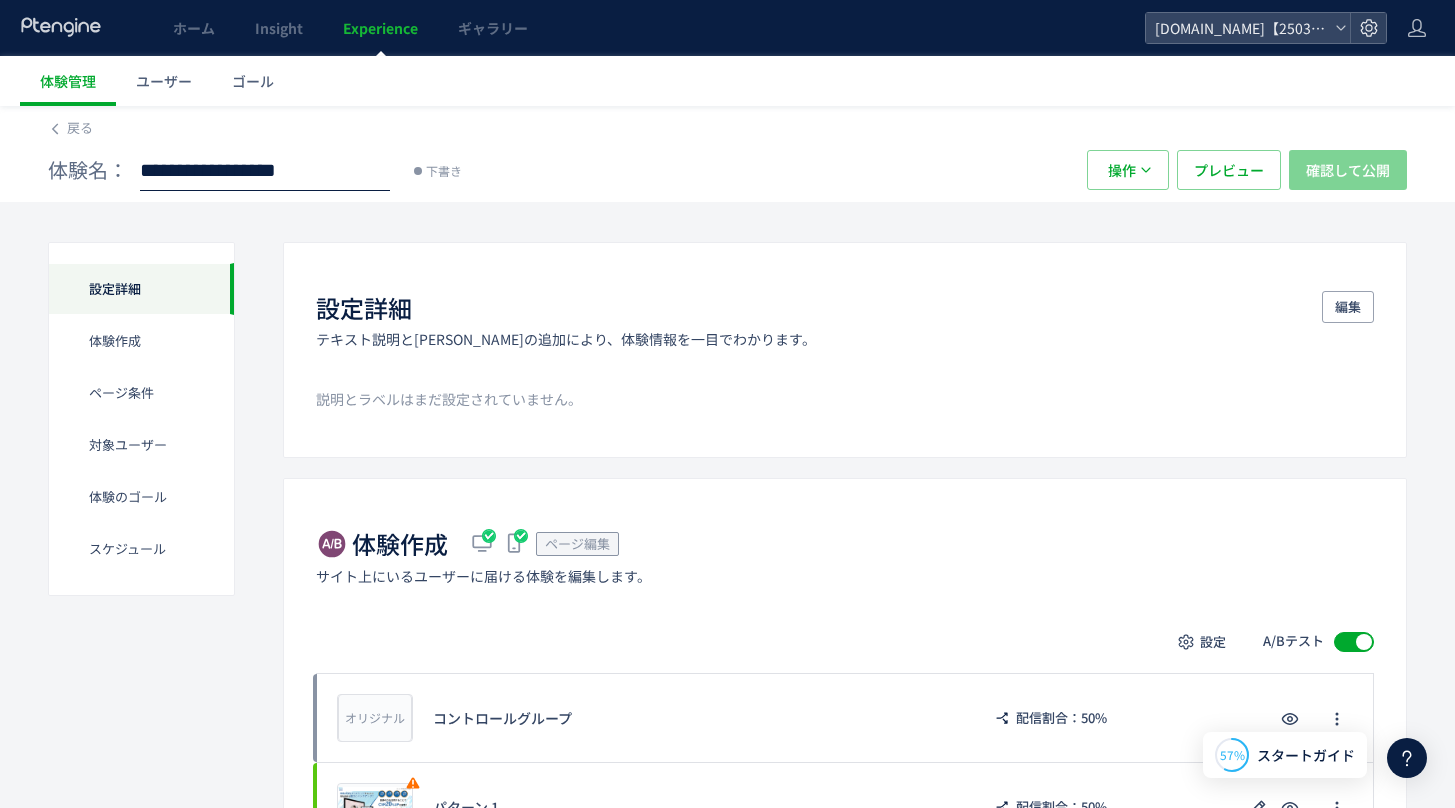 scroll, scrollTop: 0, scrollLeft: 1, axis: horizontal 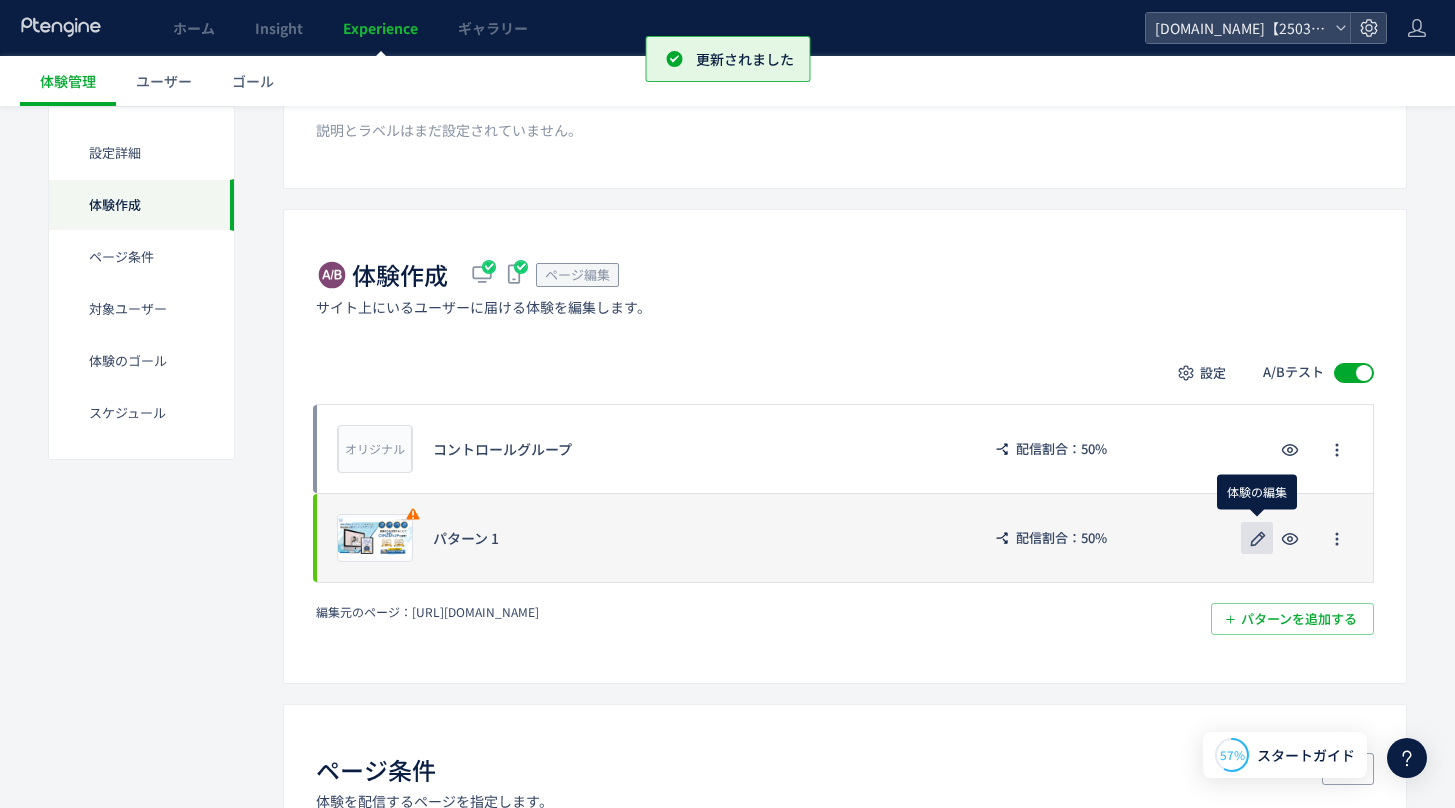 click 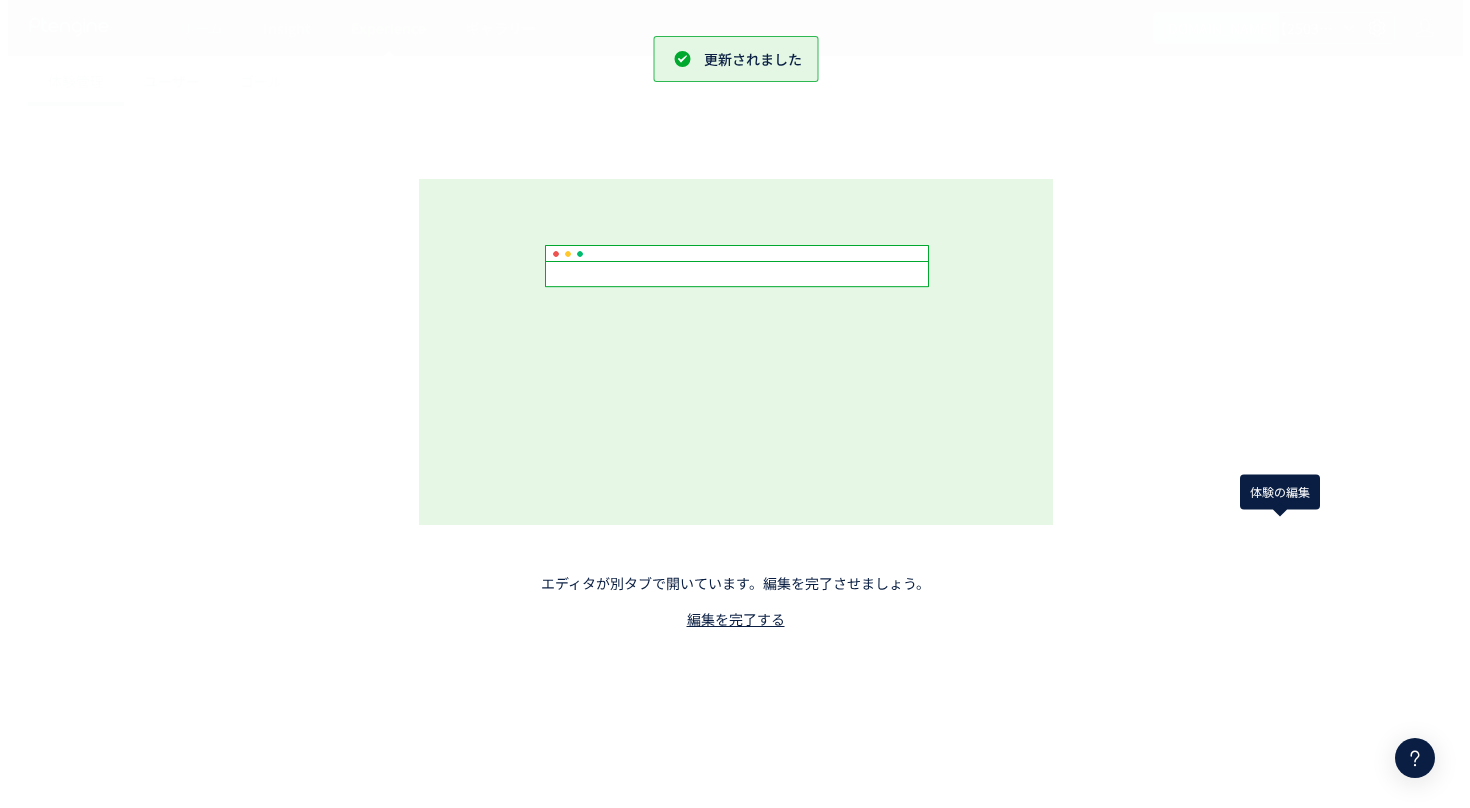 scroll, scrollTop: 0, scrollLeft: 0, axis: both 